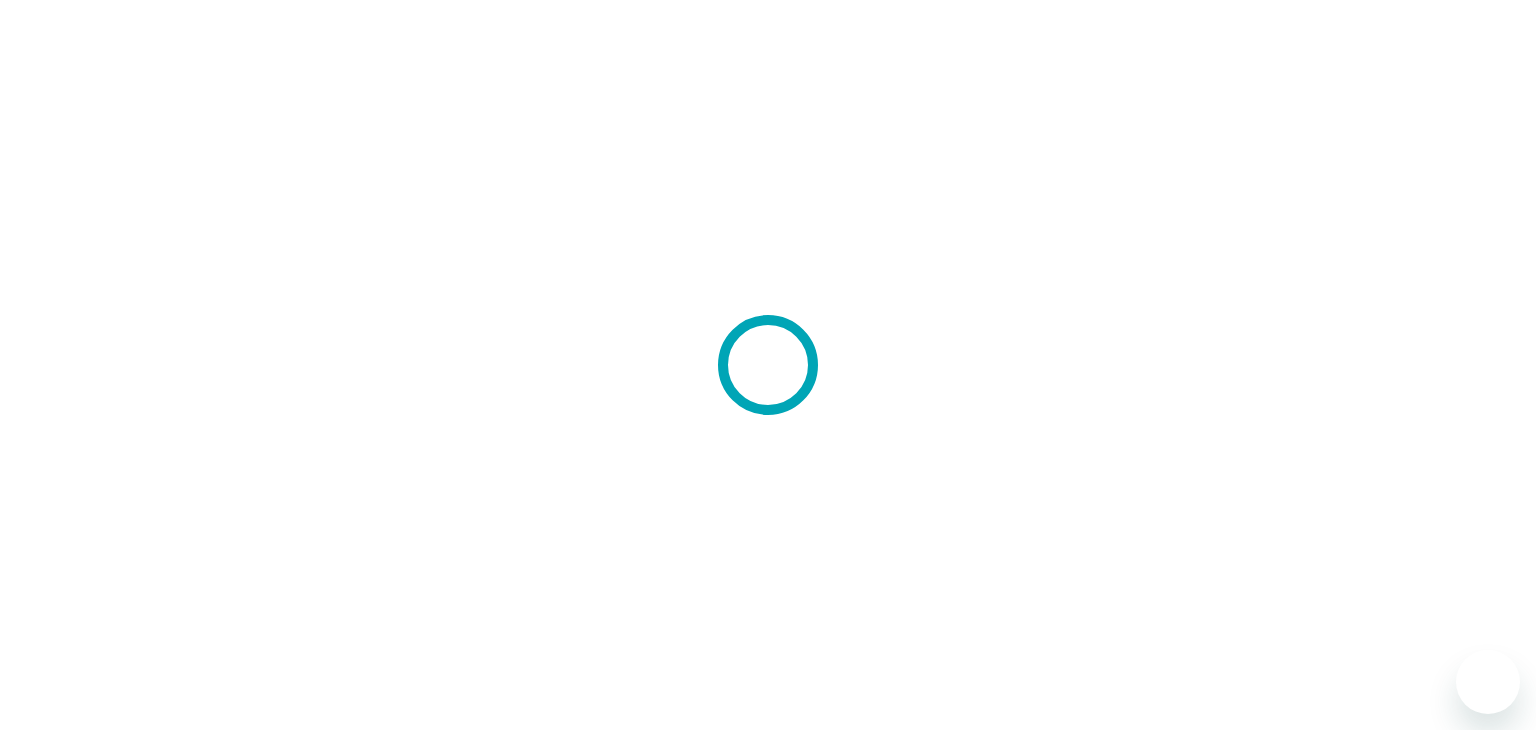 scroll, scrollTop: 0, scrollLeft: 0, axis: both 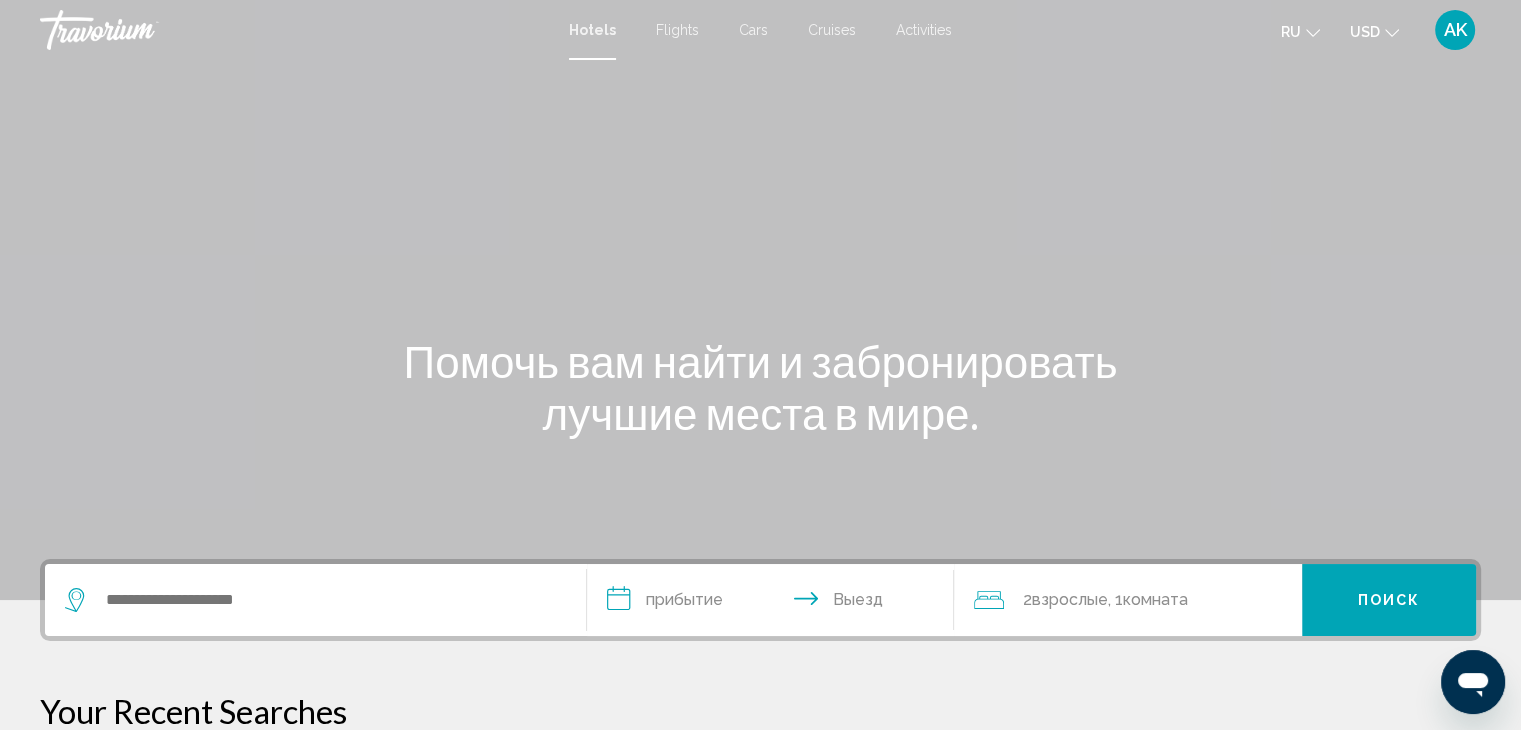 click on "ru" 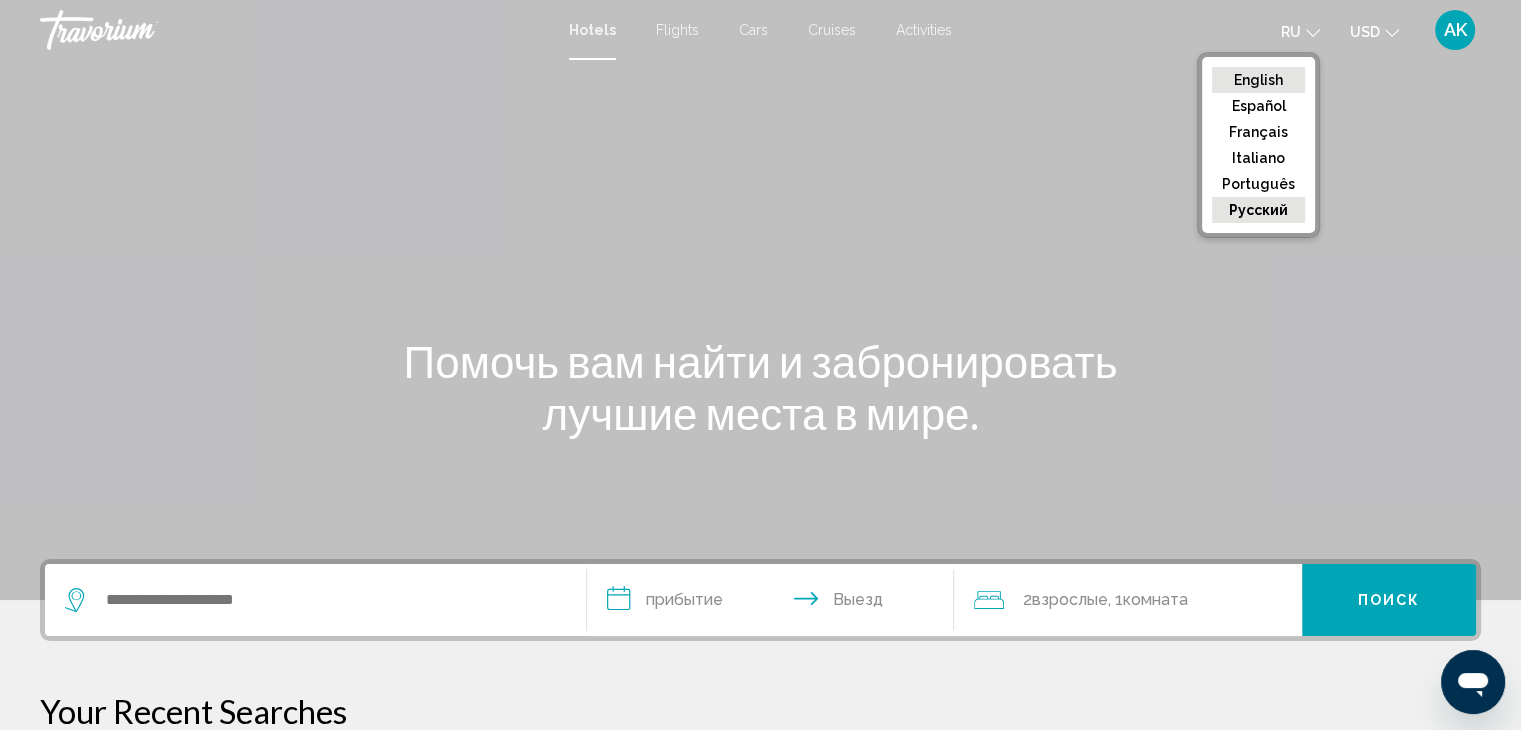 click on "English" 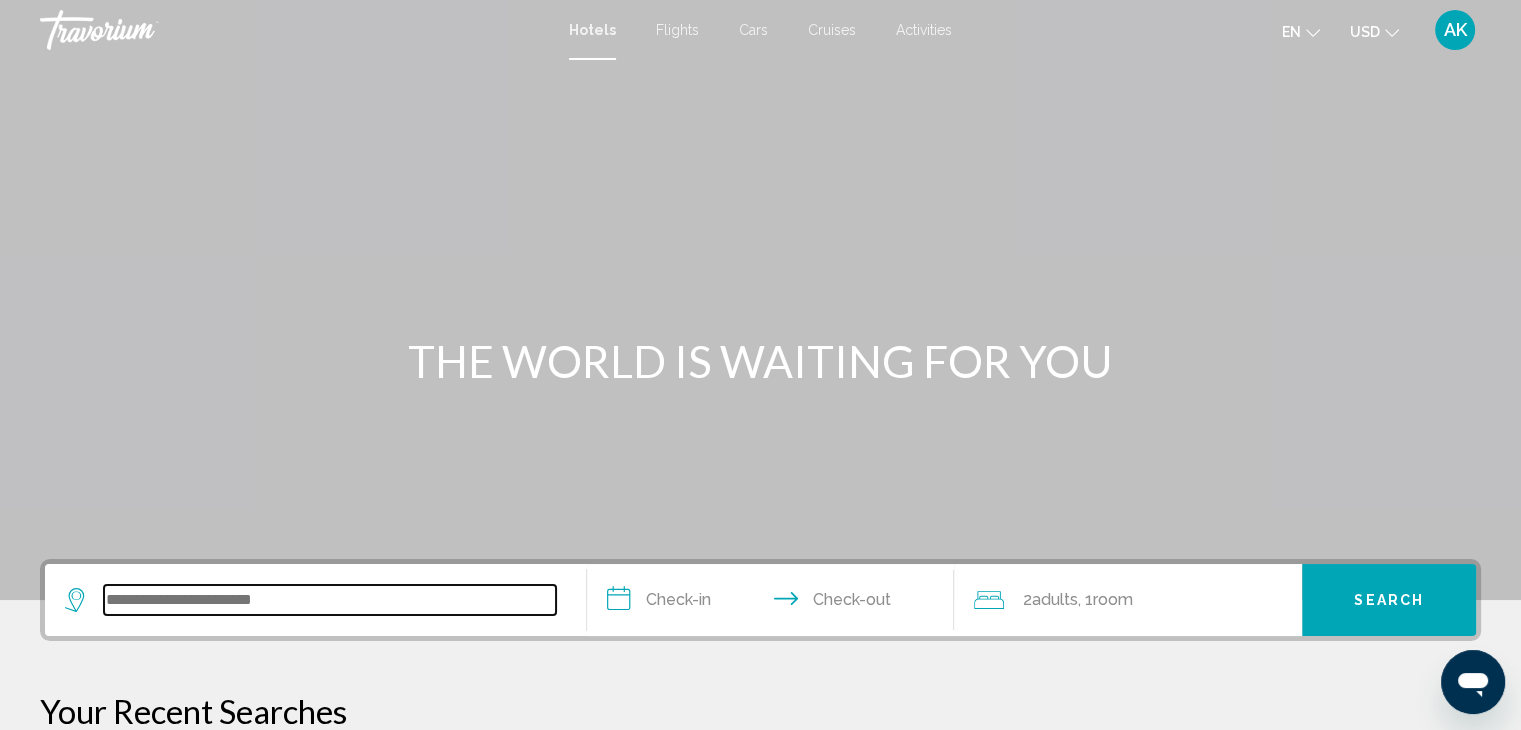 click at bounding box center (330, 600) 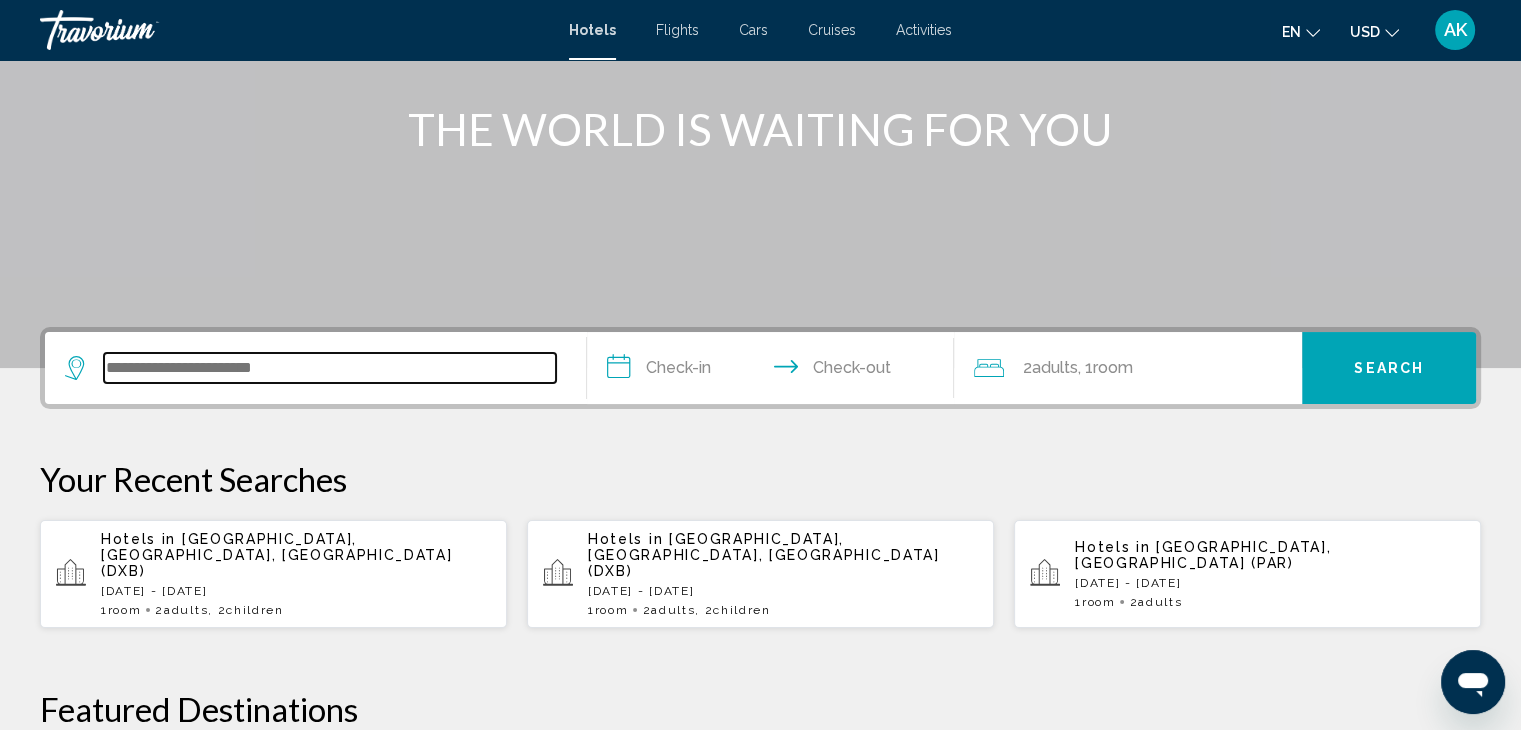 scroll, scrollTop: 493, scrollLeft: 0, axis: vertical 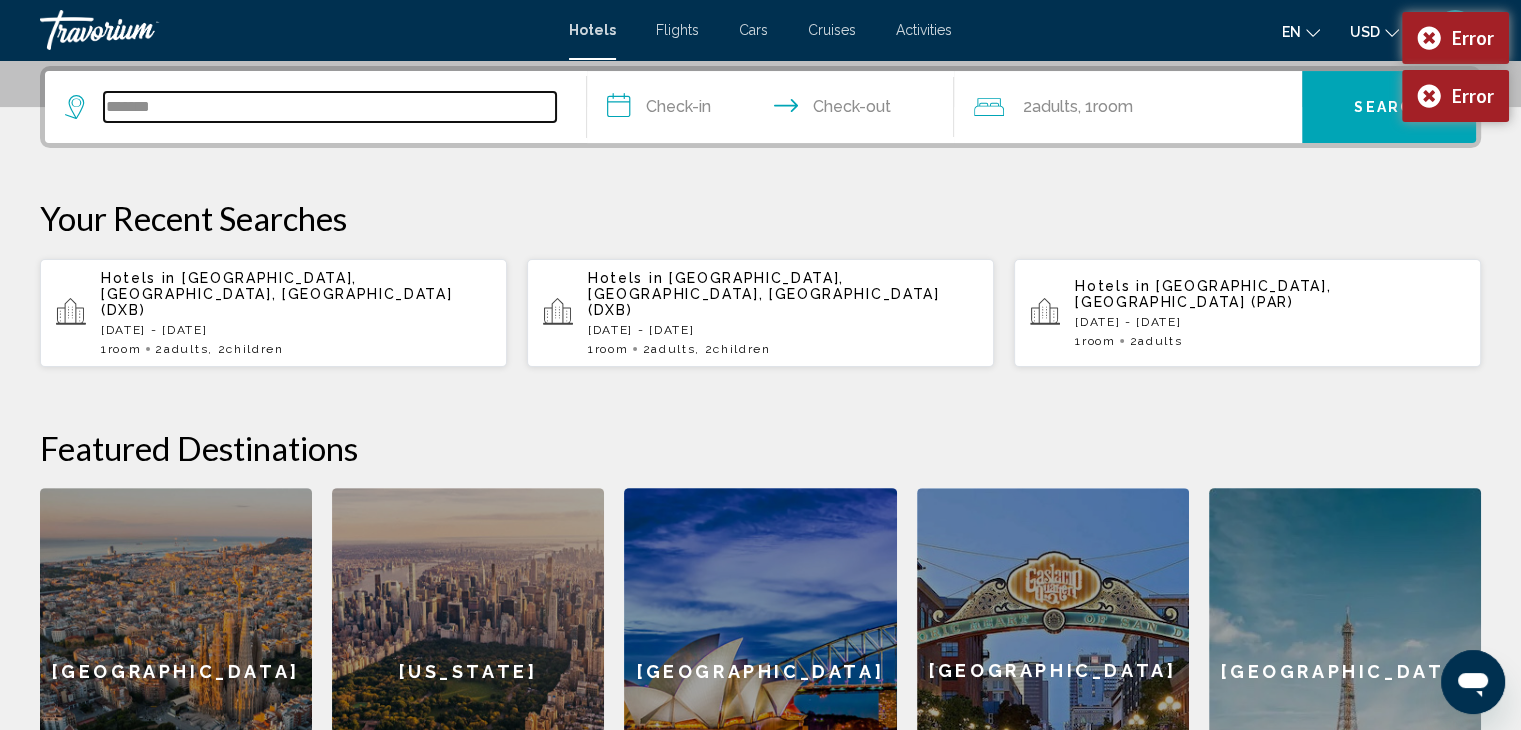 type on "********" 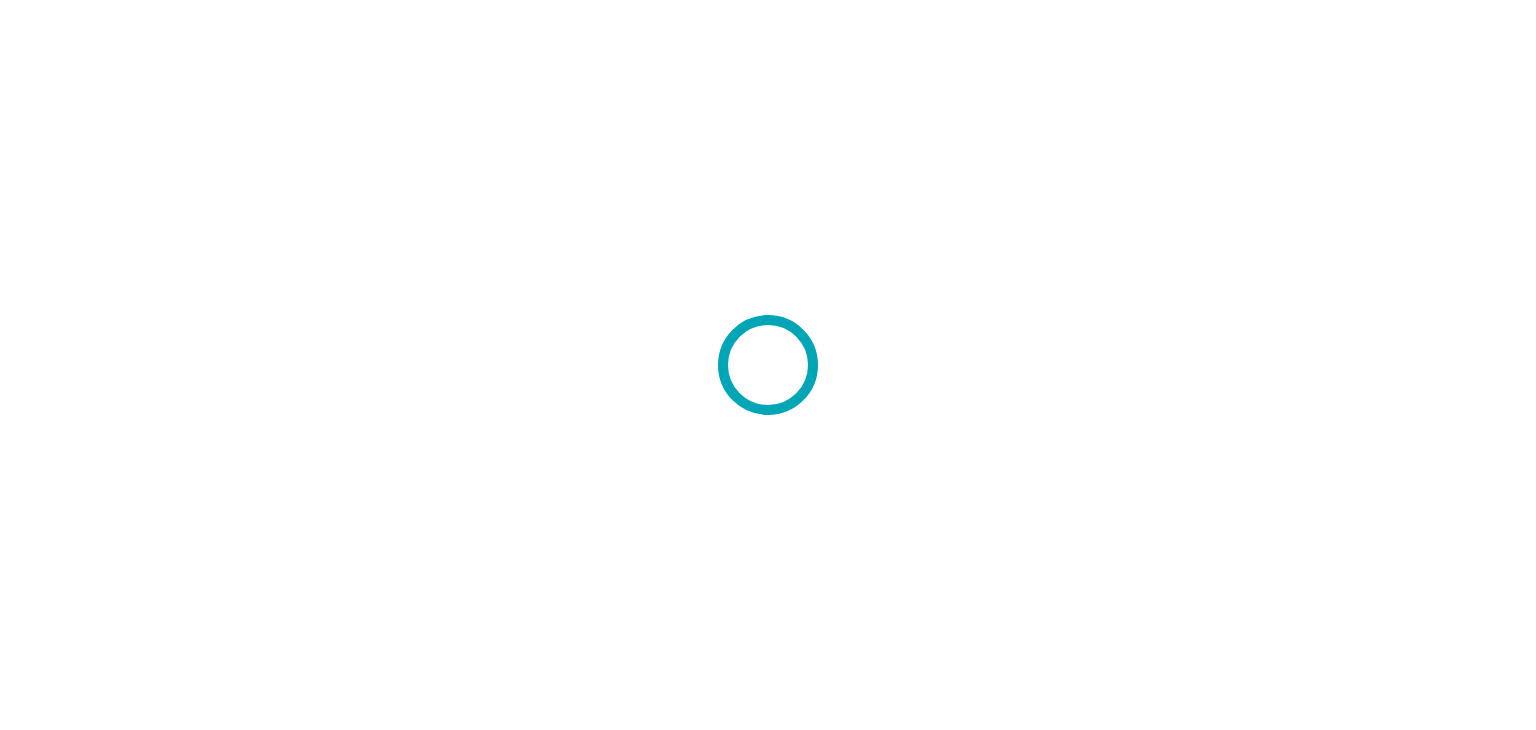 scroll, scrollTop: 0, scrollLeft: 0, axis: both 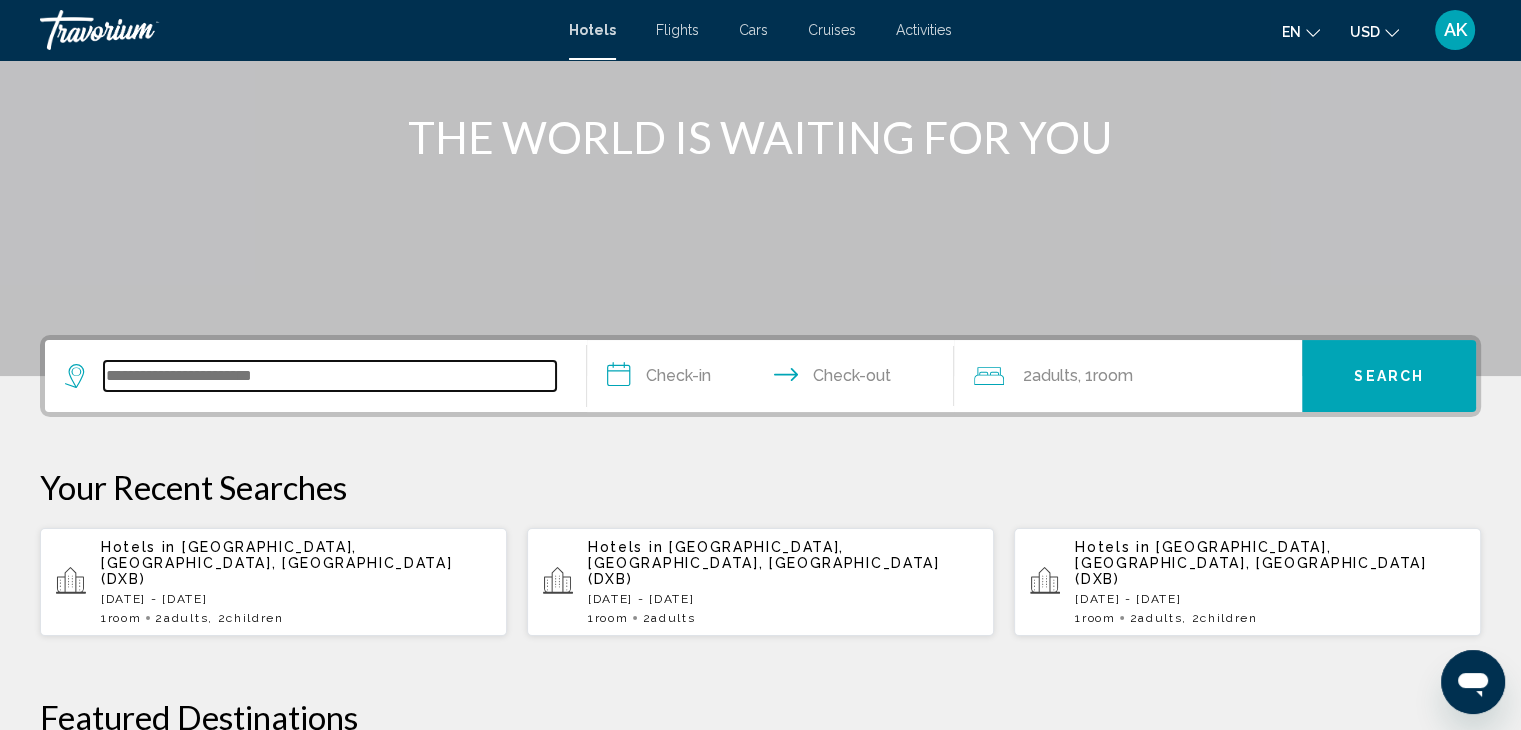 click at bounding box center [330, 376] 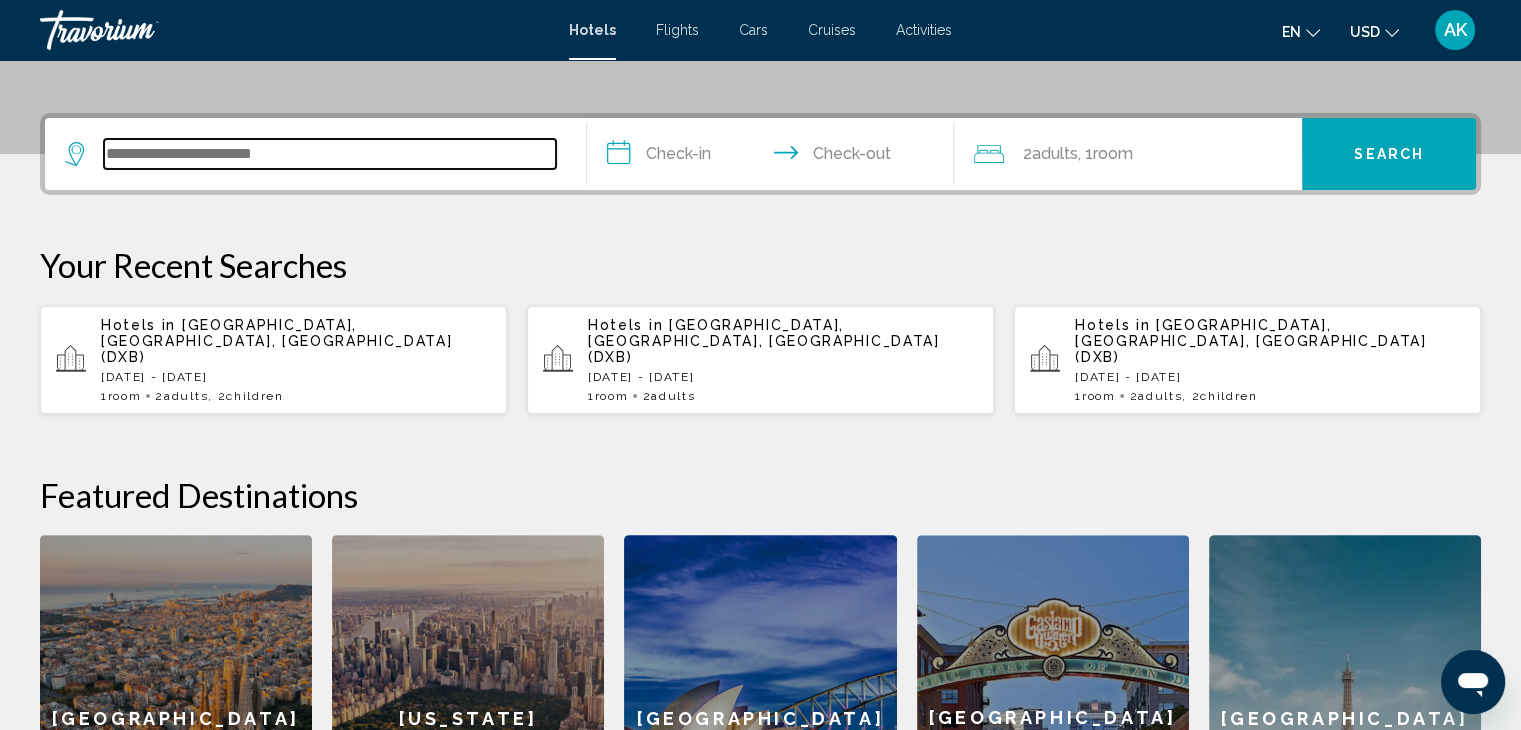 scroll, scrollTop: 493, scrollLeft: 0, axis: vertical 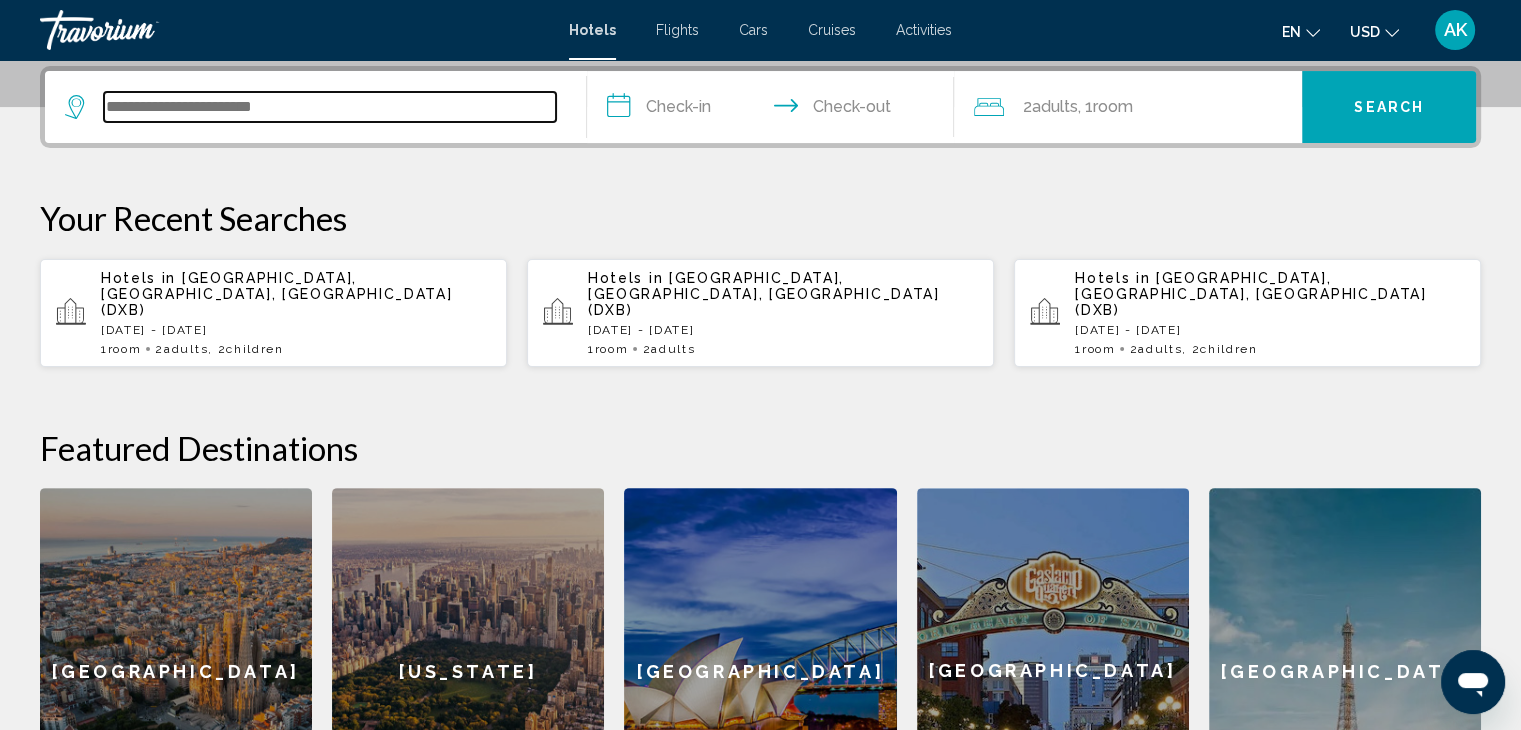 click at bounding box center [330, 107] 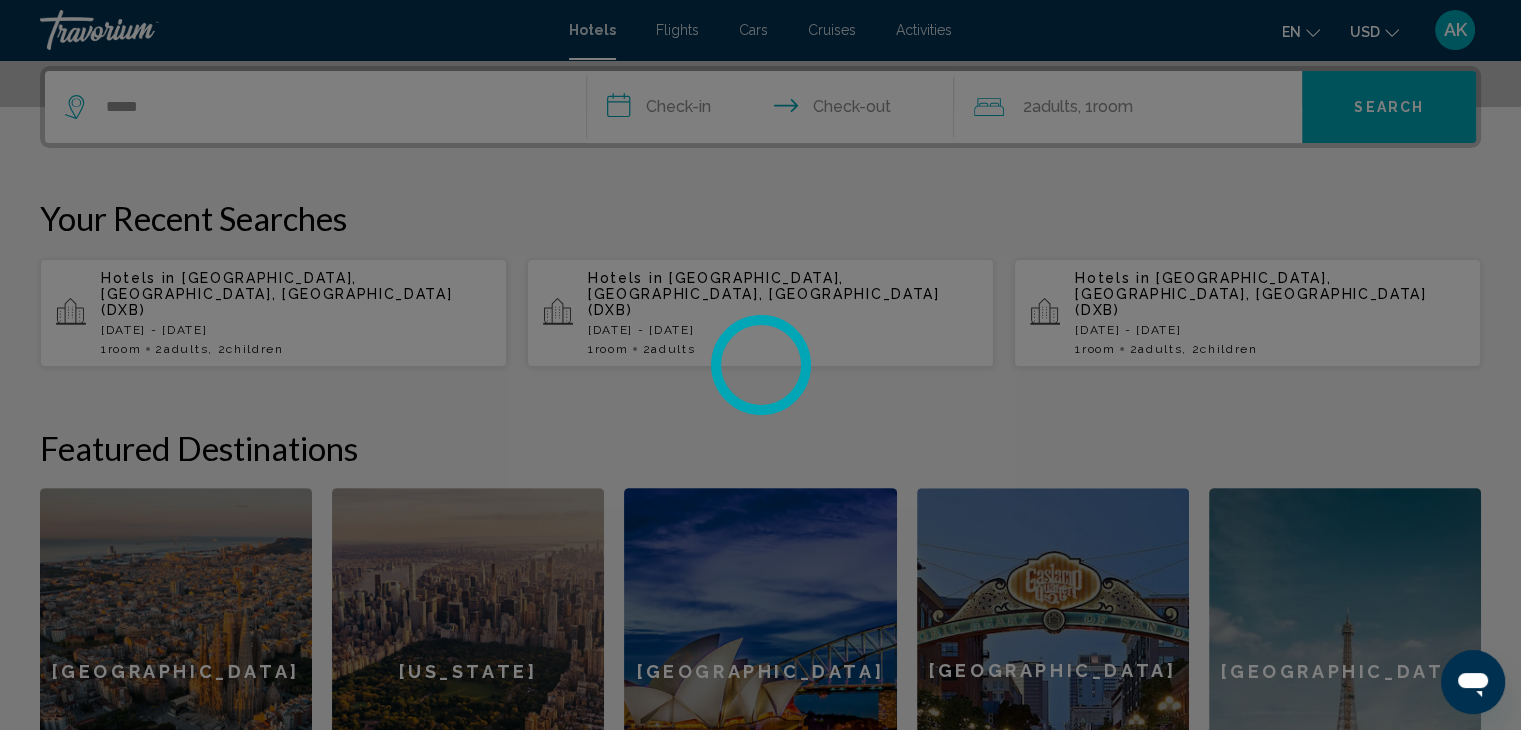 click at bounding box center (760, 365) 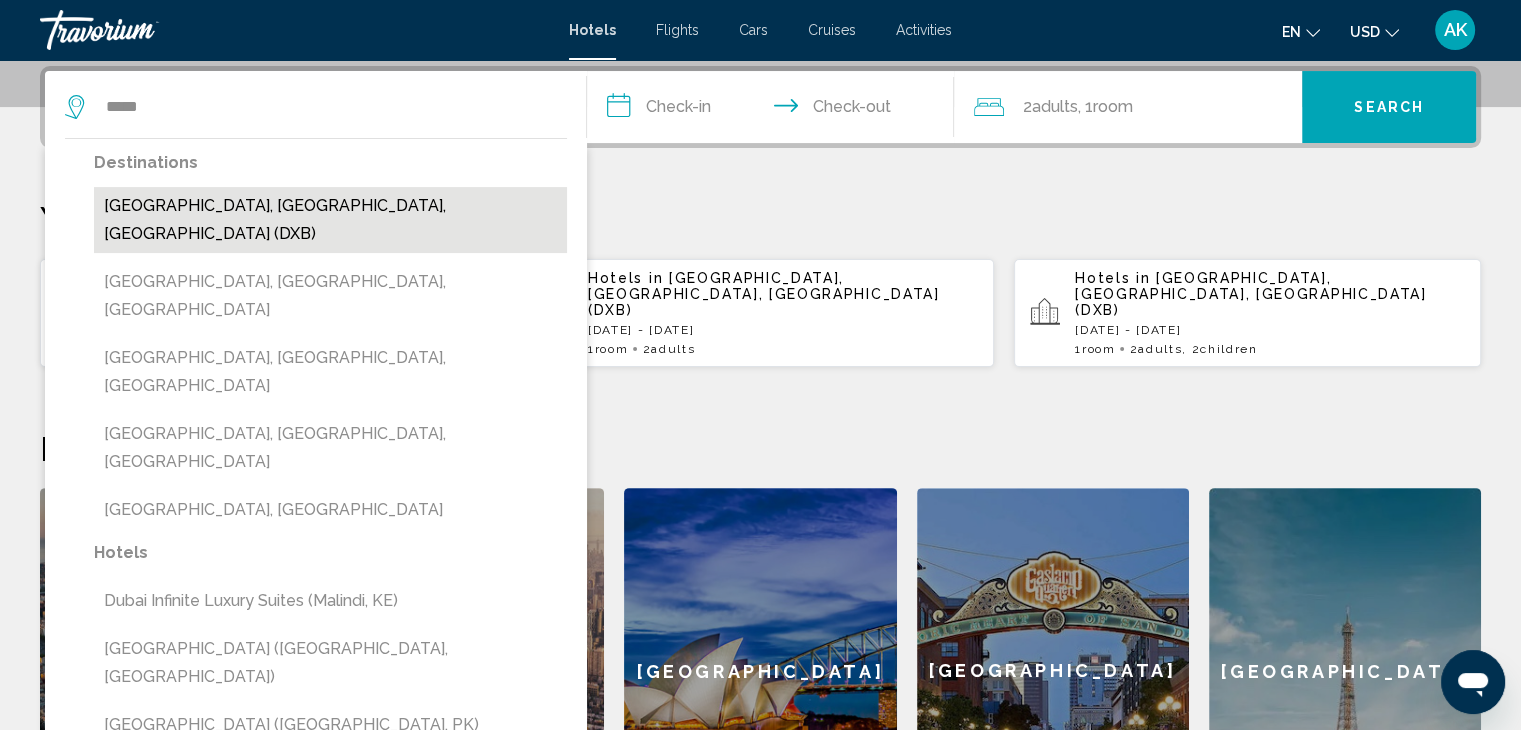 click on "[GEOGRAPHIC_DATA], [GEOGRAPHIC_DATA], [GEOGRAPHIC_DATA] (DXB)" at bounding box center [330, 220] 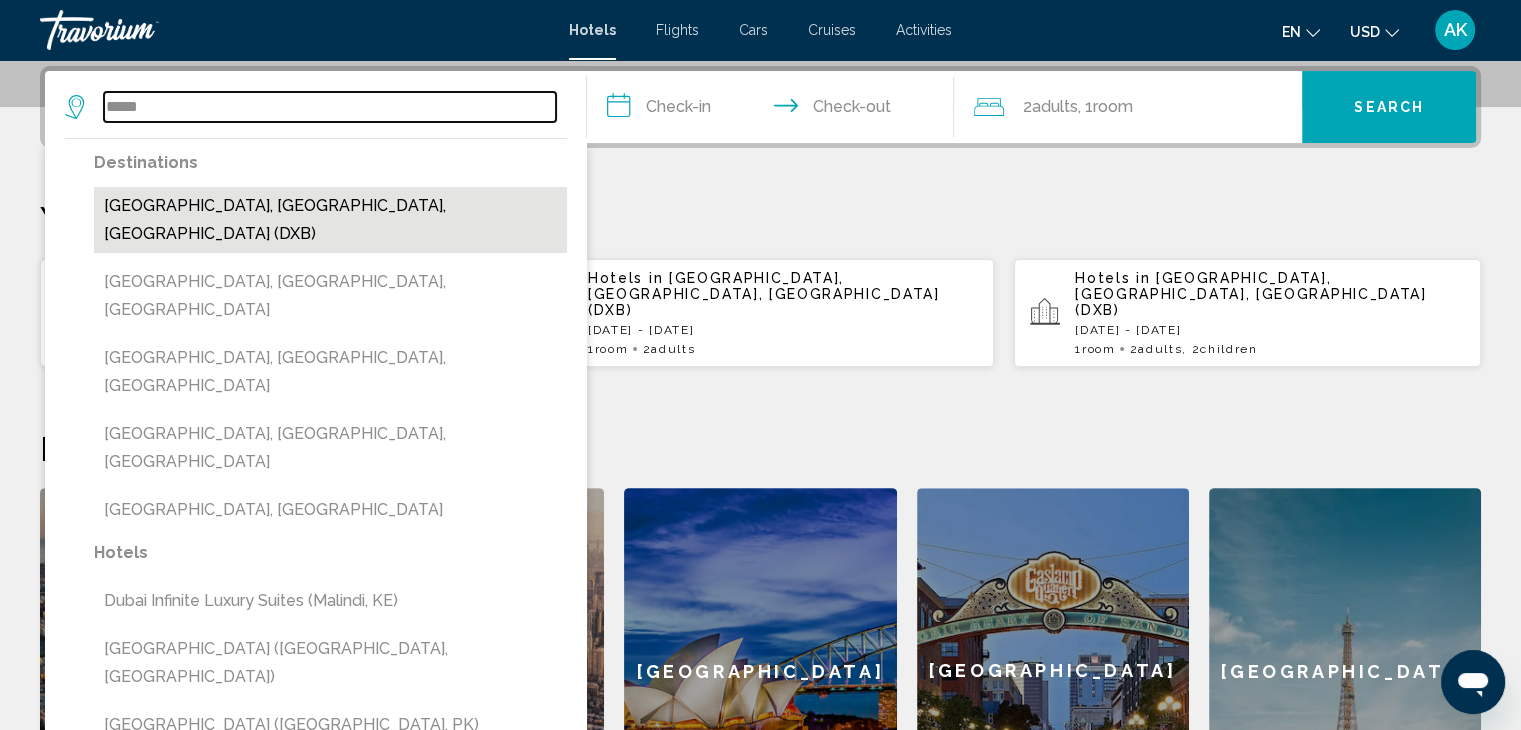 type on "**********" 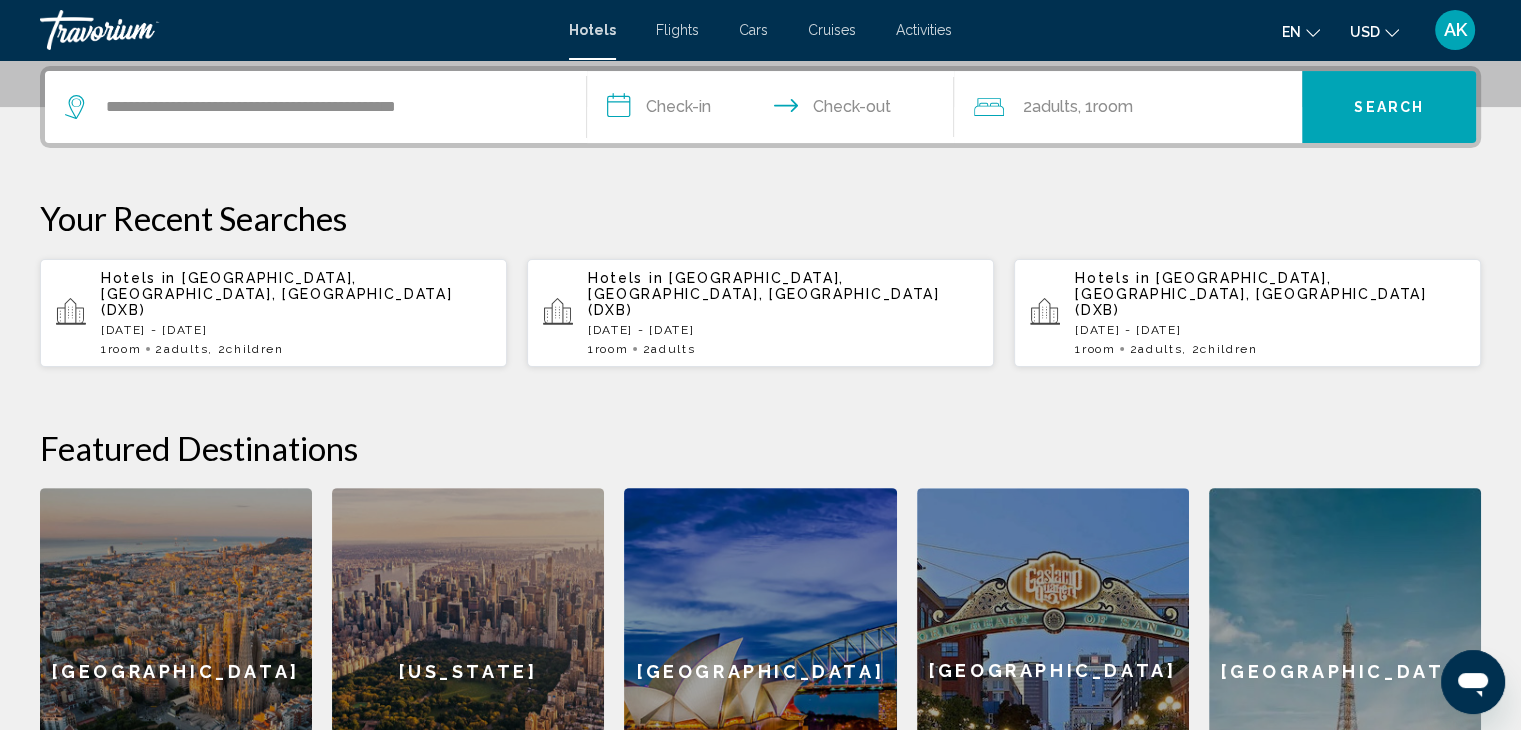 click on "**********" at bounding box center (775, 110) 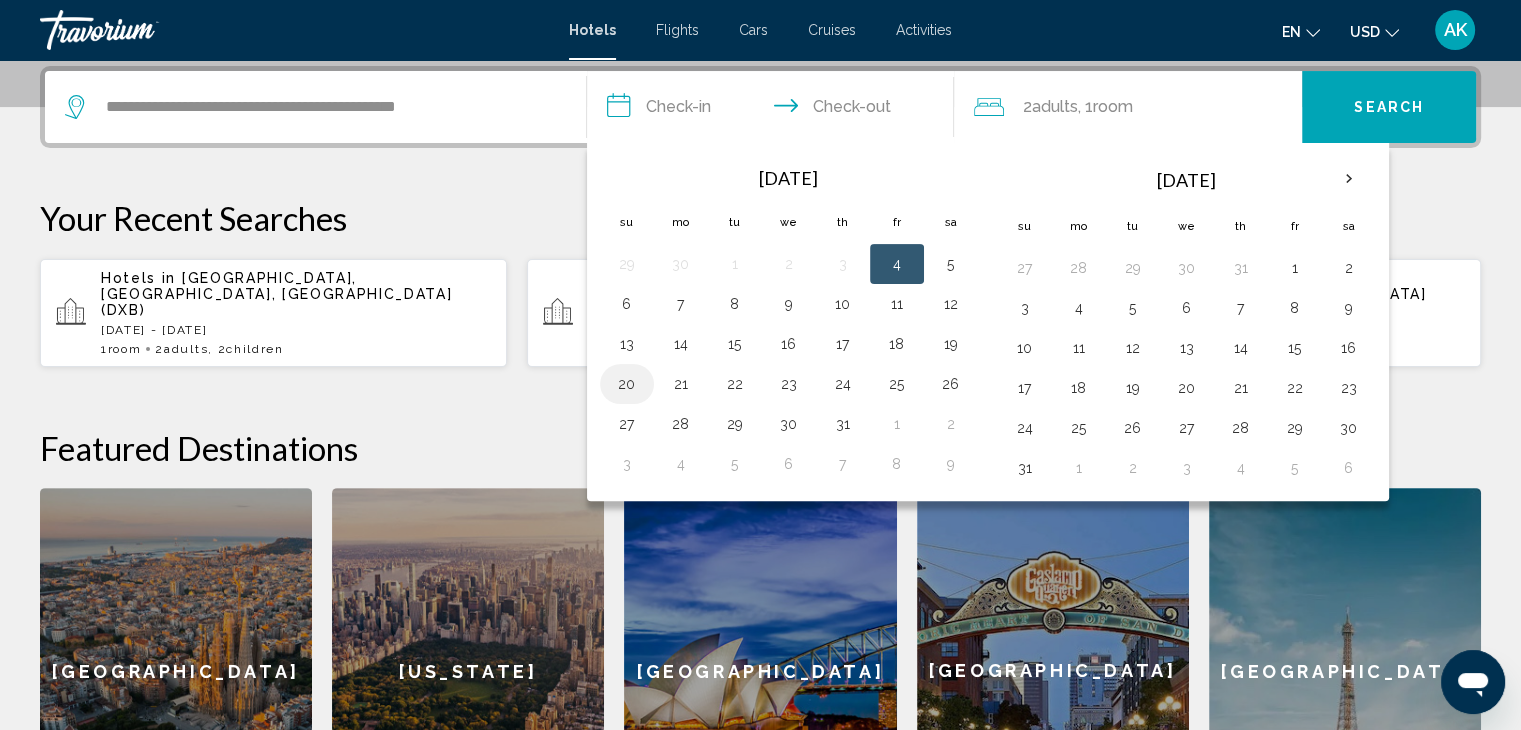 click on "20" at bounding box center [627, 384] 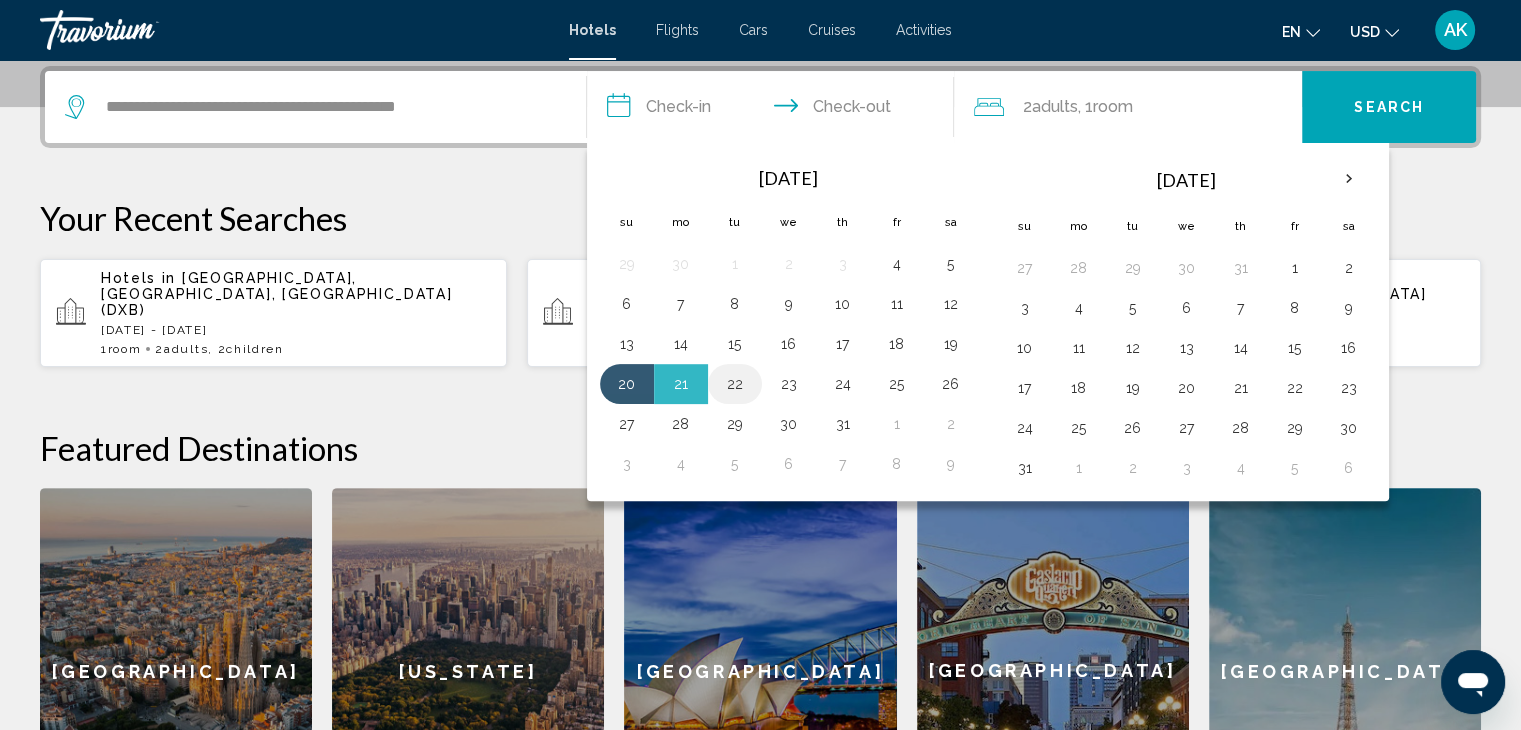 click on "22" at bounding box center [735, 384] 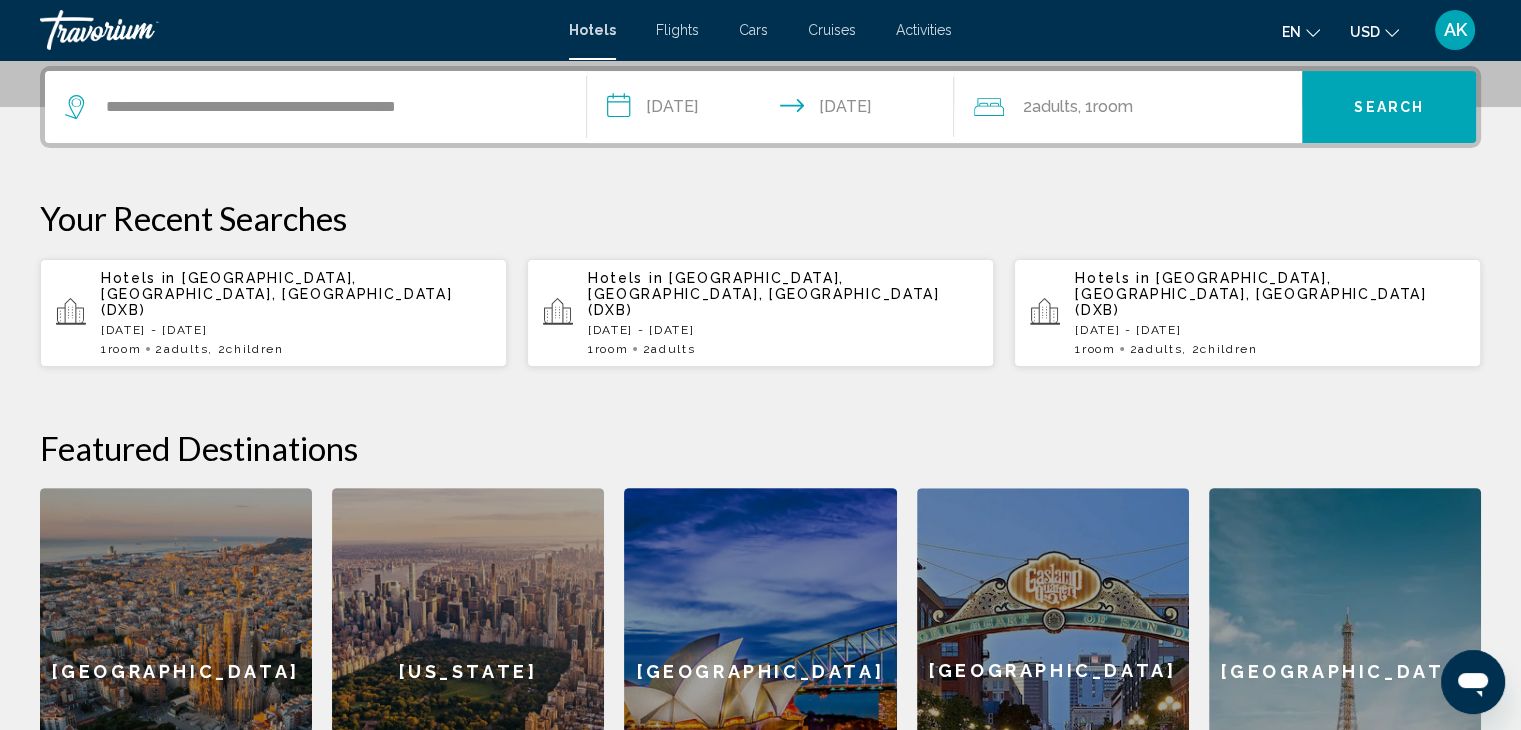click on "**********" at bounding box center (775, 110) 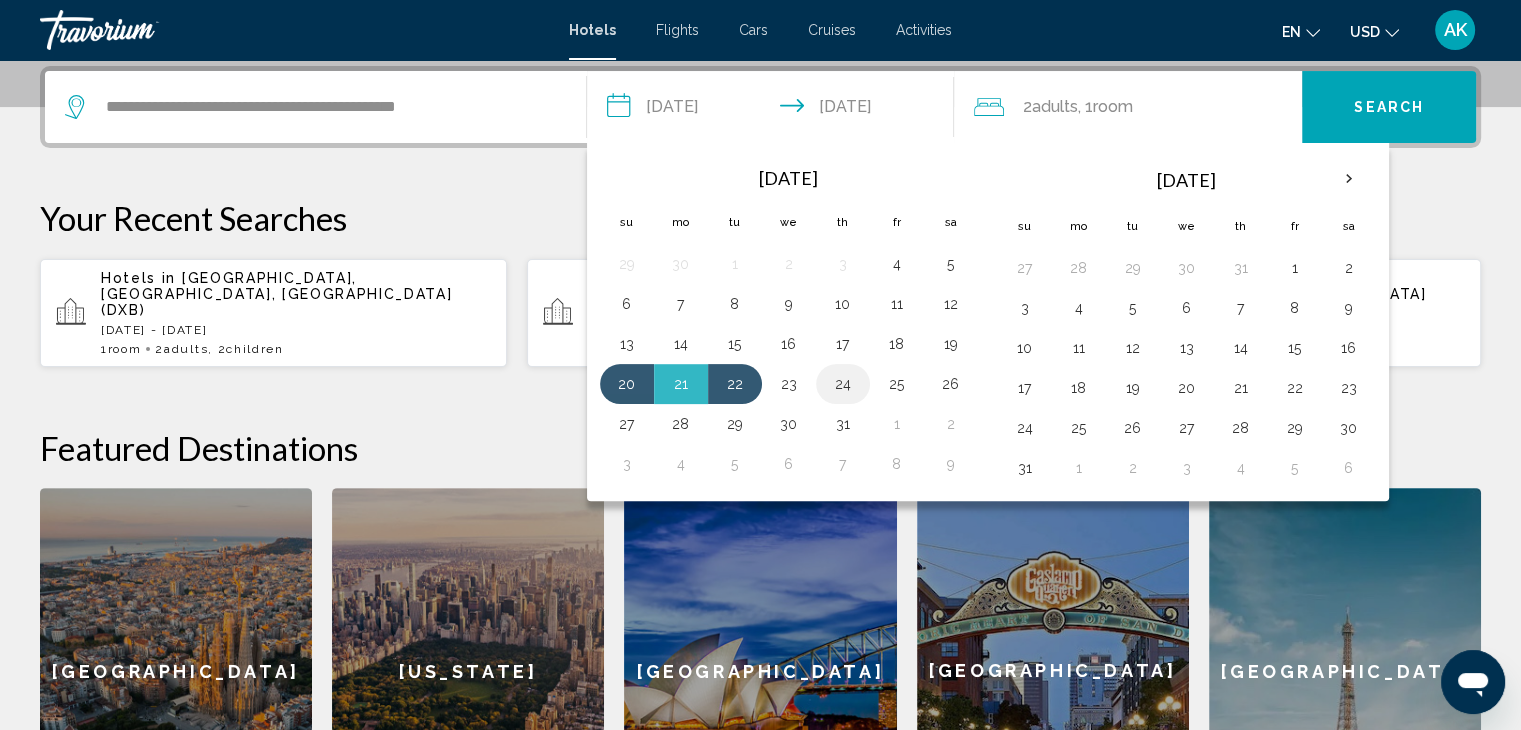 click on "24" at bounding box center (843, 384) 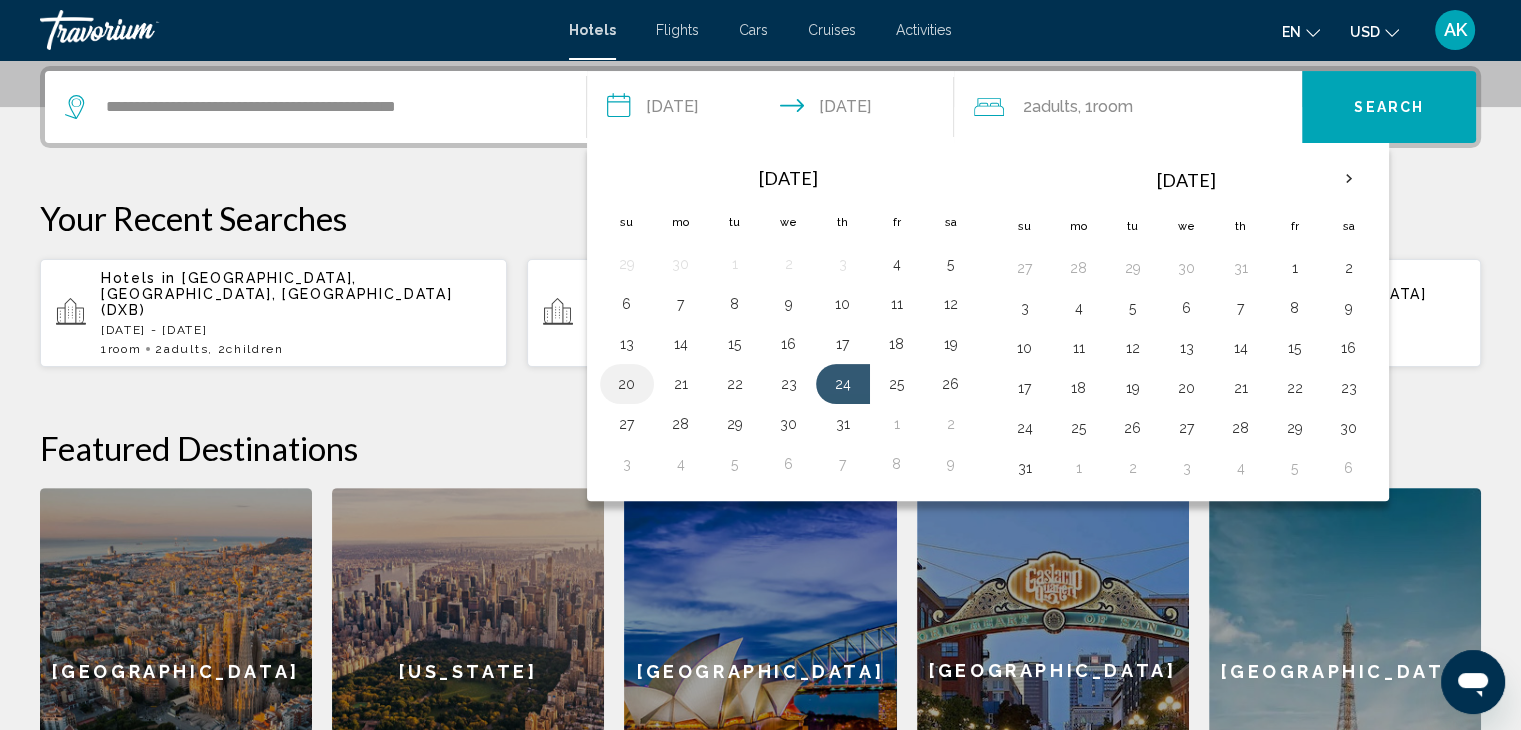 click on "20" at bounding box center [627, 384] 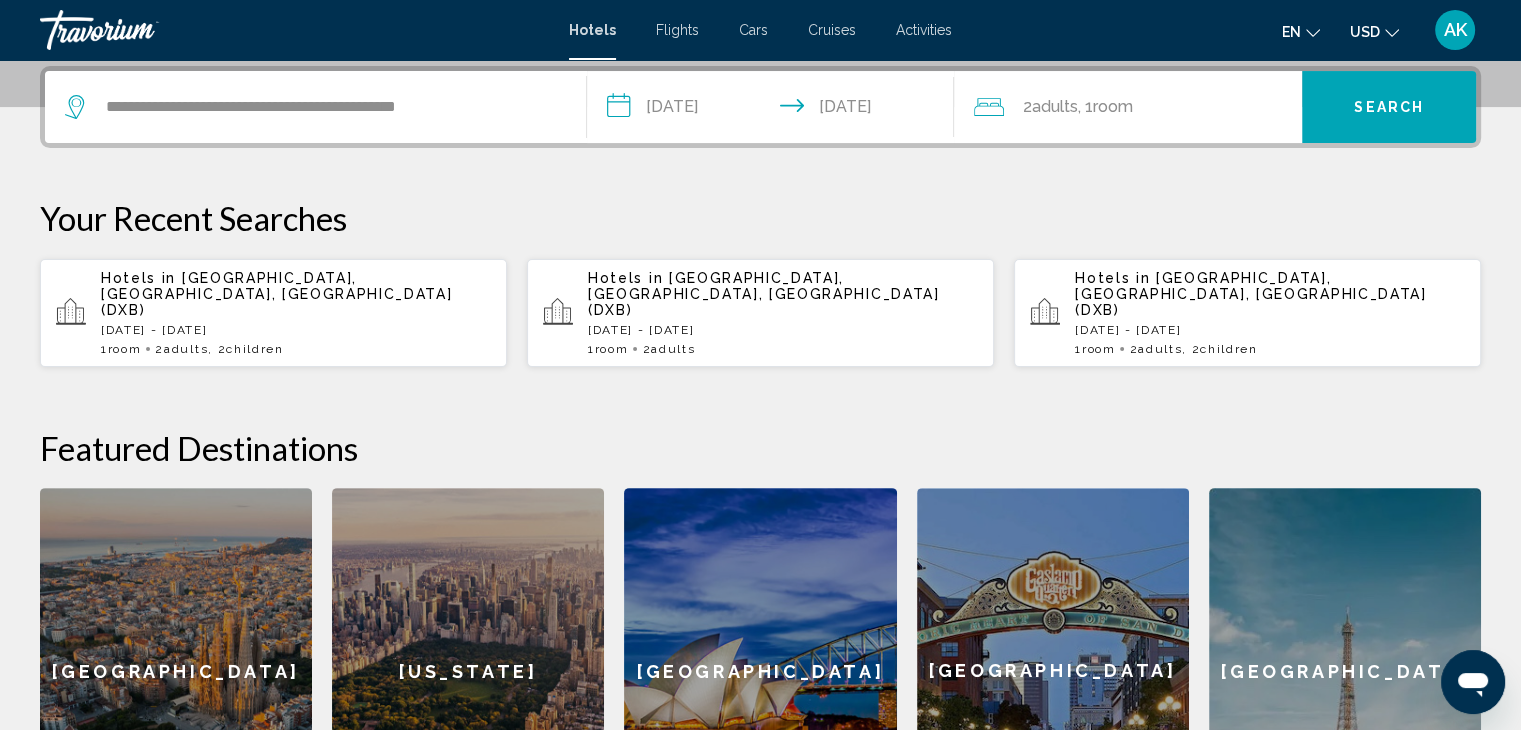 click on "**********" at bounding box center [775, 110] 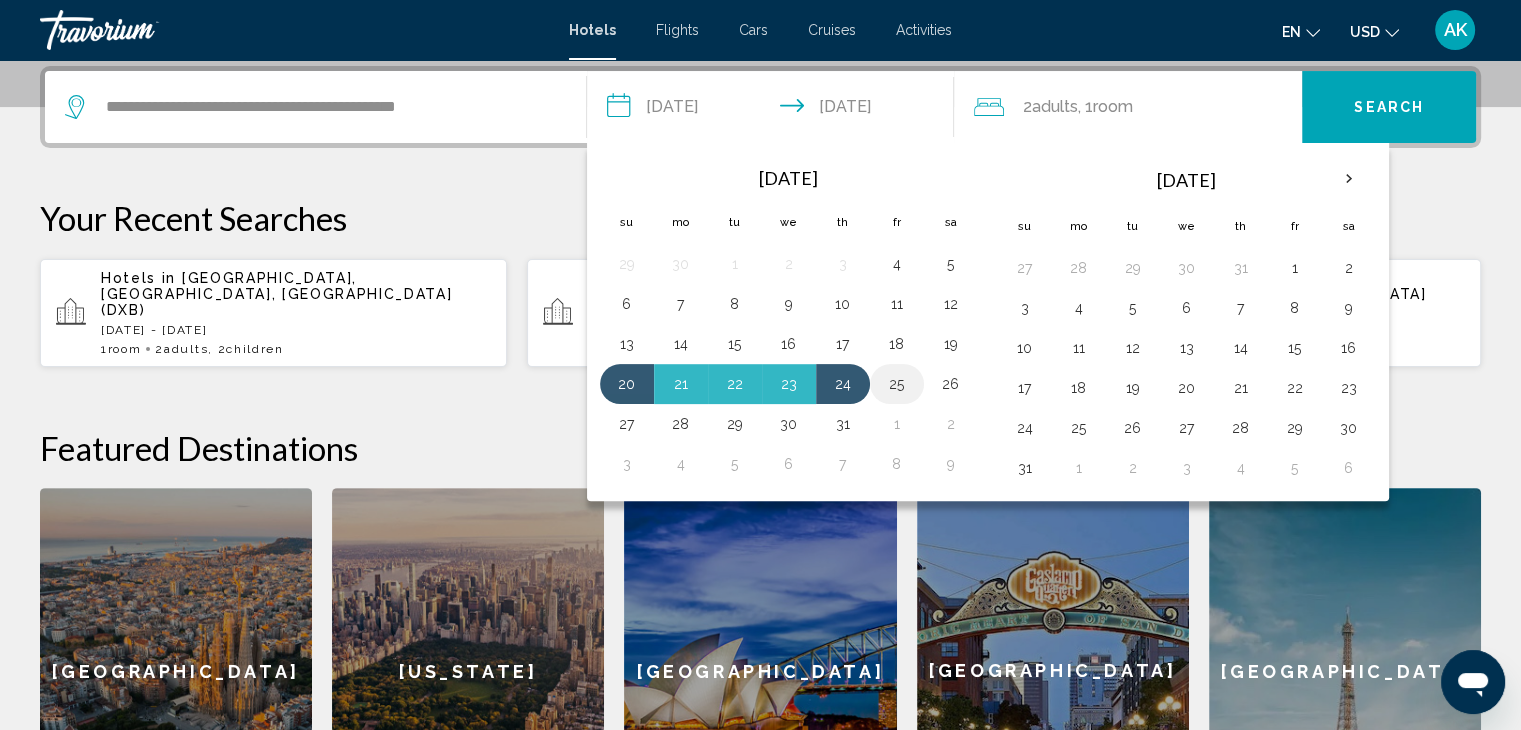 click on "25" at bounding box center [897, 384] 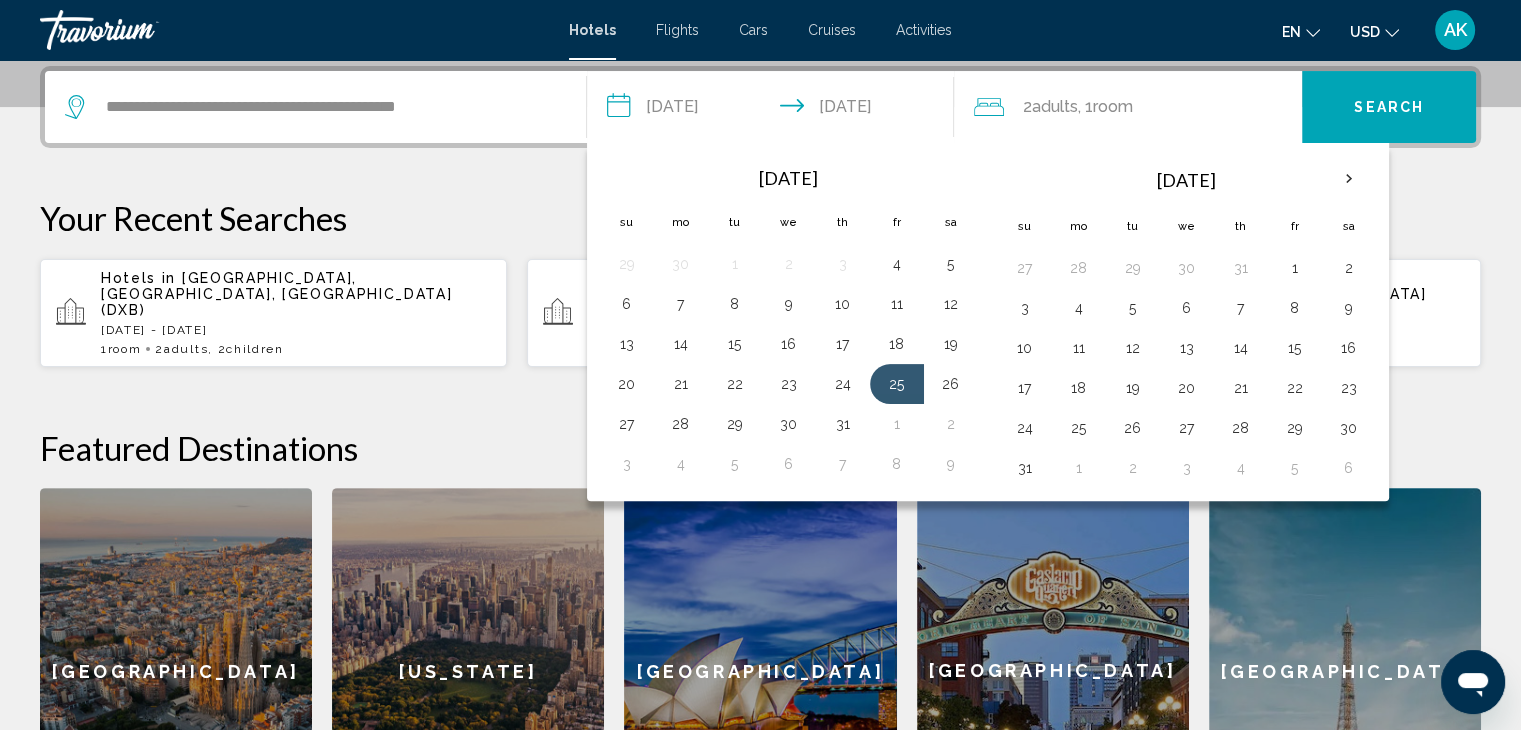drag, startPoint x: 619, startPoint y: 382, endPoint x: 473, endPoint y: 431, distance: 154.00325 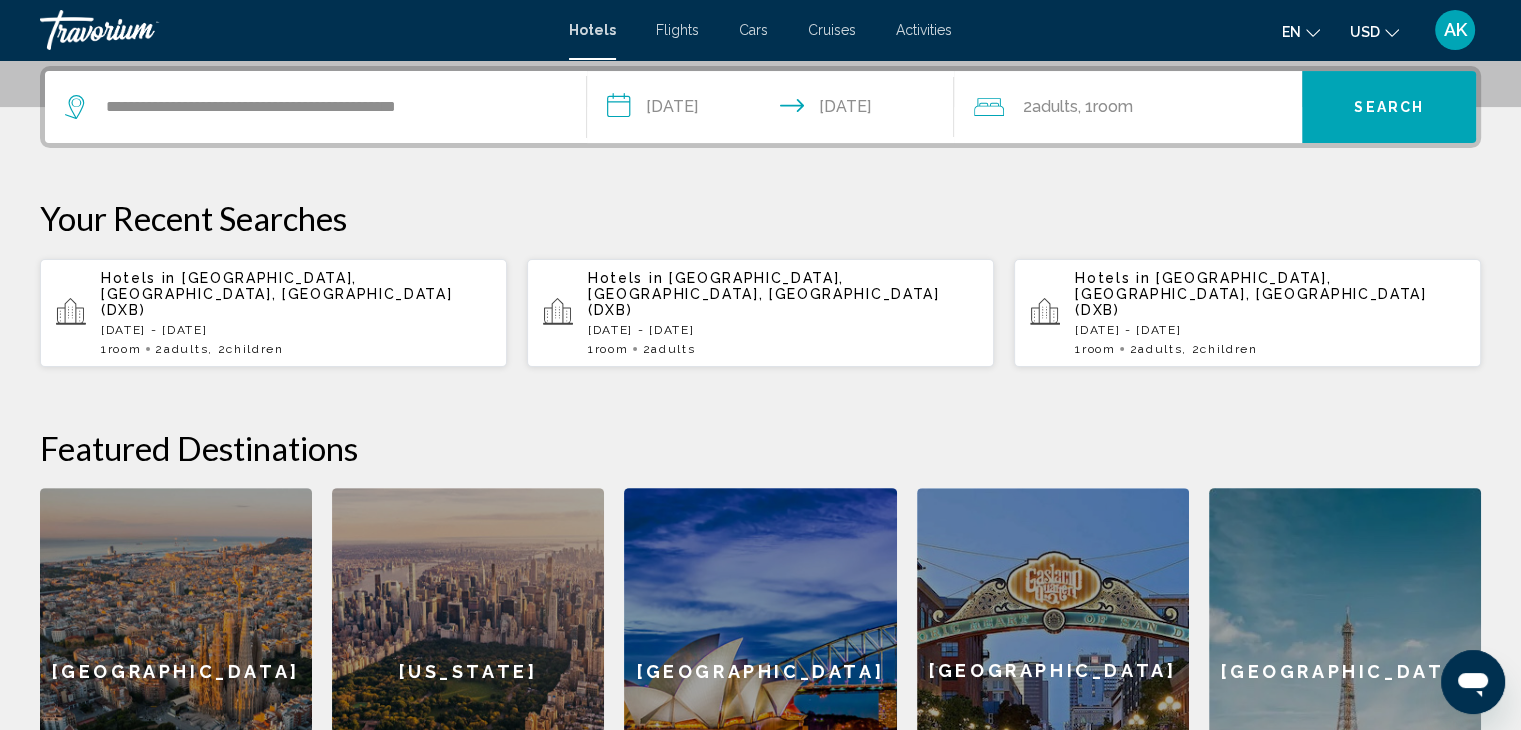 click on "**********" at bounding box center [775, 110] 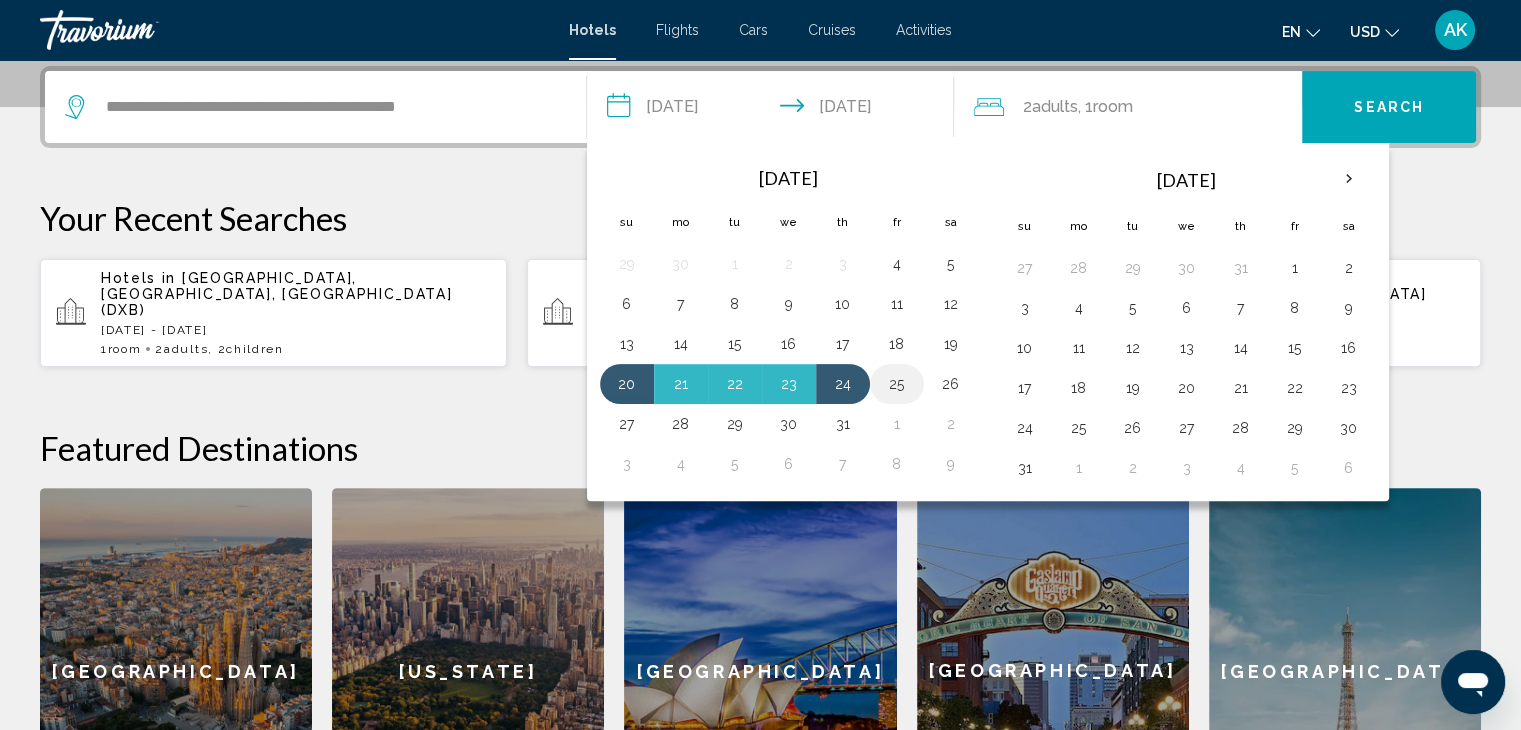 click on "25" at bounding box center [897, 384] 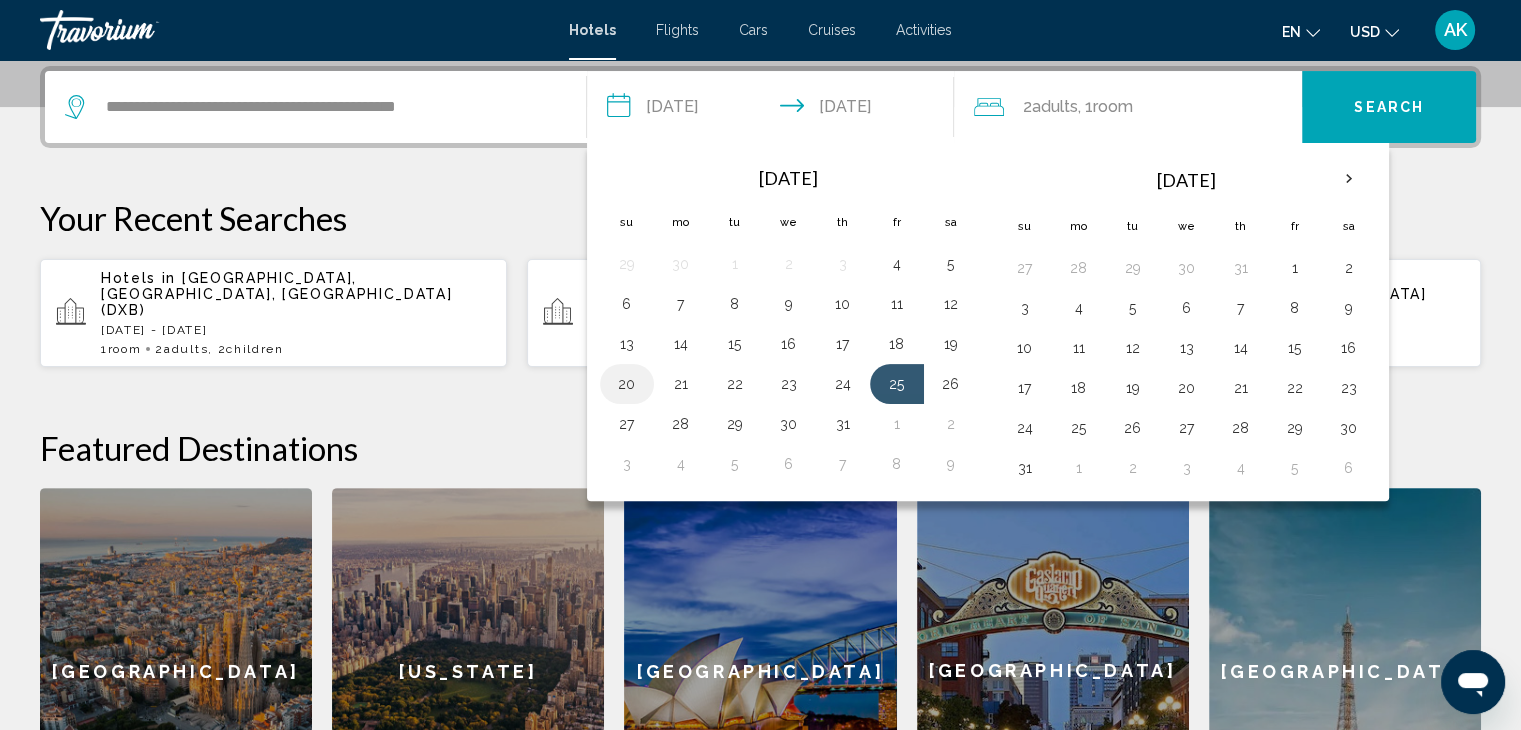 click on "20" at bounding box center (627, 384) 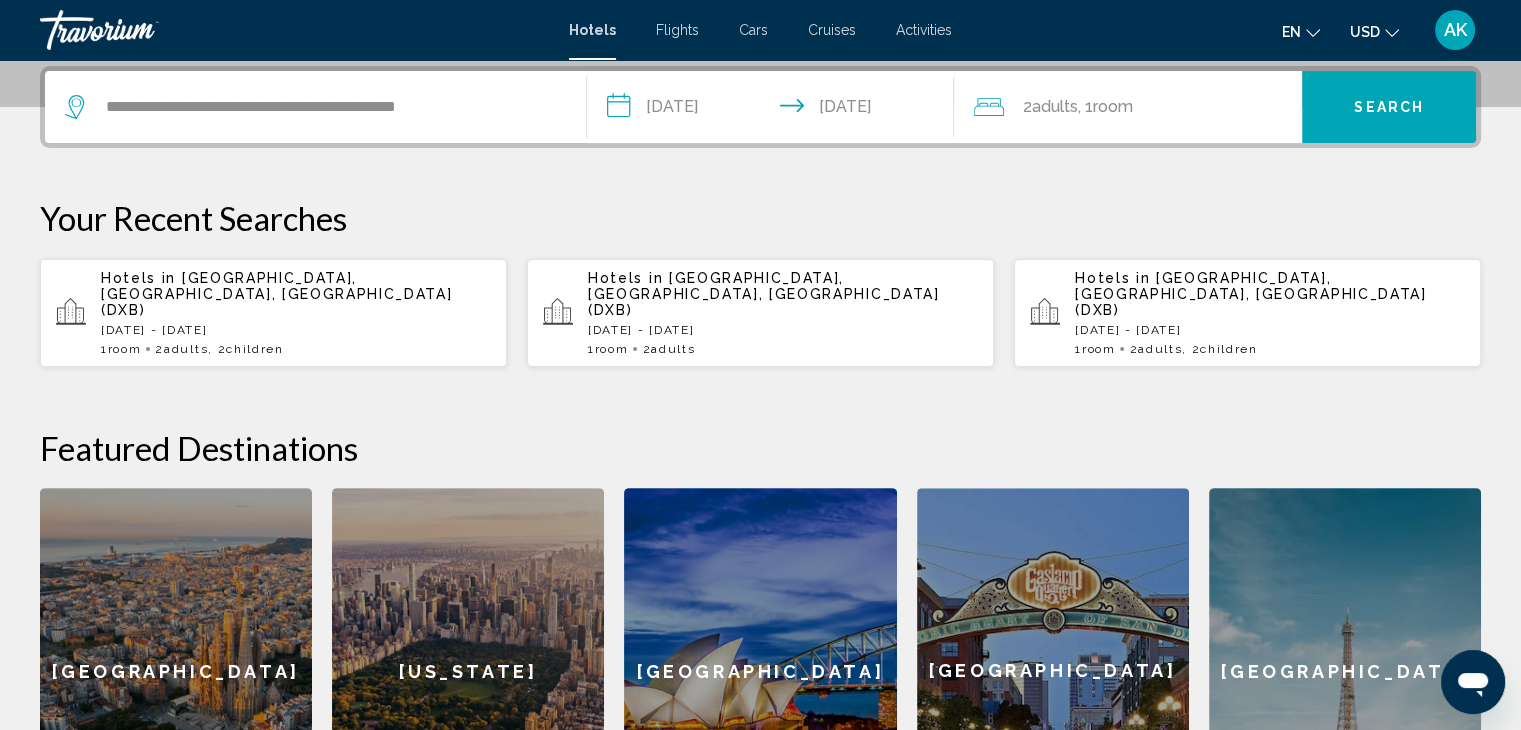 click on "**********" at bounding box center (775, 110) 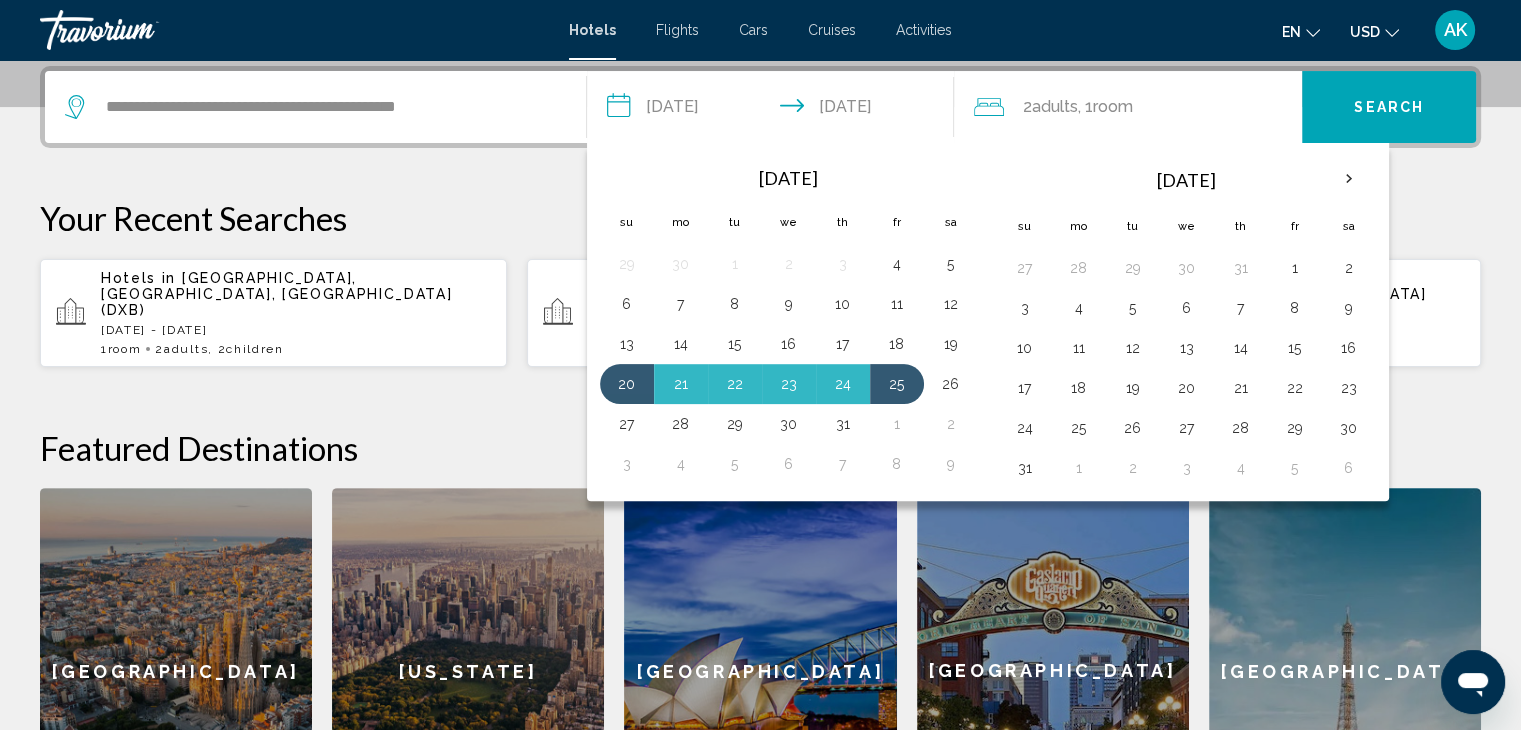click on "**********" at bounding box center [775, 110] 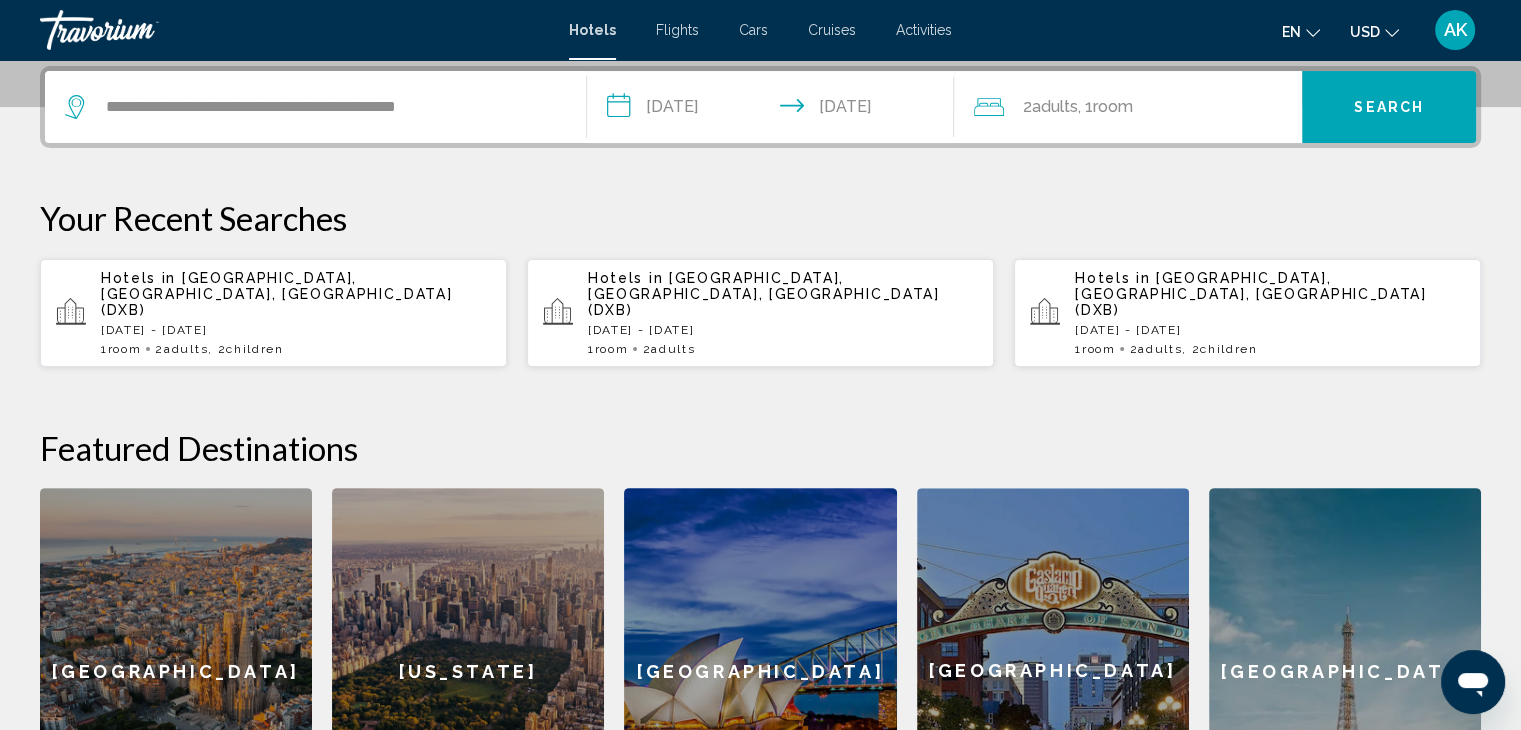 click on "2  Adult Adults , 1  Room rooms" 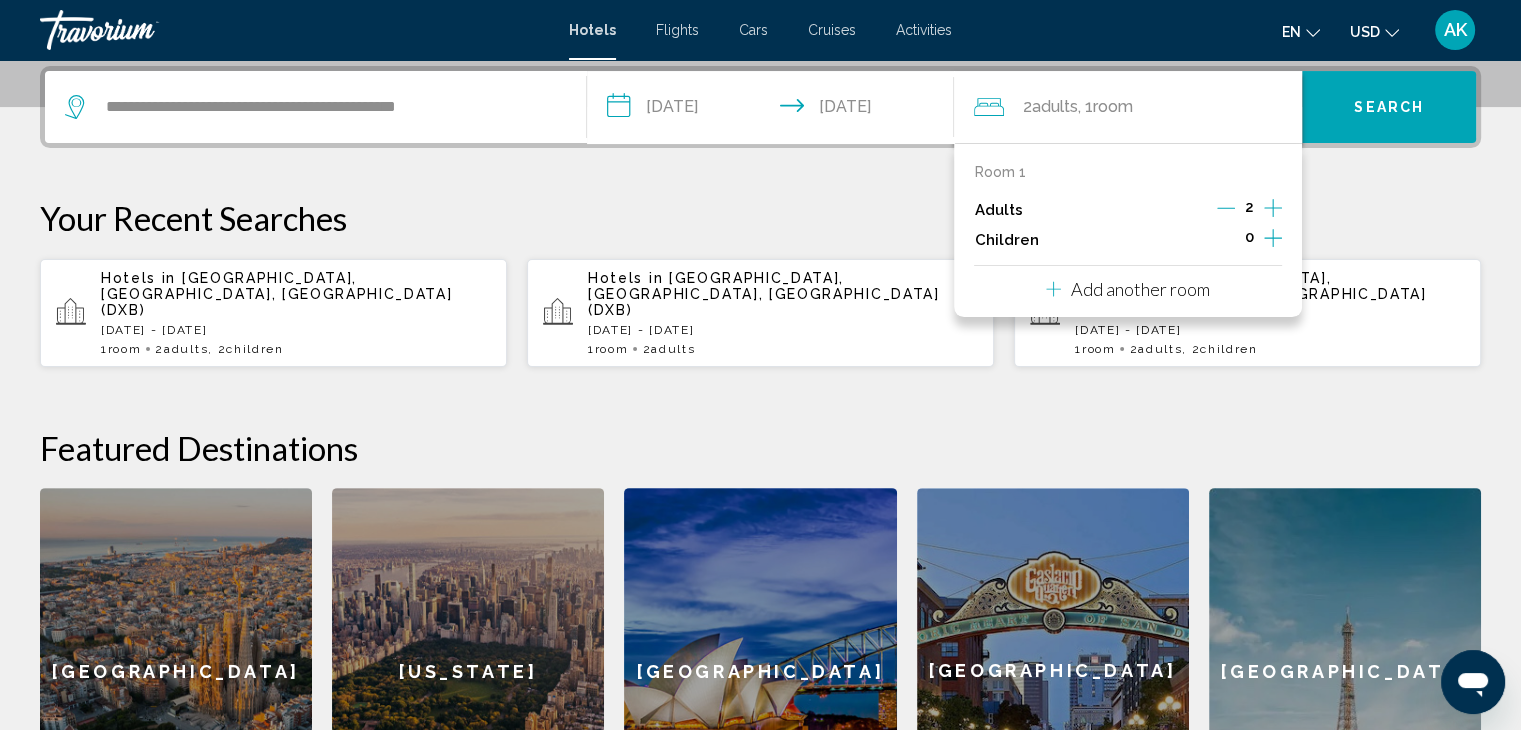 click 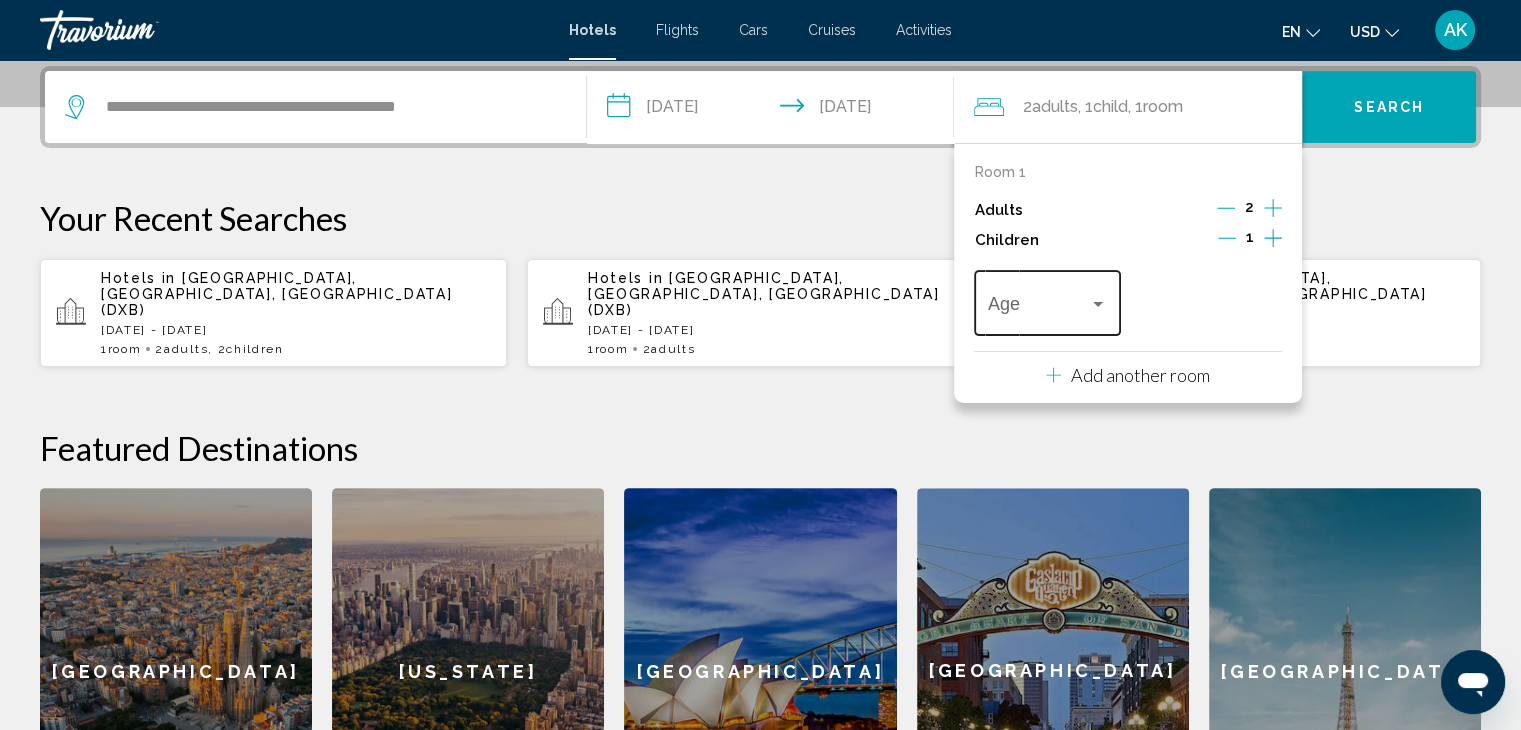 click at bounding box center (1098, 304) 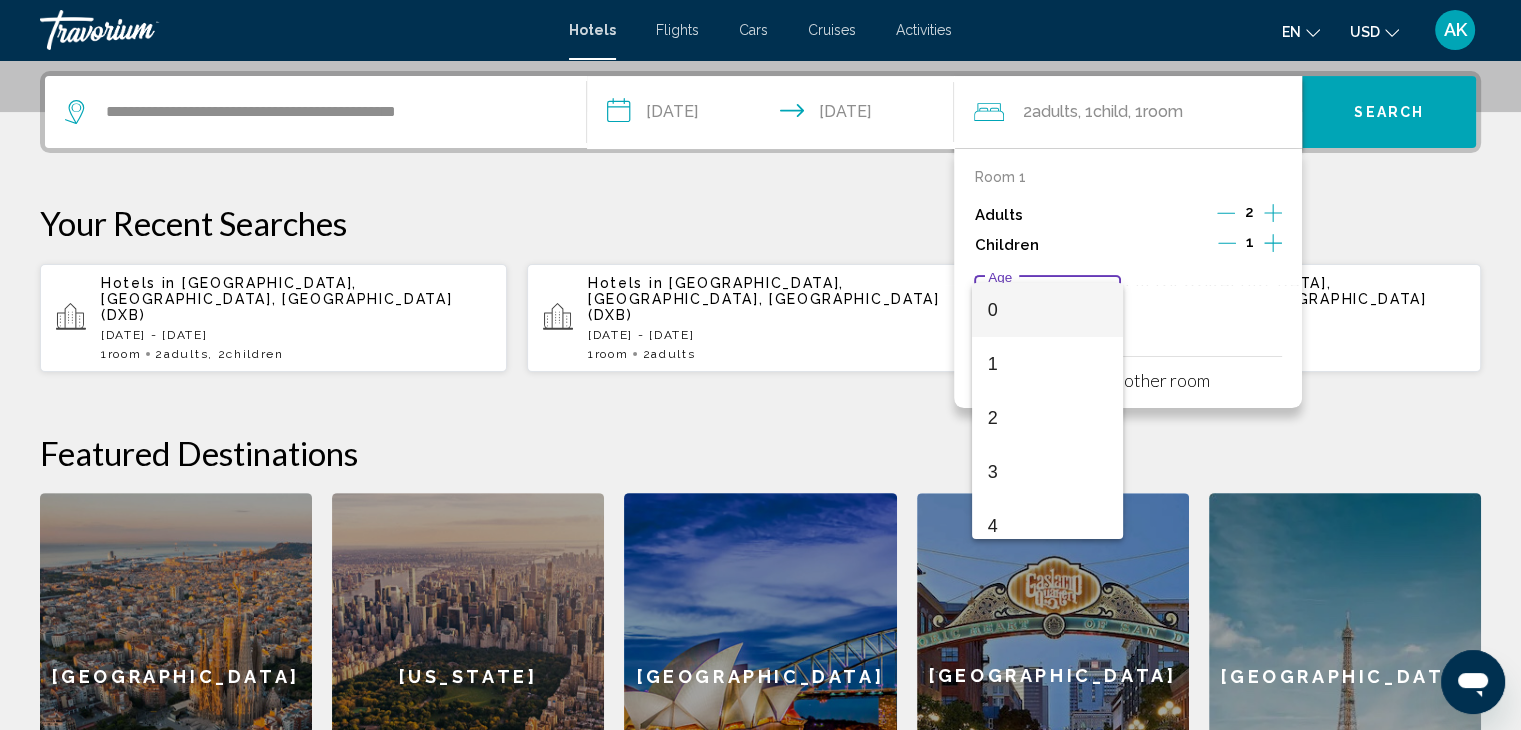 scroll, scrollTop: 485, scrollLeft: 0, axis: vertical 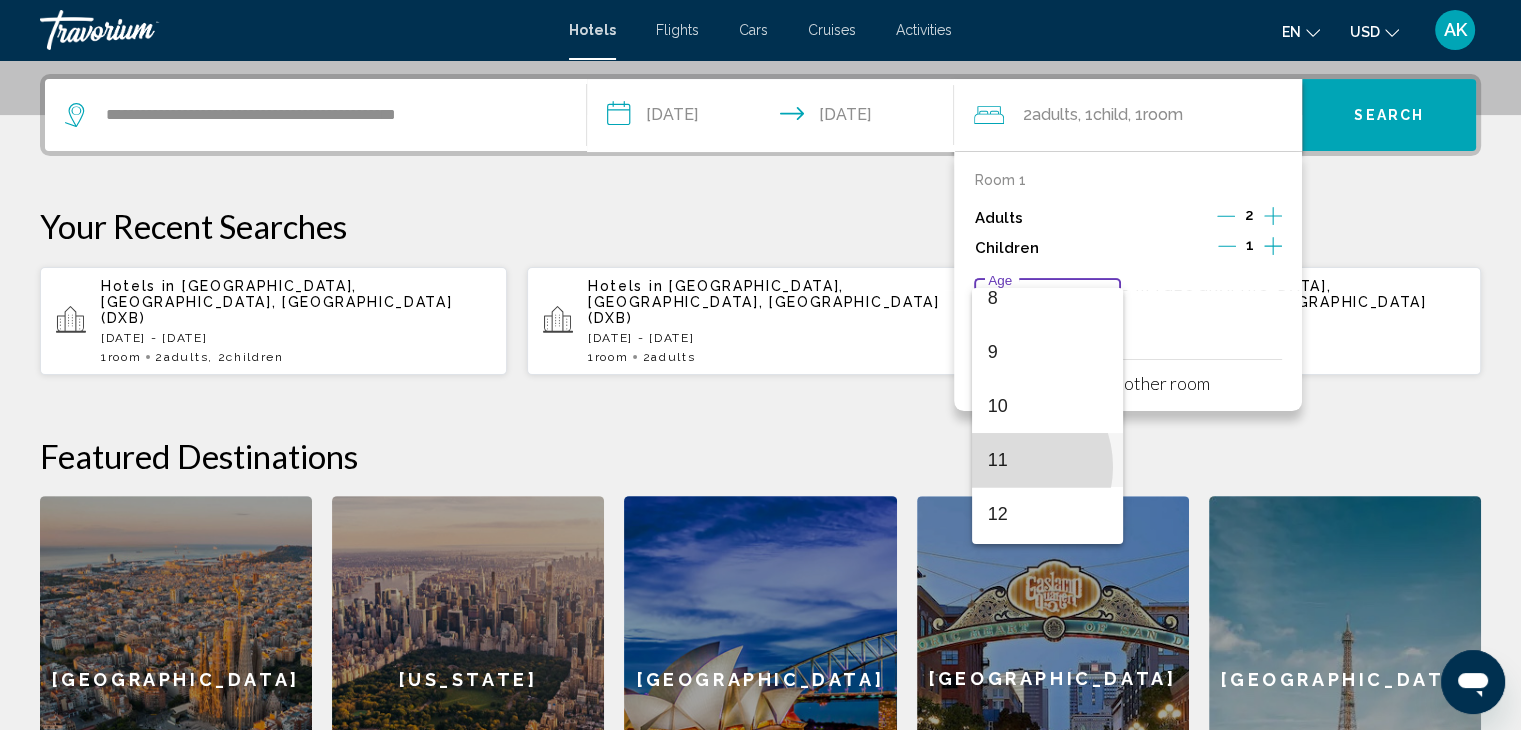 click on "11" at bounding box center (1047, 460) 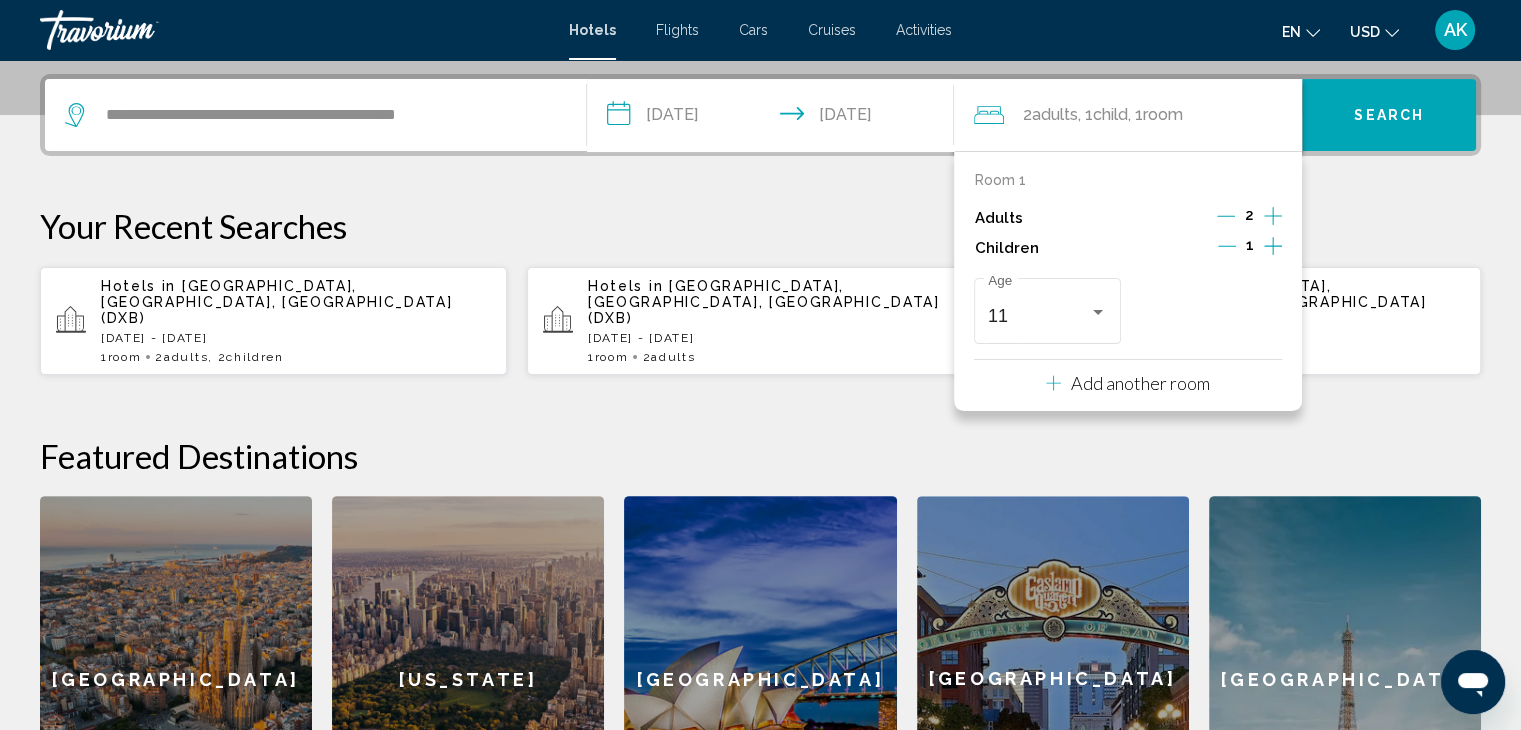 click 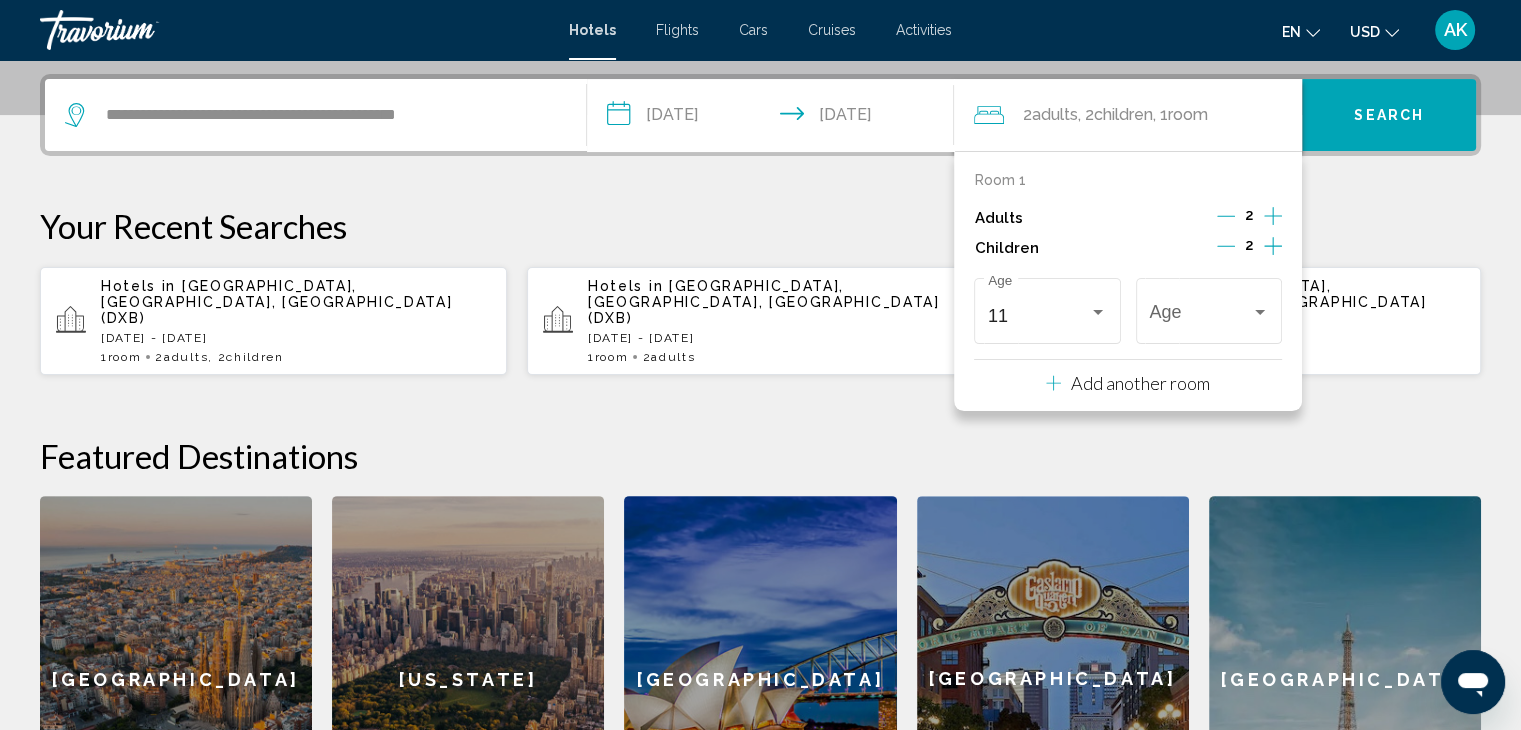 scroll, scrollTop: 493, scrollLeft: 0, axis: vertical 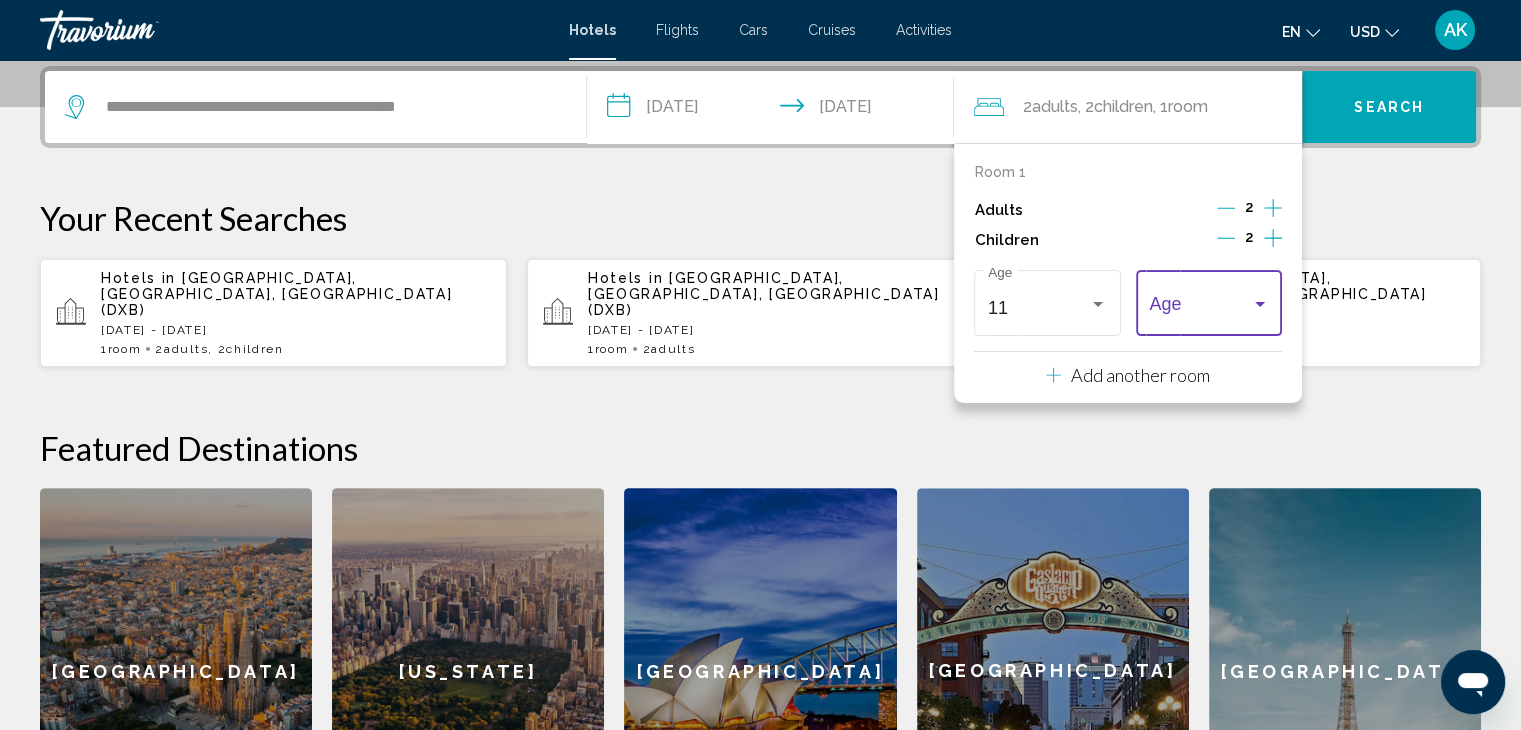 click at bounding box center [1260, 304] 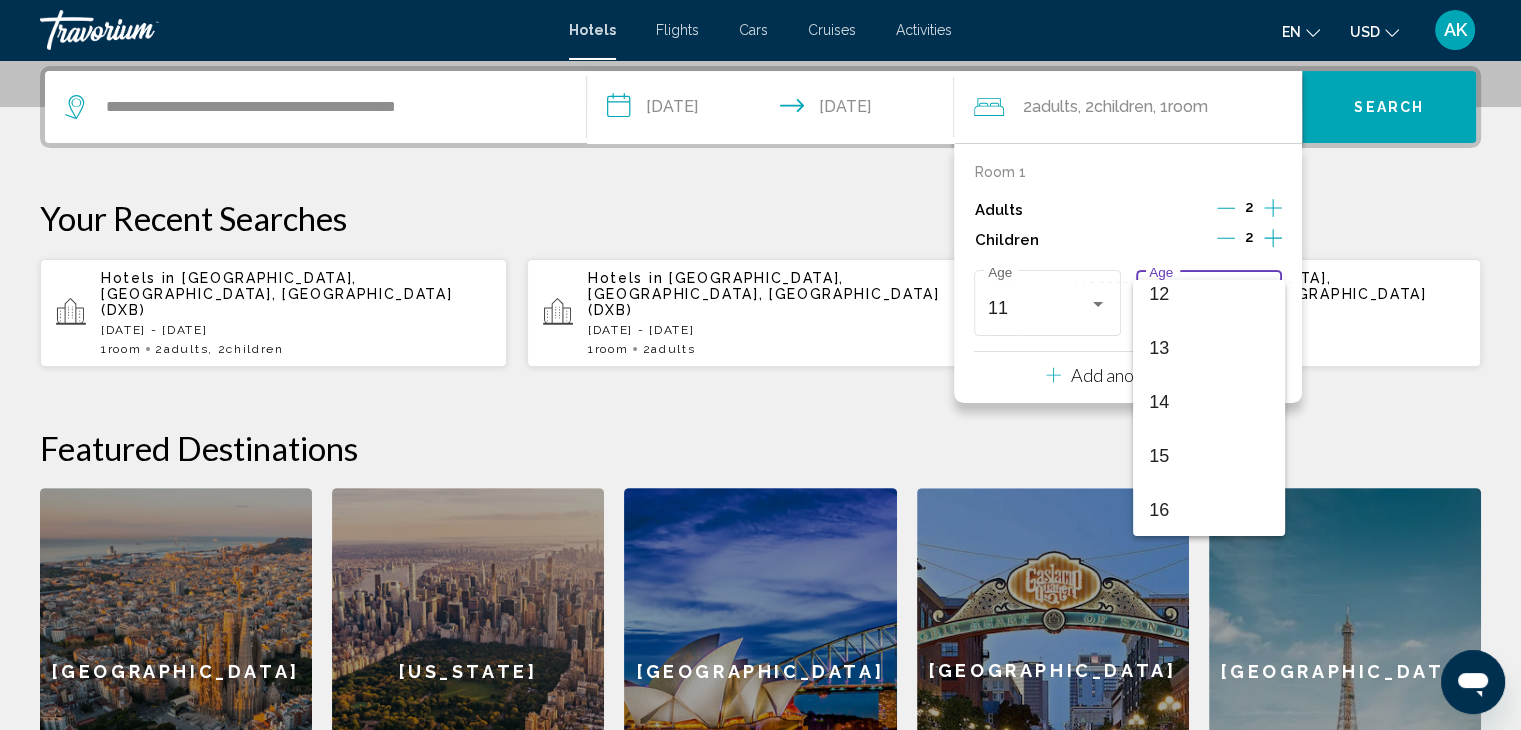 scroll, scrollTop: 658, scrollLeft: 0, axis: vertical 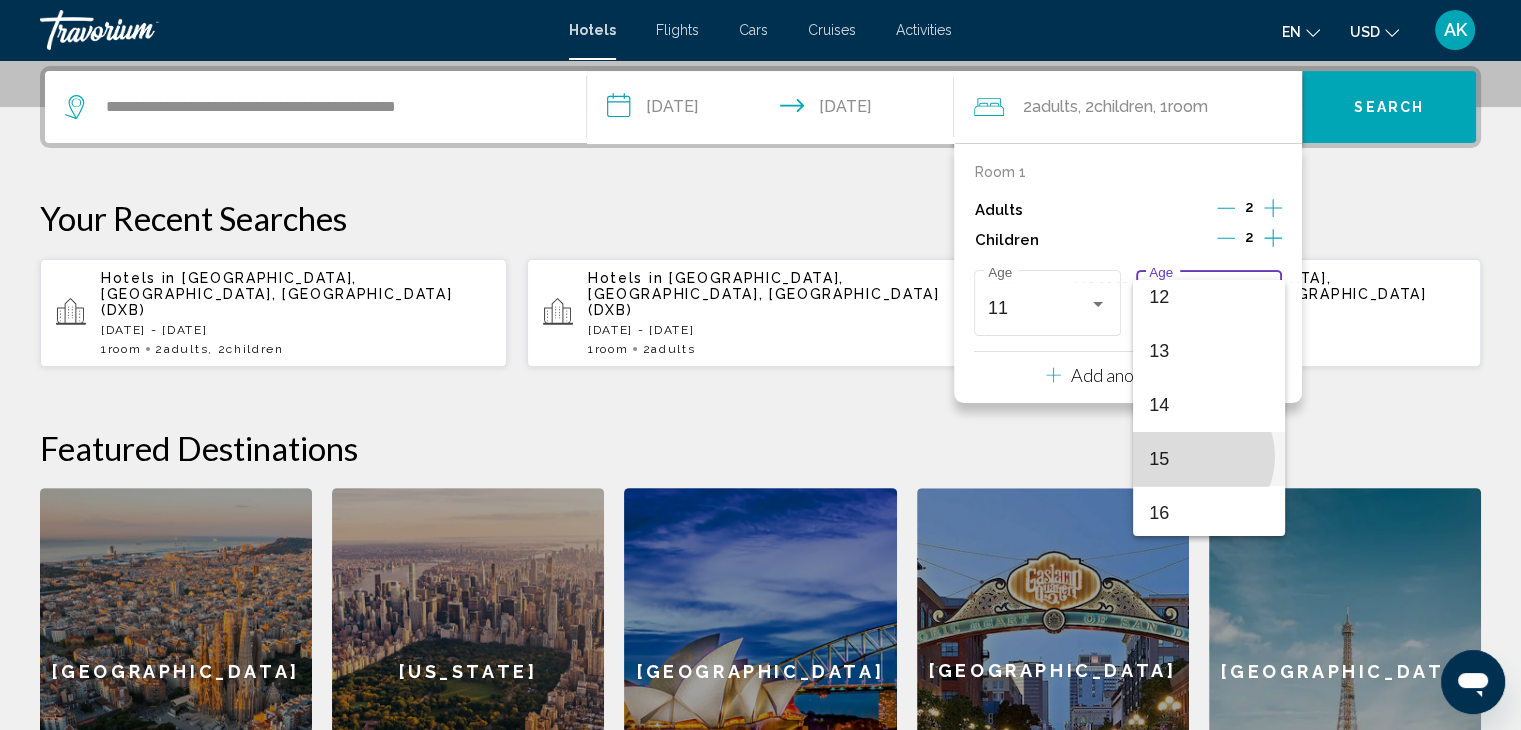 click on "15" at bounding box center [1208, 459] 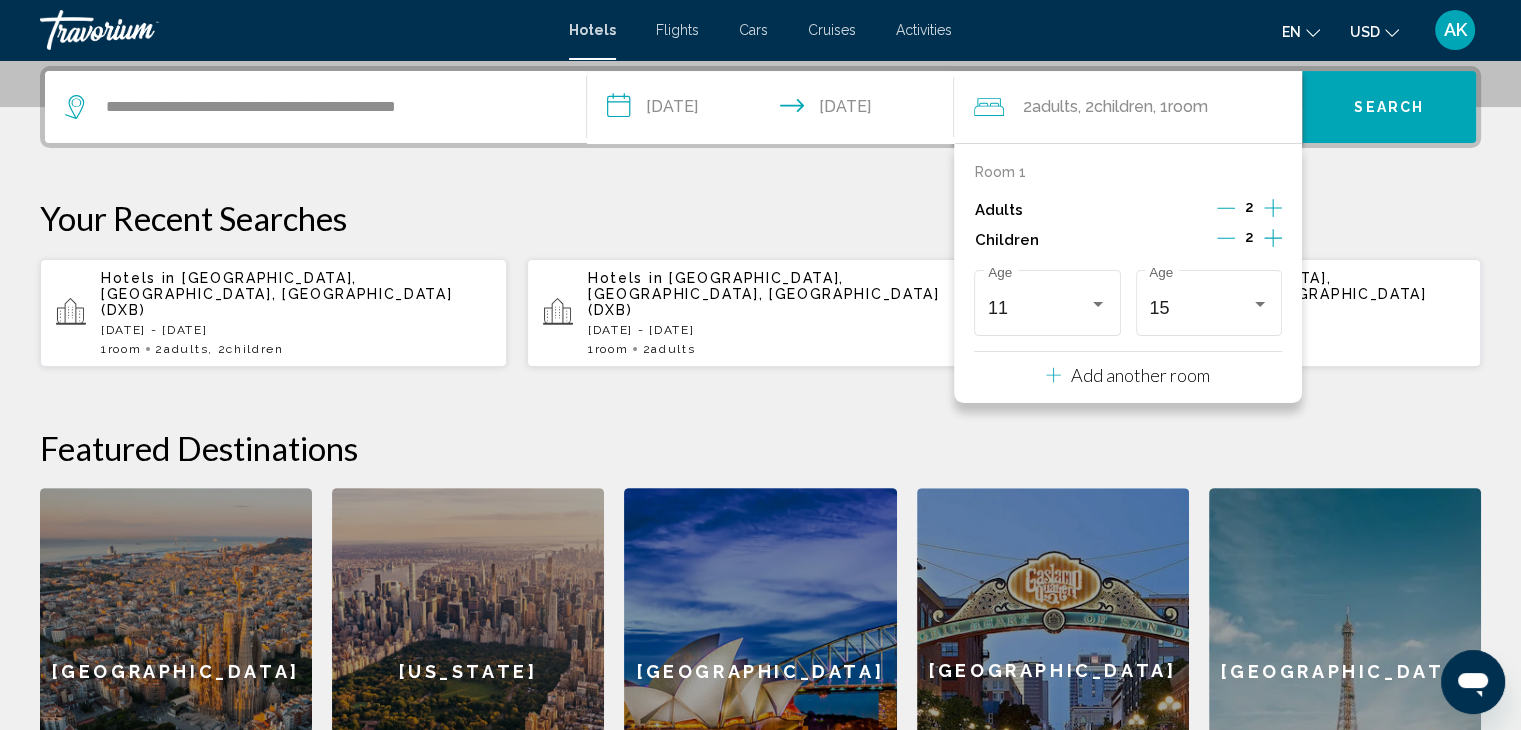 click on "Featured Destinations  Barcelona   New York   Sydney   San Diego   Paris
Barcelona   New York   Sydney   San Diego   Paris" 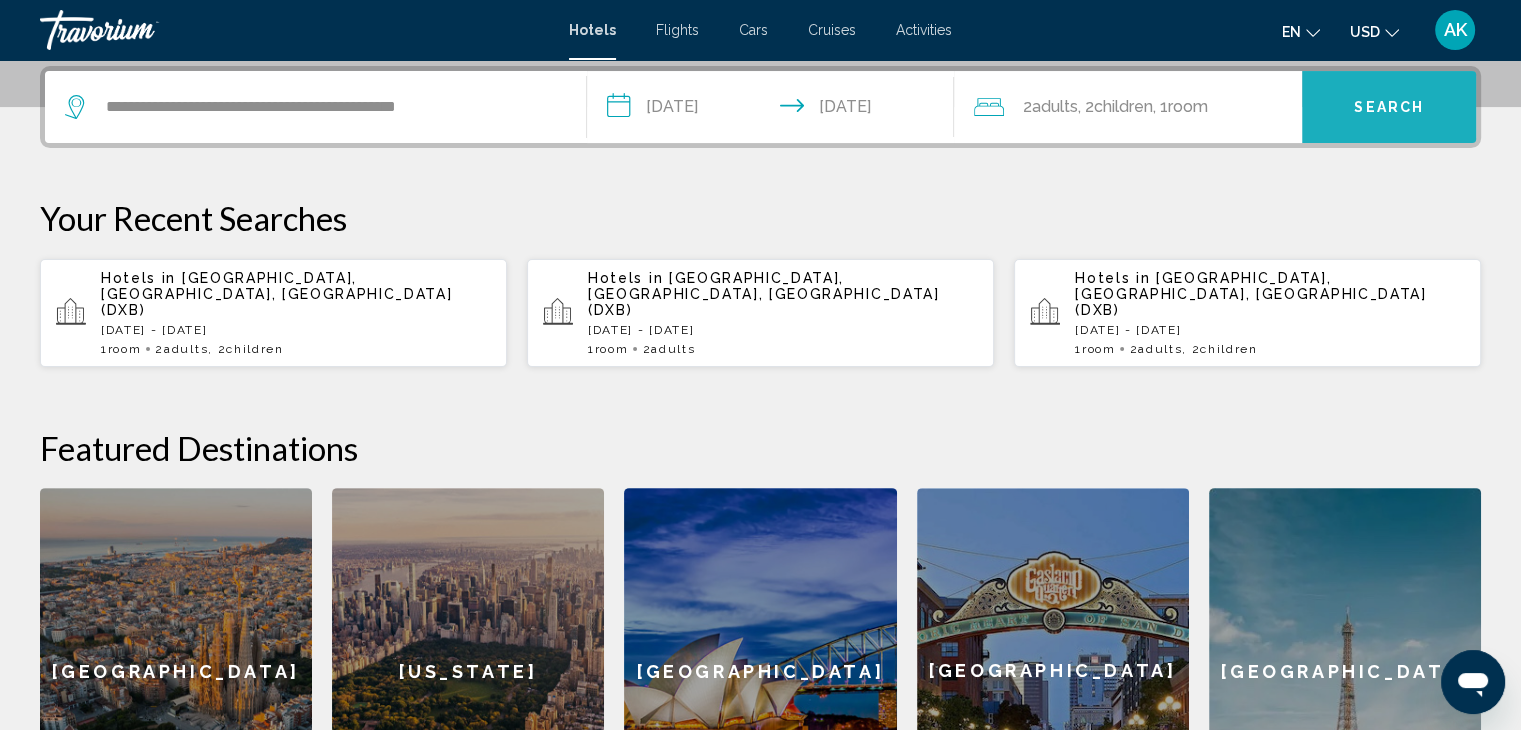 click on "Search" at bounding box center [1389, 108] 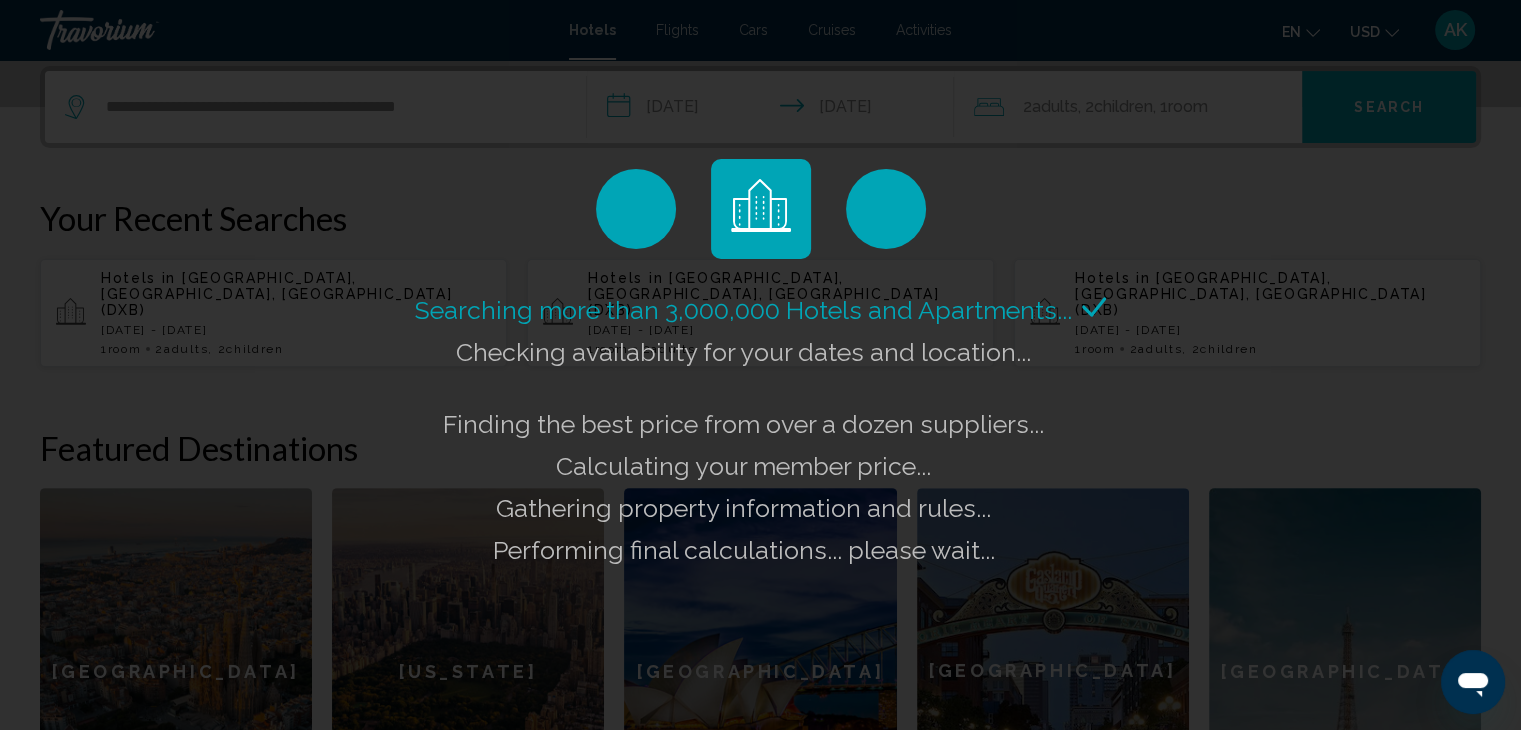 click on "Searching more than 3,000,000 Hotels and Apartments...
Checking availability for your dates and location..." 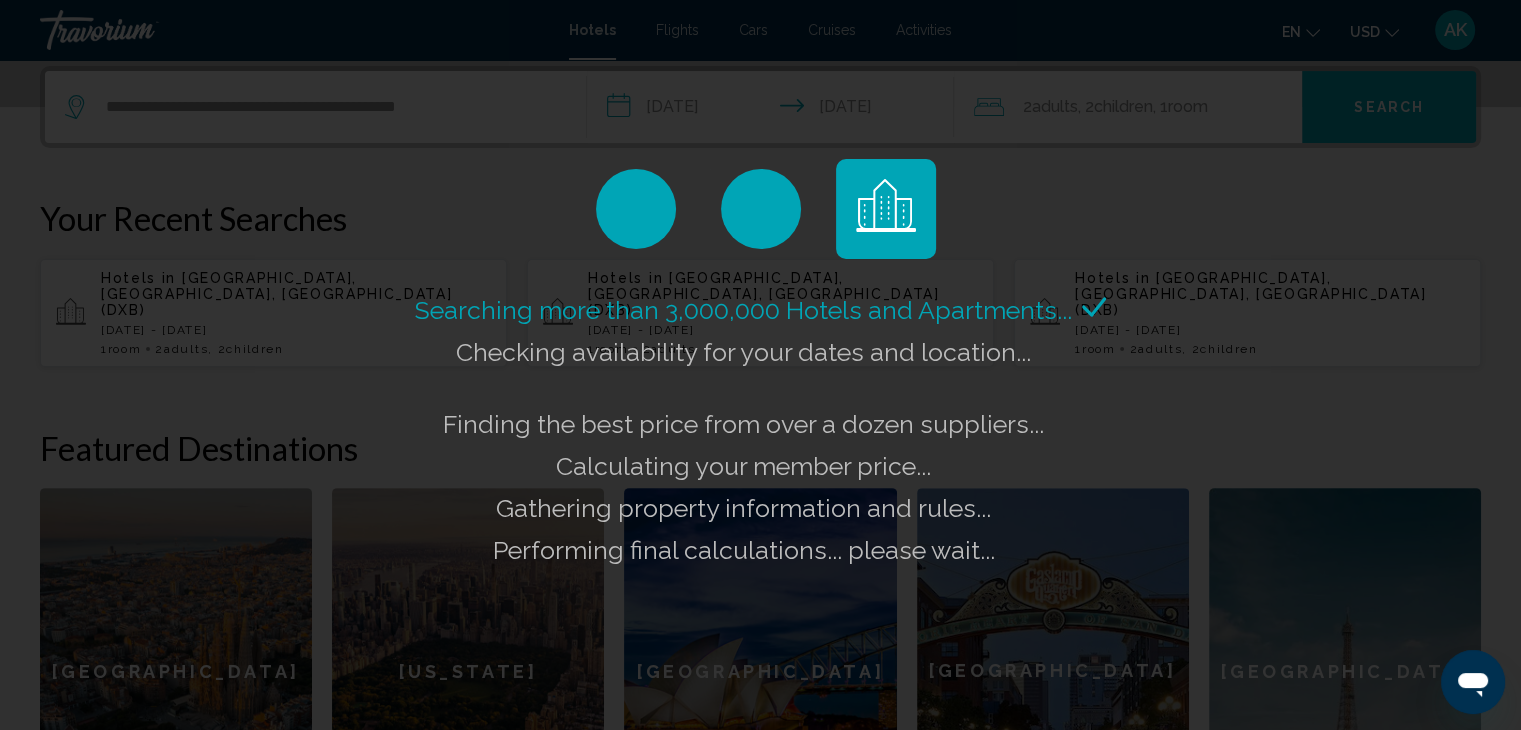 click on "Searching more than 3,000,000 Hotels and Apartments...
Checking availability for your dates and location..." 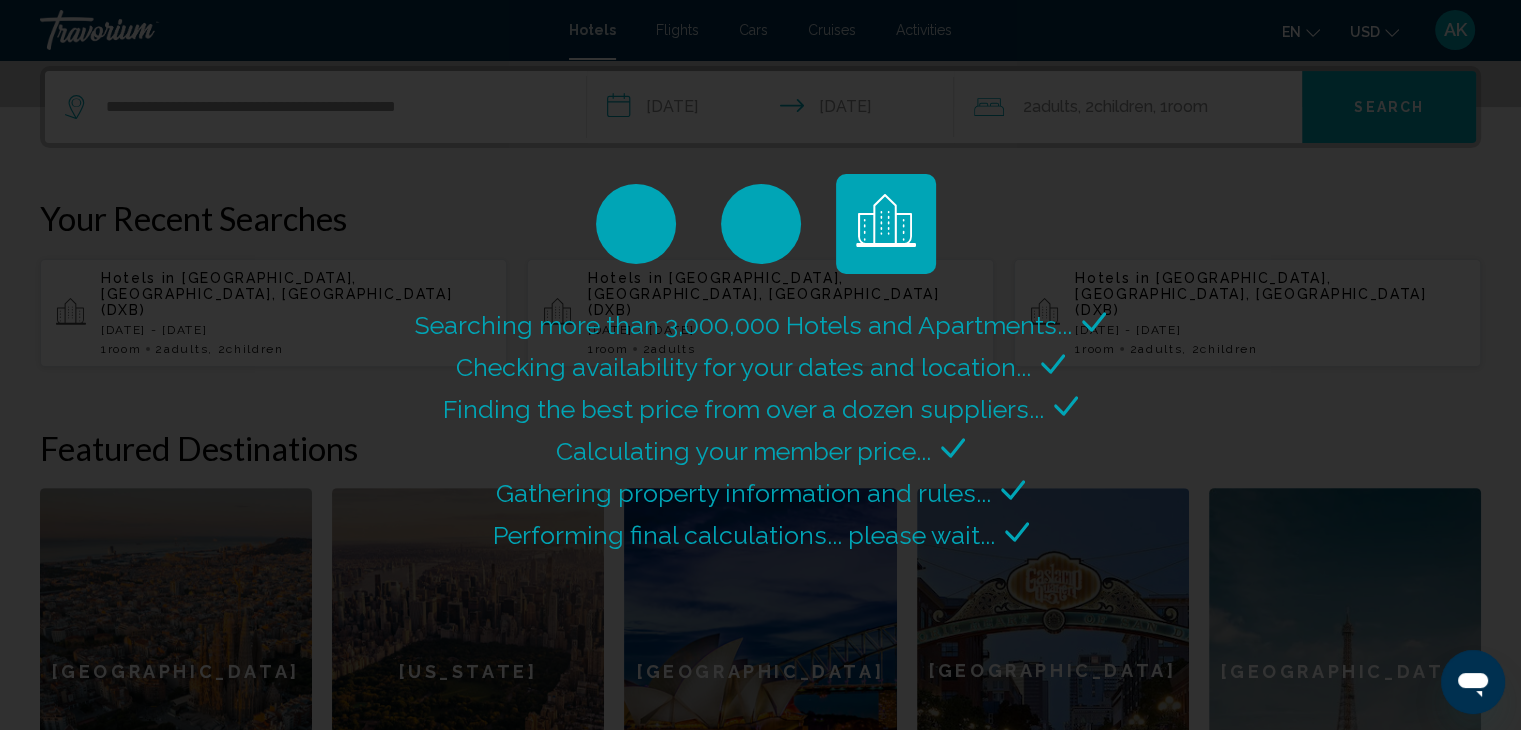 scroll, scrollTop: 0, scrollLeft: 0, axis: both 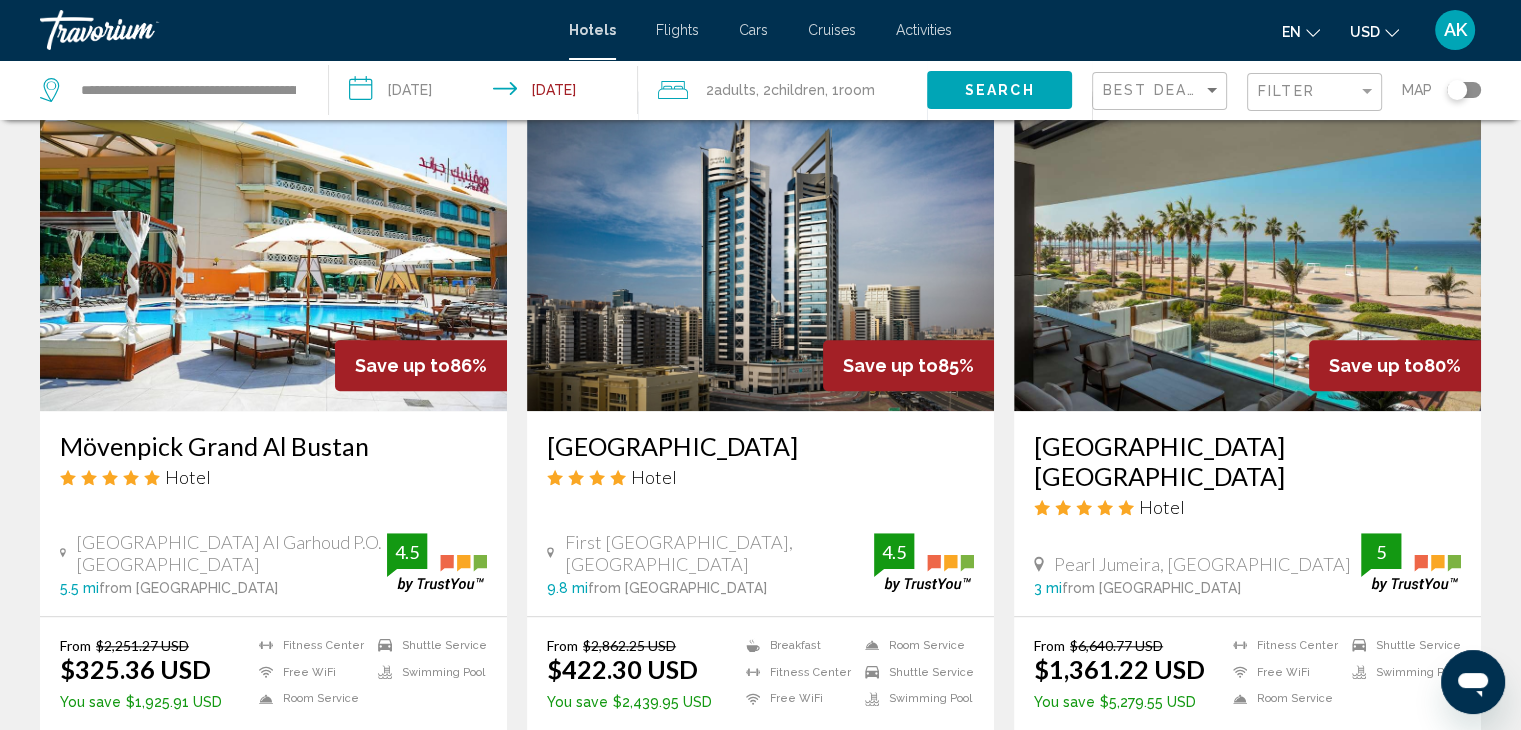 click at bounding box center (1247, 251) 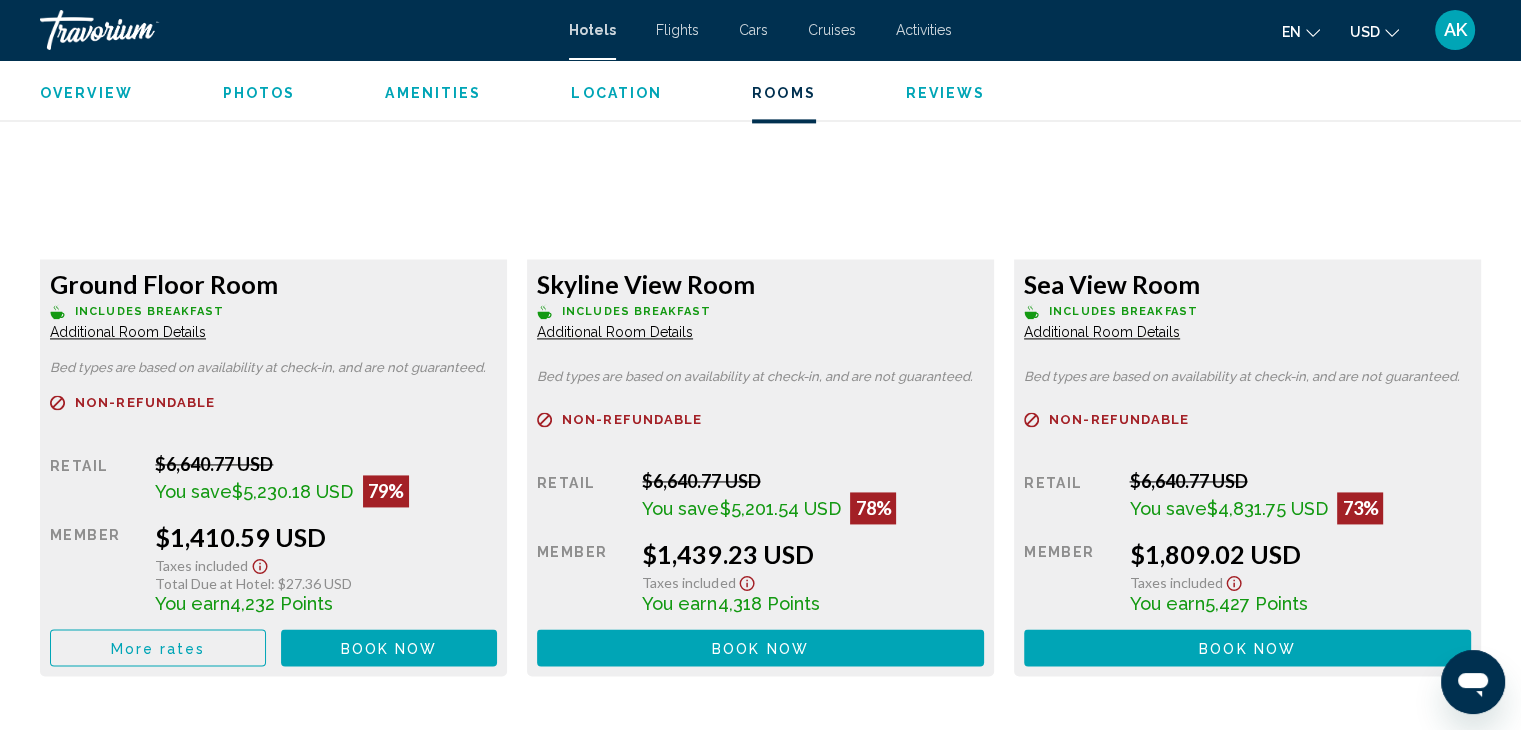 scroll, scrollTop: 2821, scrollLeft: 0, axis: vertical 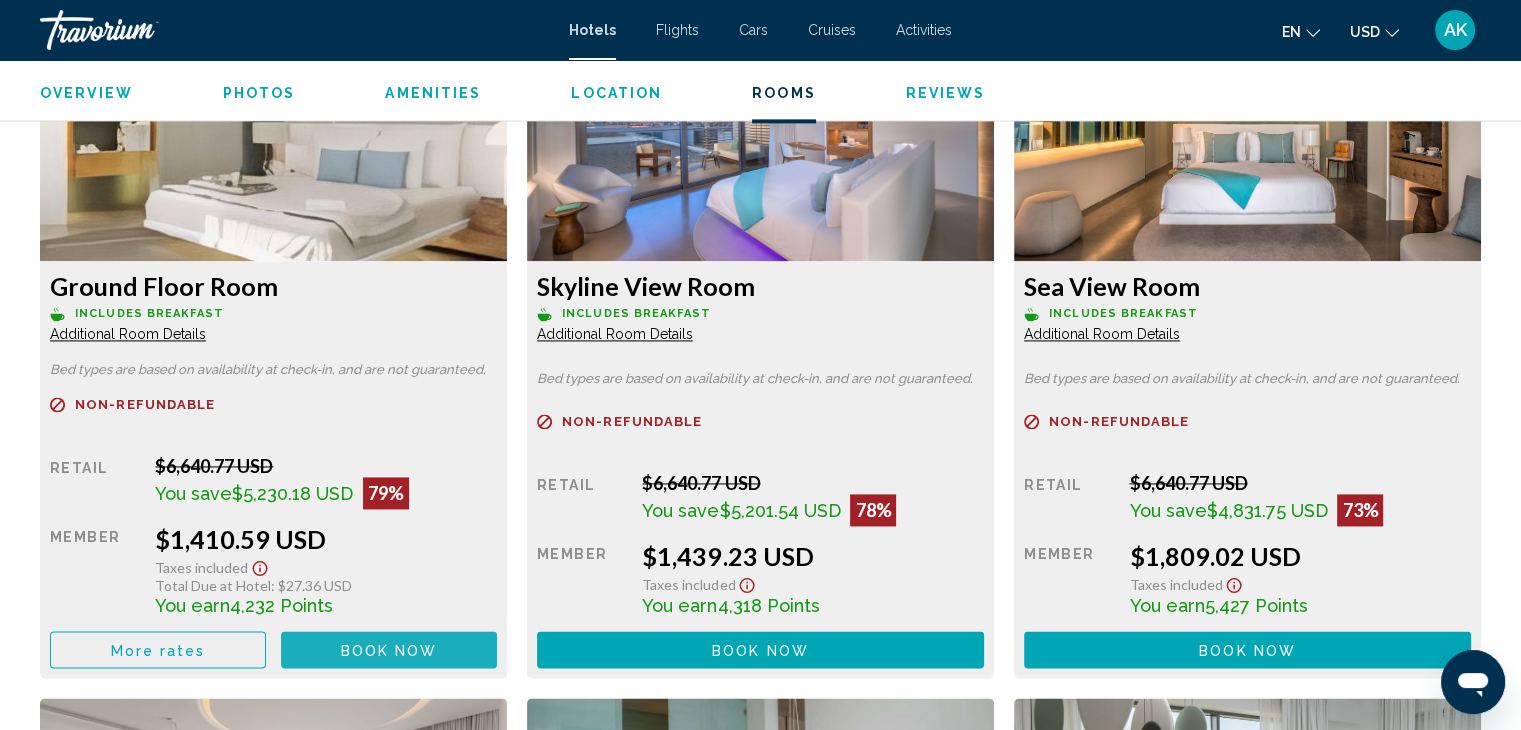 click on "Book now" at bounding box center [389, 650] 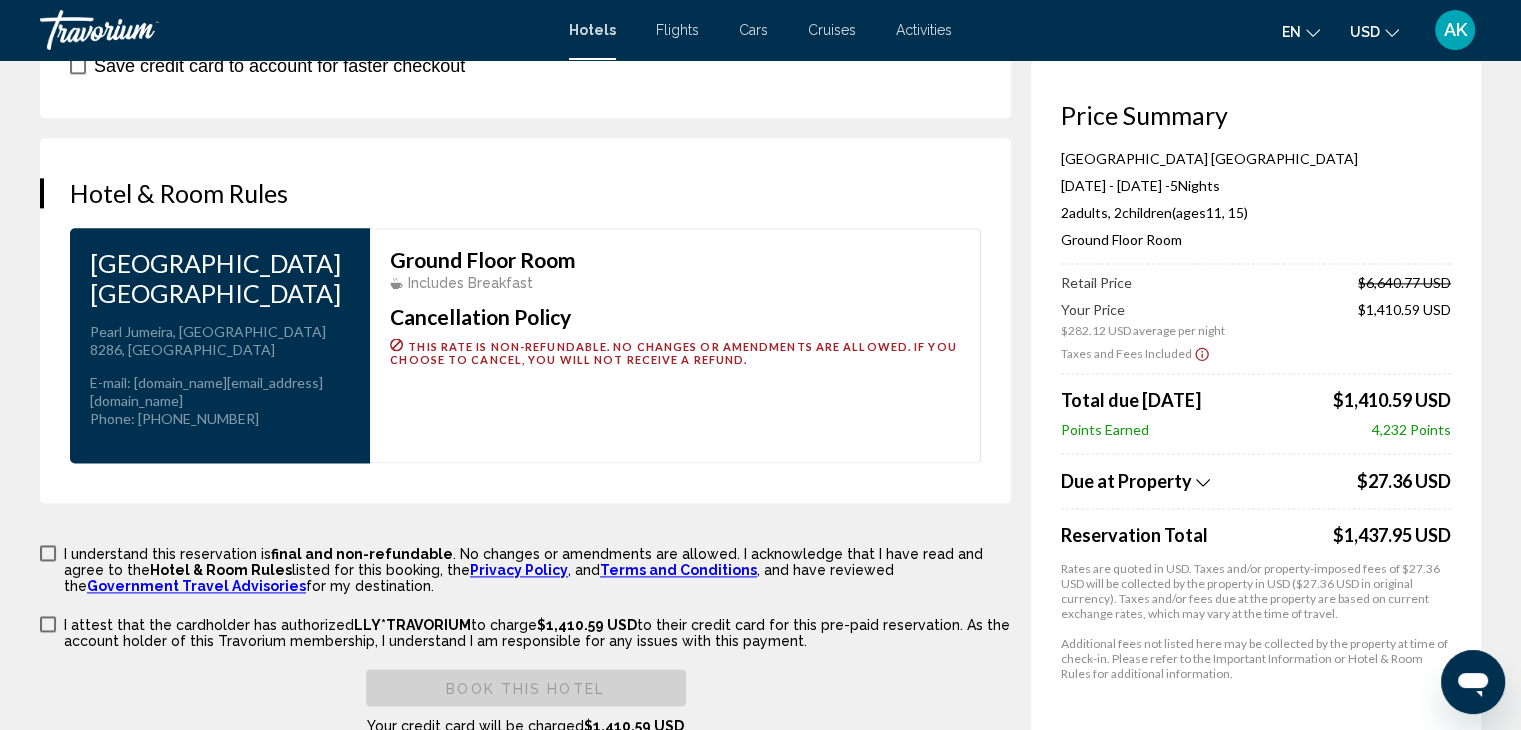 scroll, scrollTop: 2674, scrollLeft: 0, axis: vertical 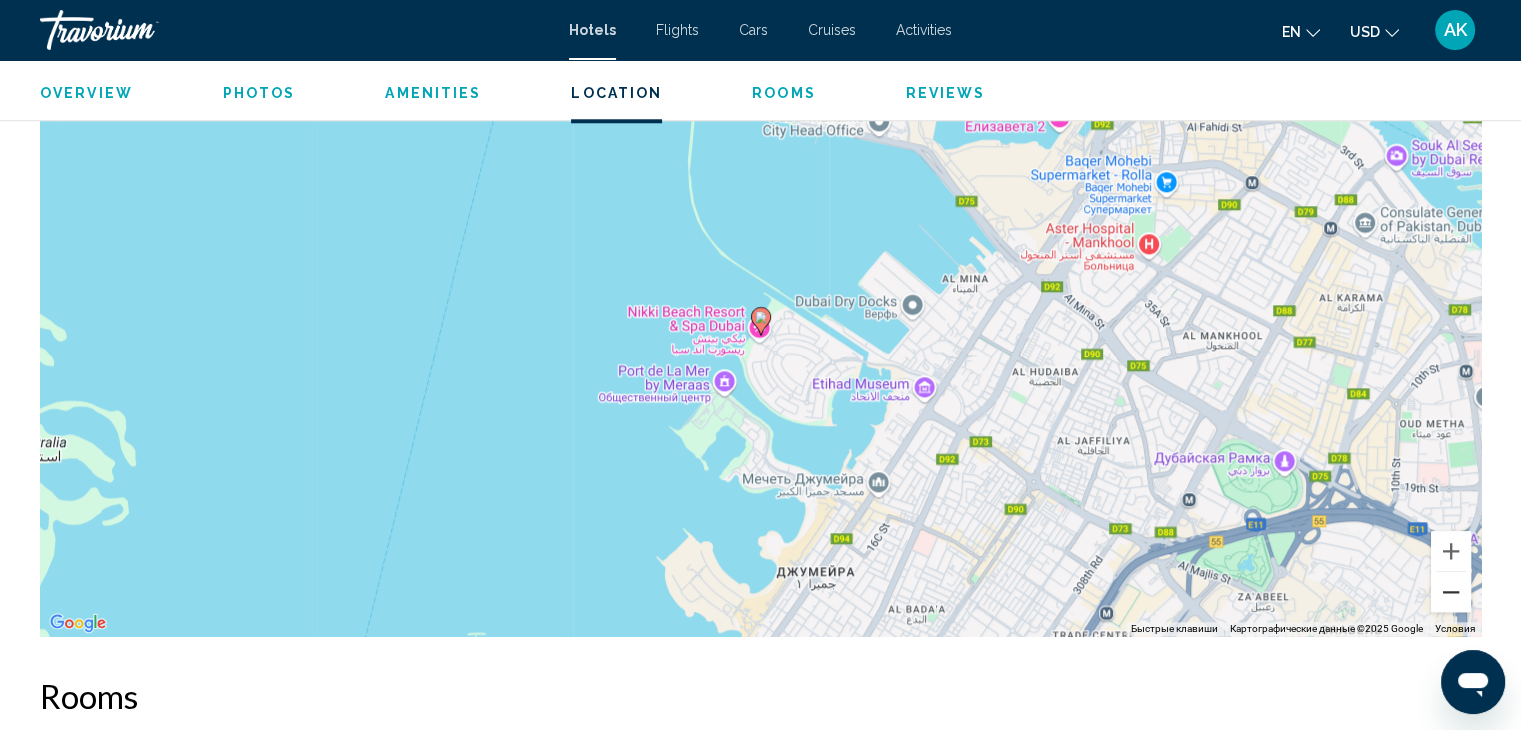 click at bounding box center [1451, 592] 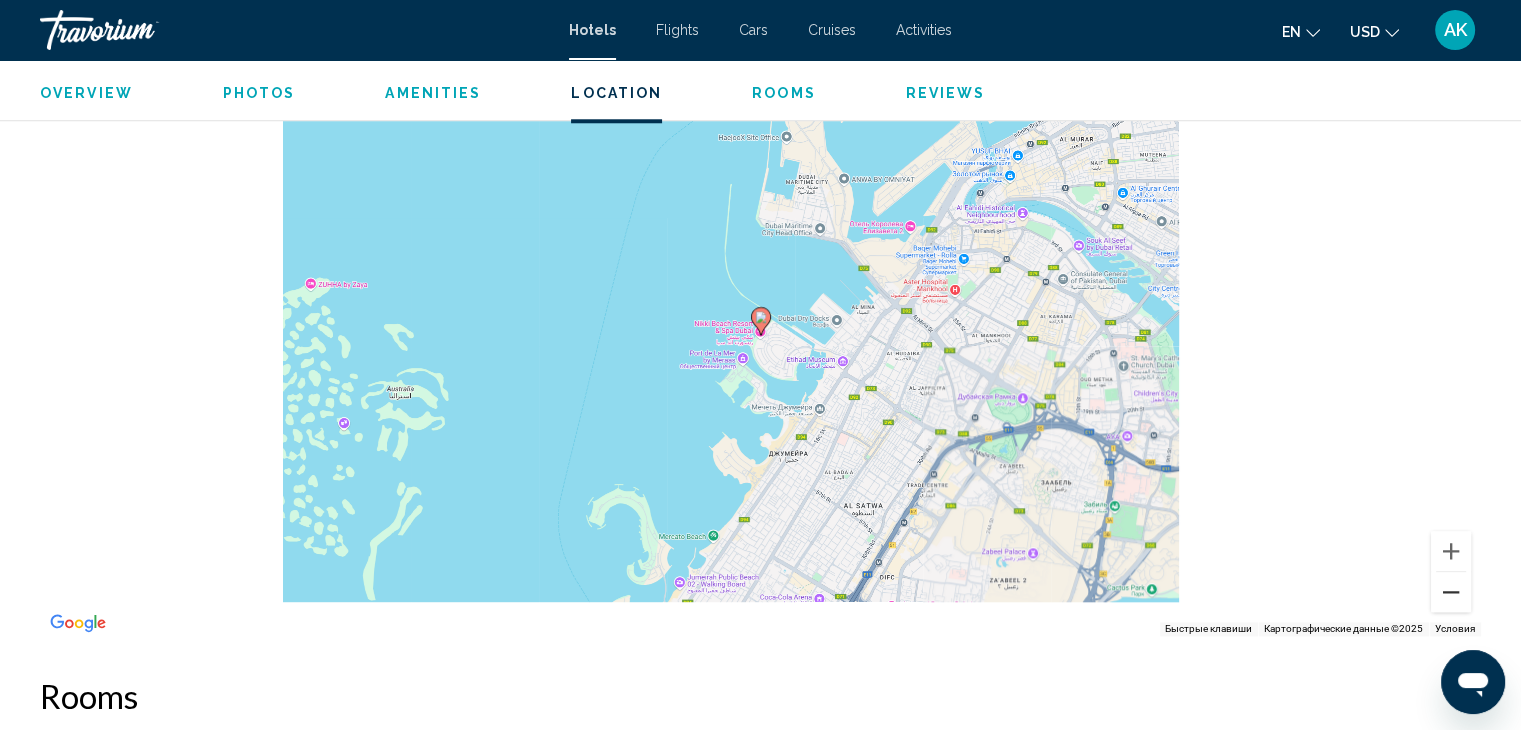 click at bounding box center [1451, 592] 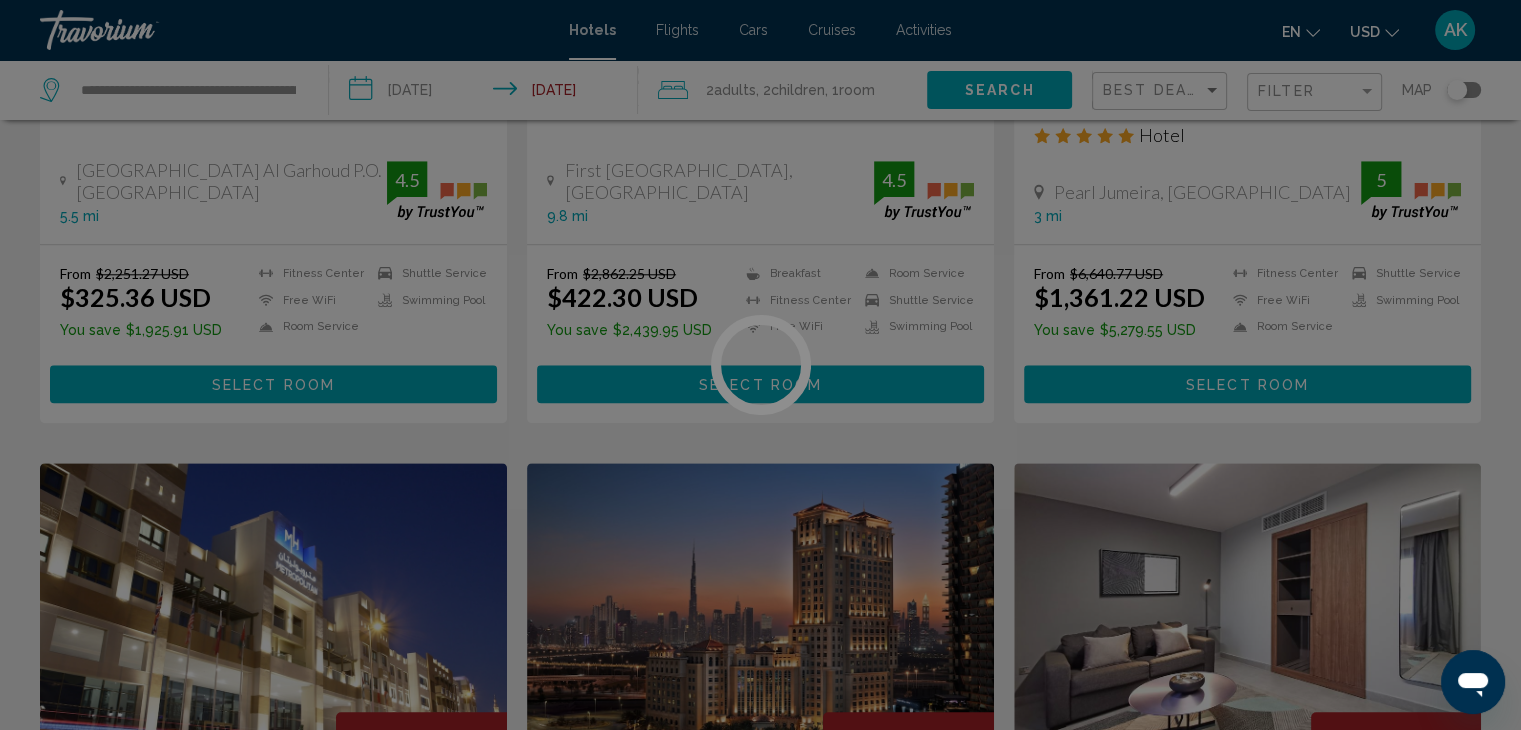 scroll, scrollTop: 0, scrollLeft: 0, axis: both 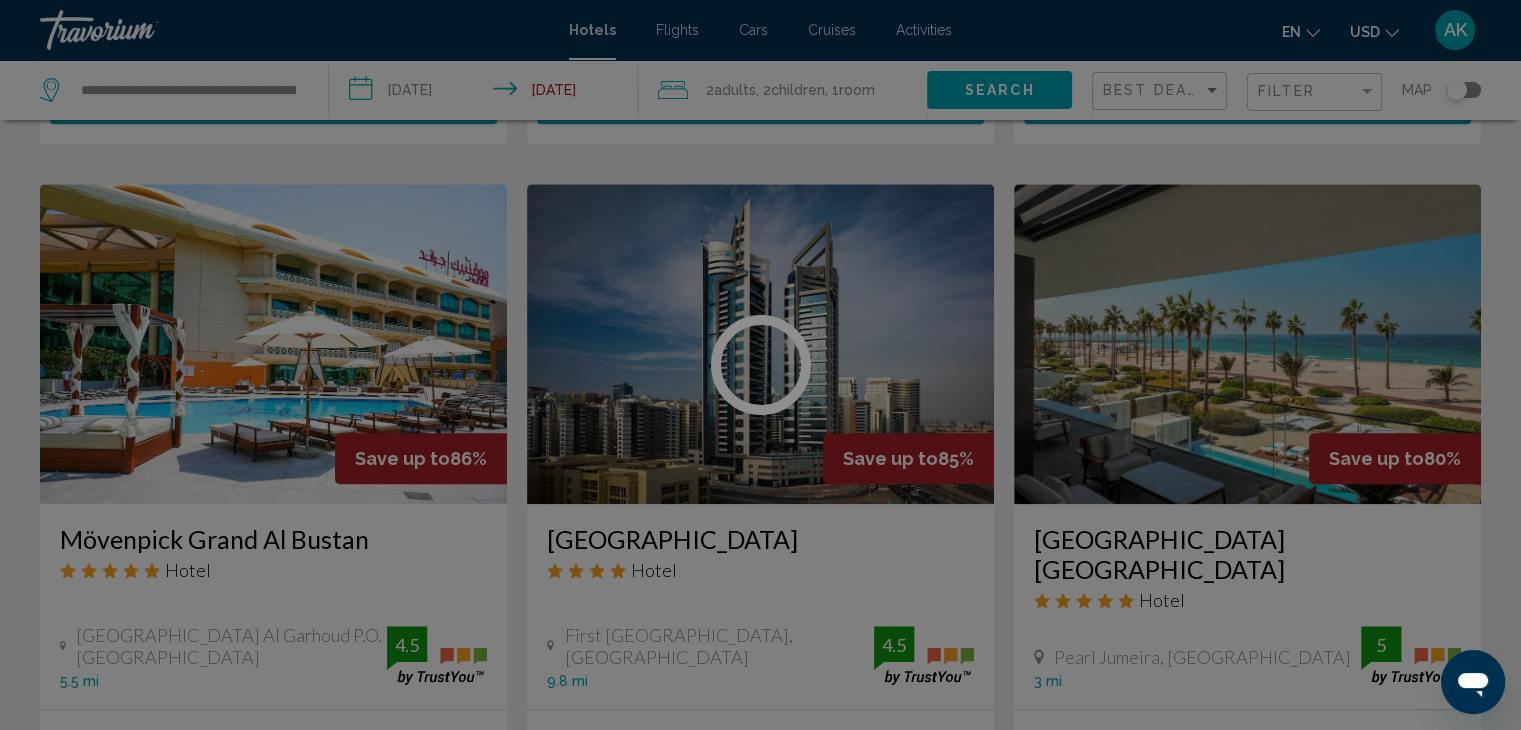 click at bounding box center [760, 365] 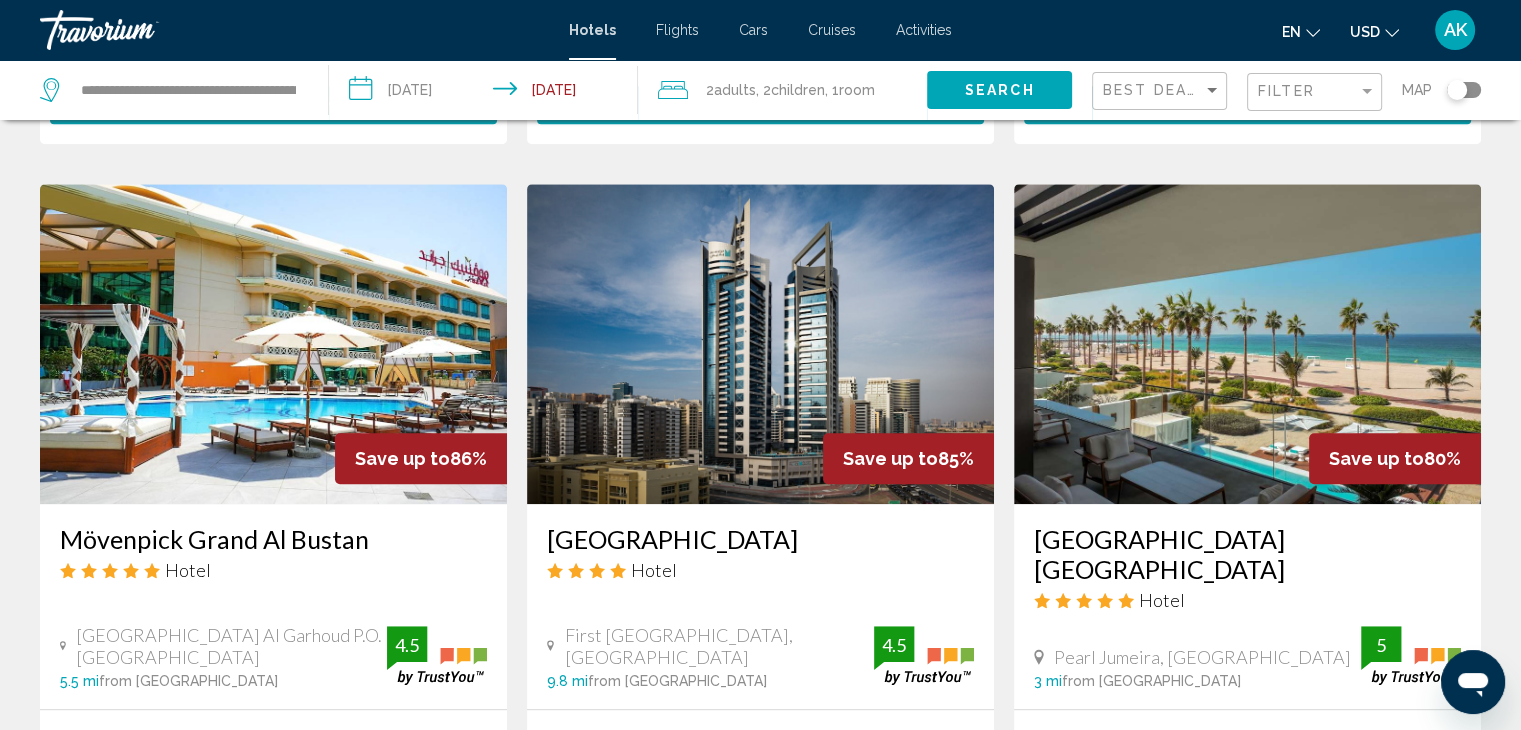 click at bounding box center (760, 344) 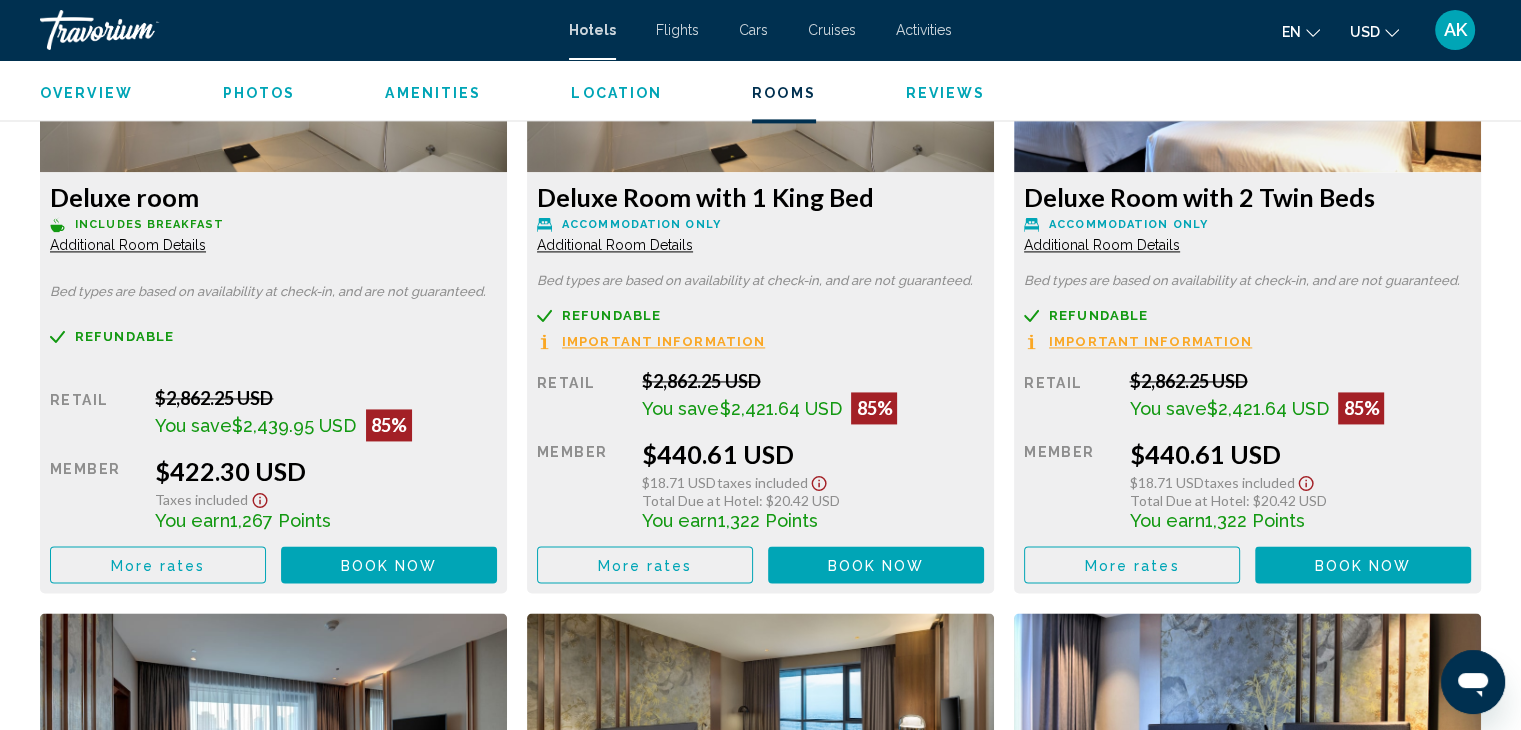scroll, scrollTop: 2912, scrollLeft: 0, axis: vertical 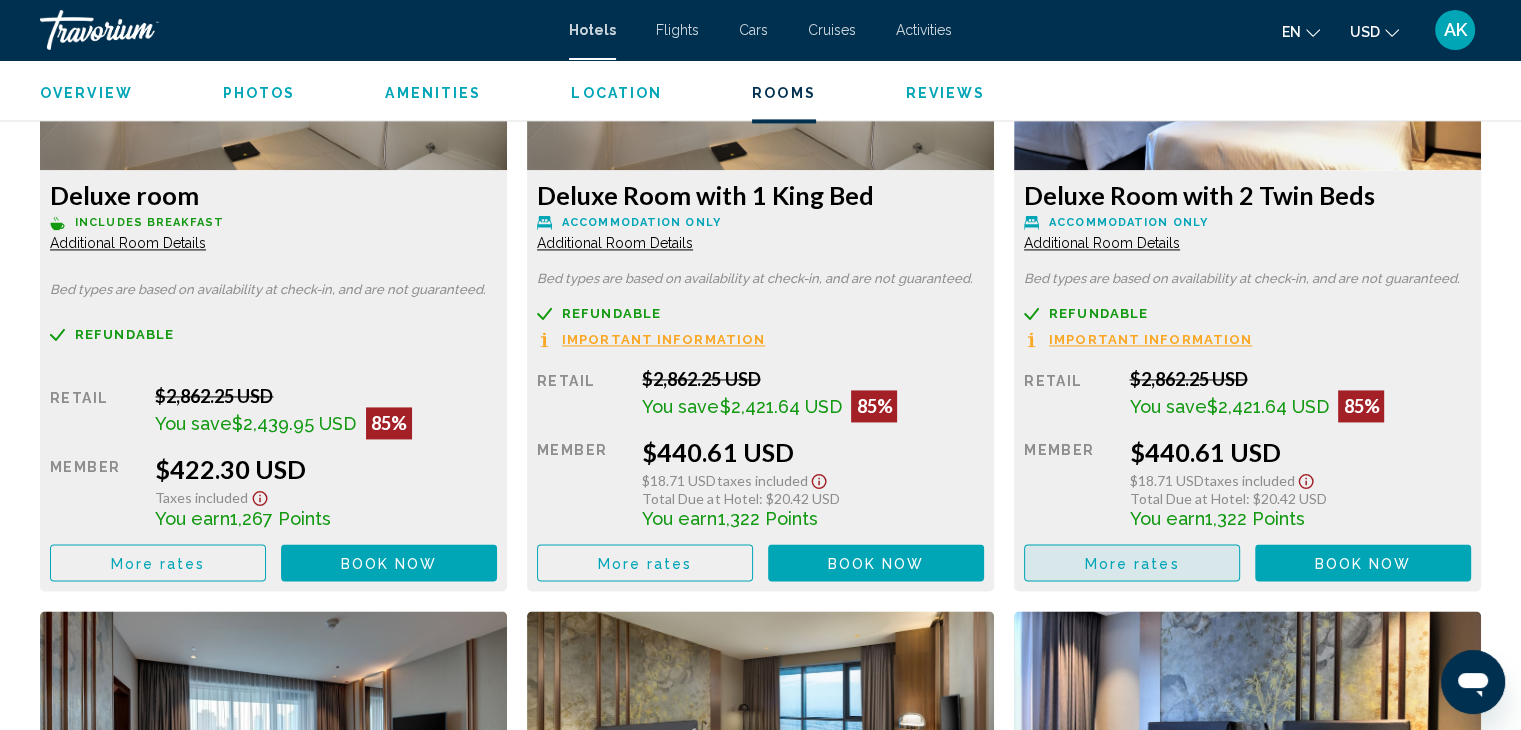 click on "More rates" at bounding box center (1132, 563) 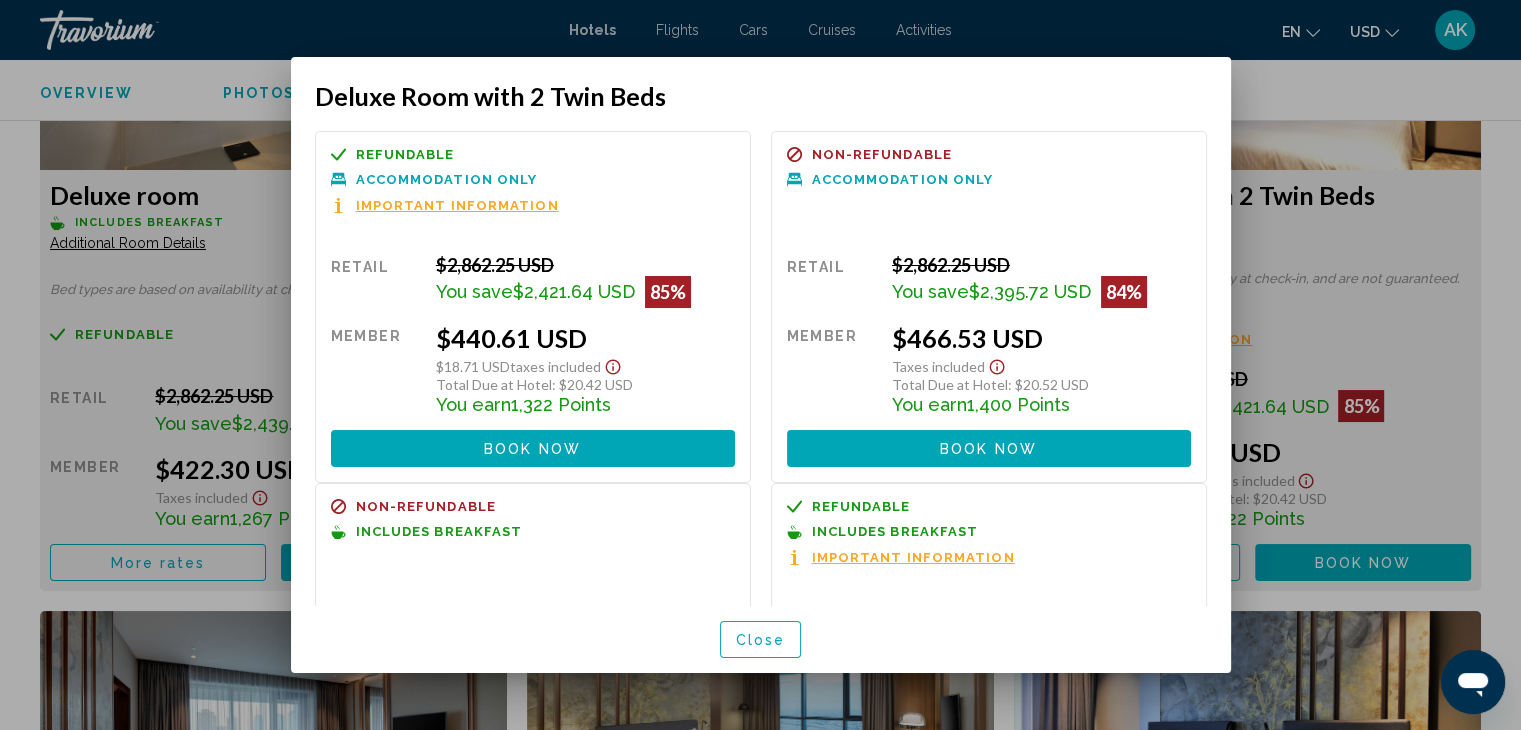 scroll, scrollTop: 414, scrollLeft: 0, axis: vertical 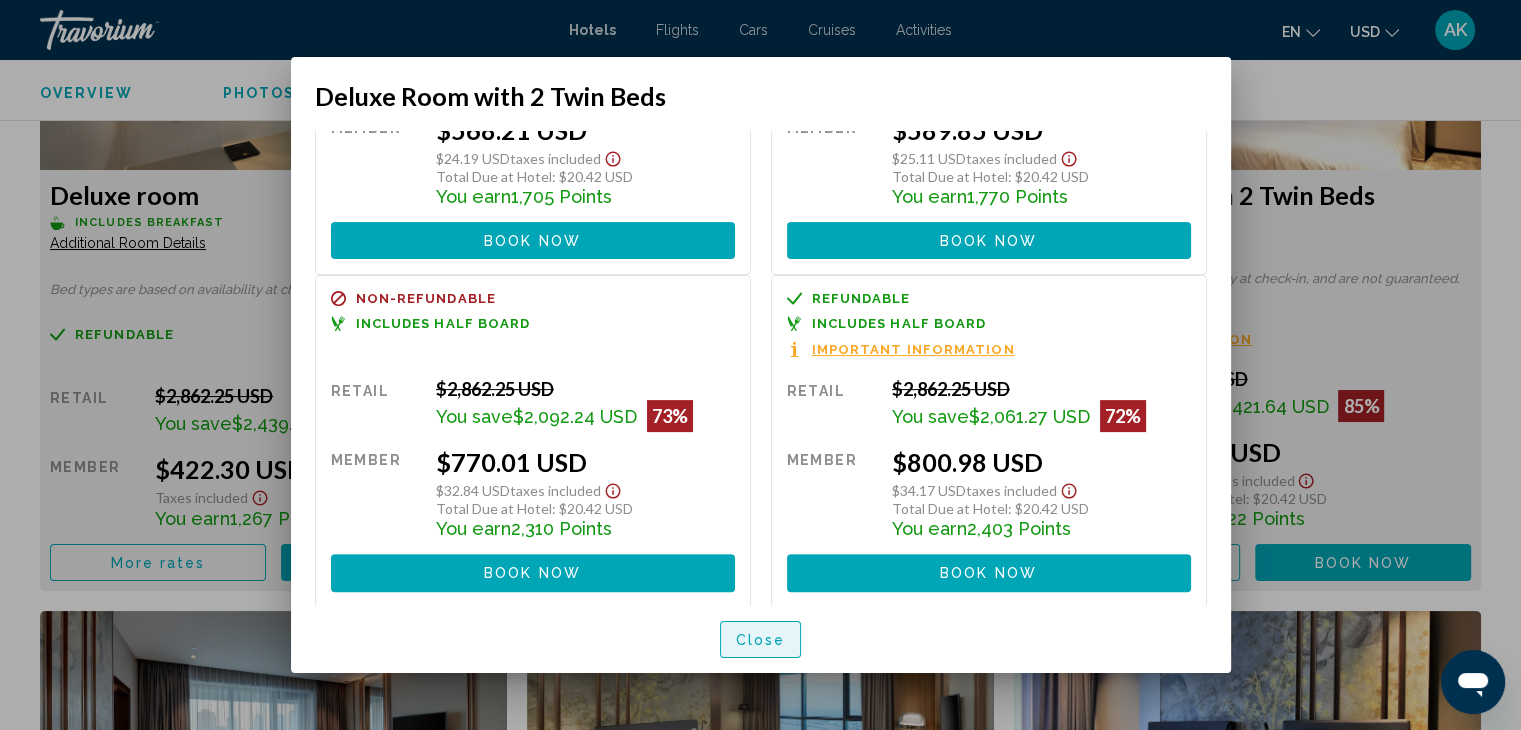 click on "Close" at bounding box center [761, 640] 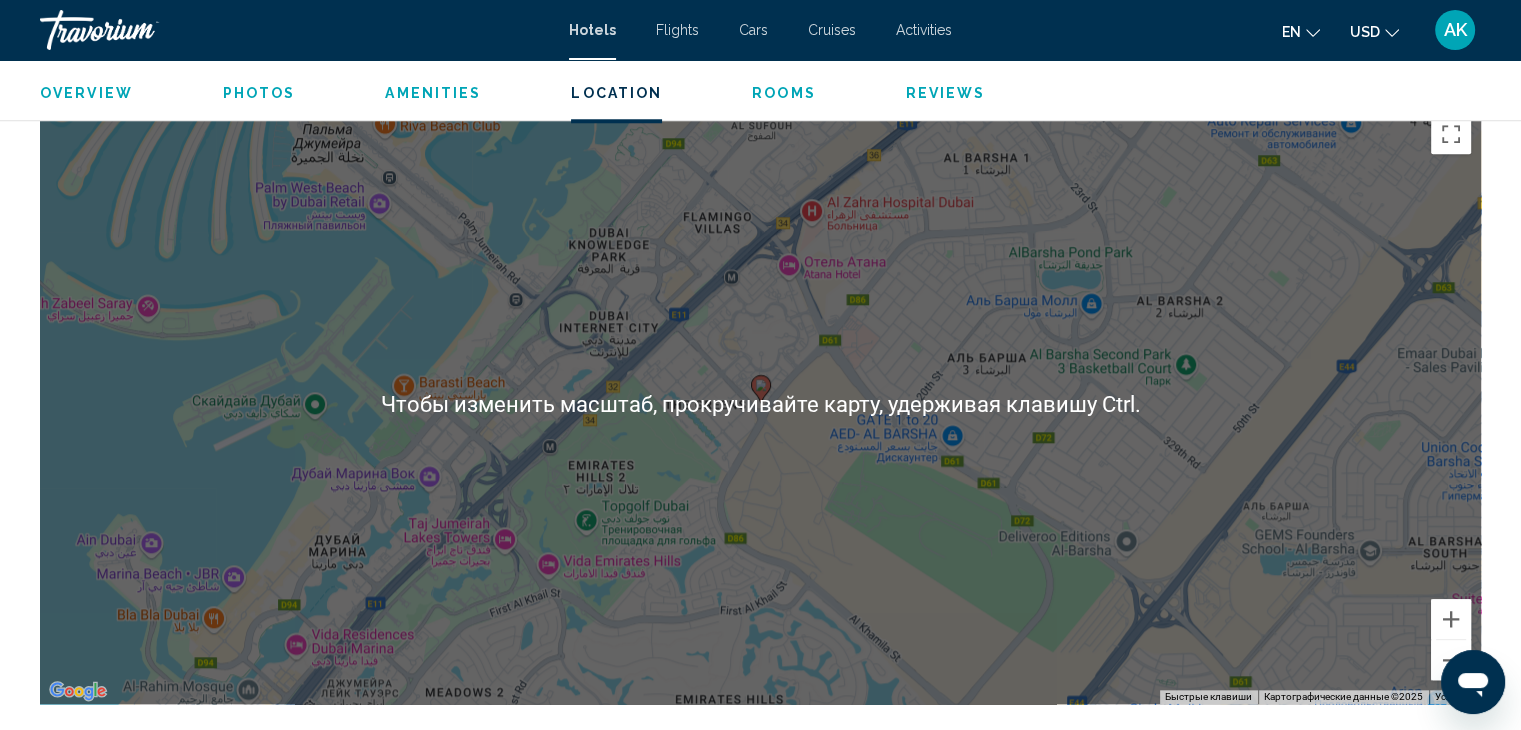 scroll, scrollTop: 1912, scrollLeft: 0, axis: vertical 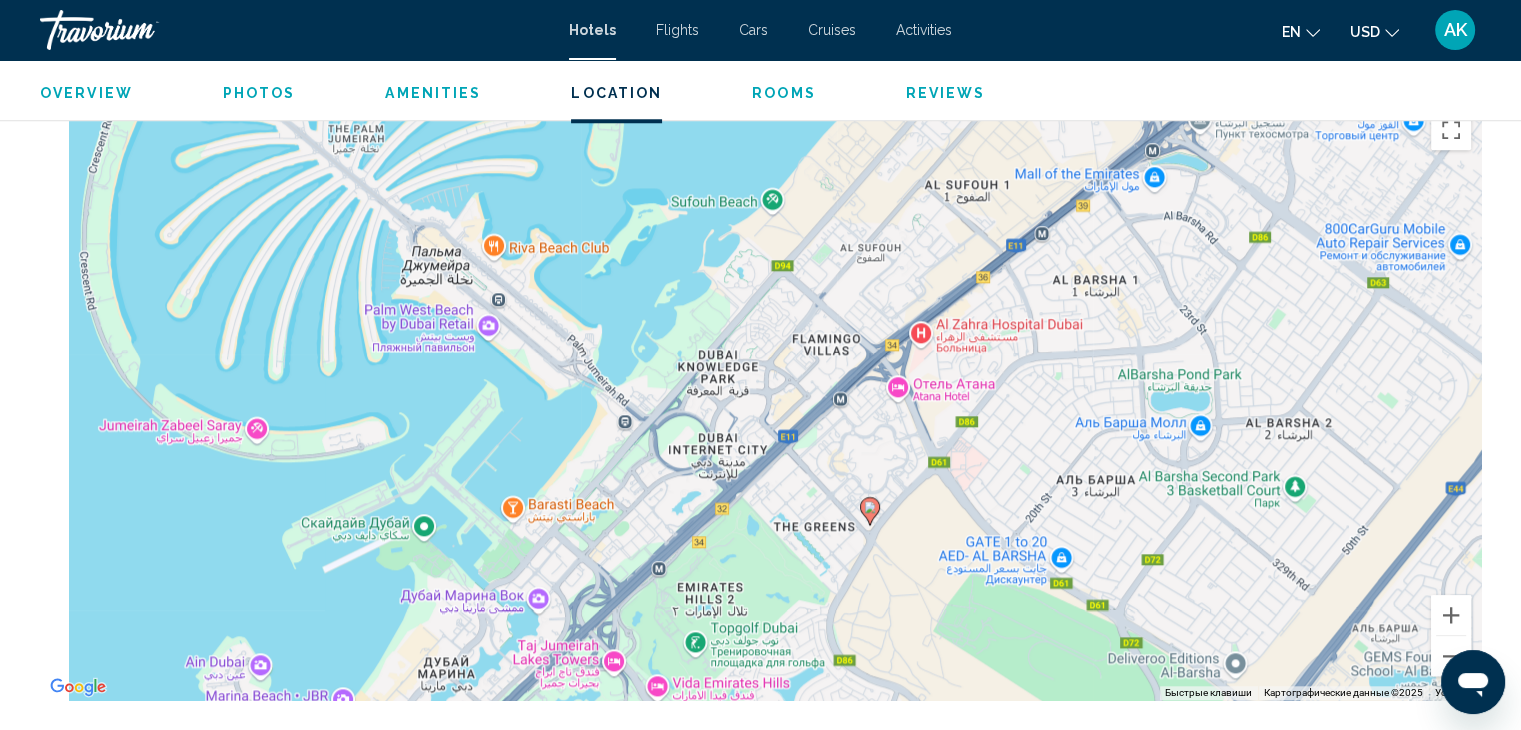 drag, startPoint x: 824, startPoint y: 509, endPoint x: 910, endPoint y: 643, distance: 159.22311 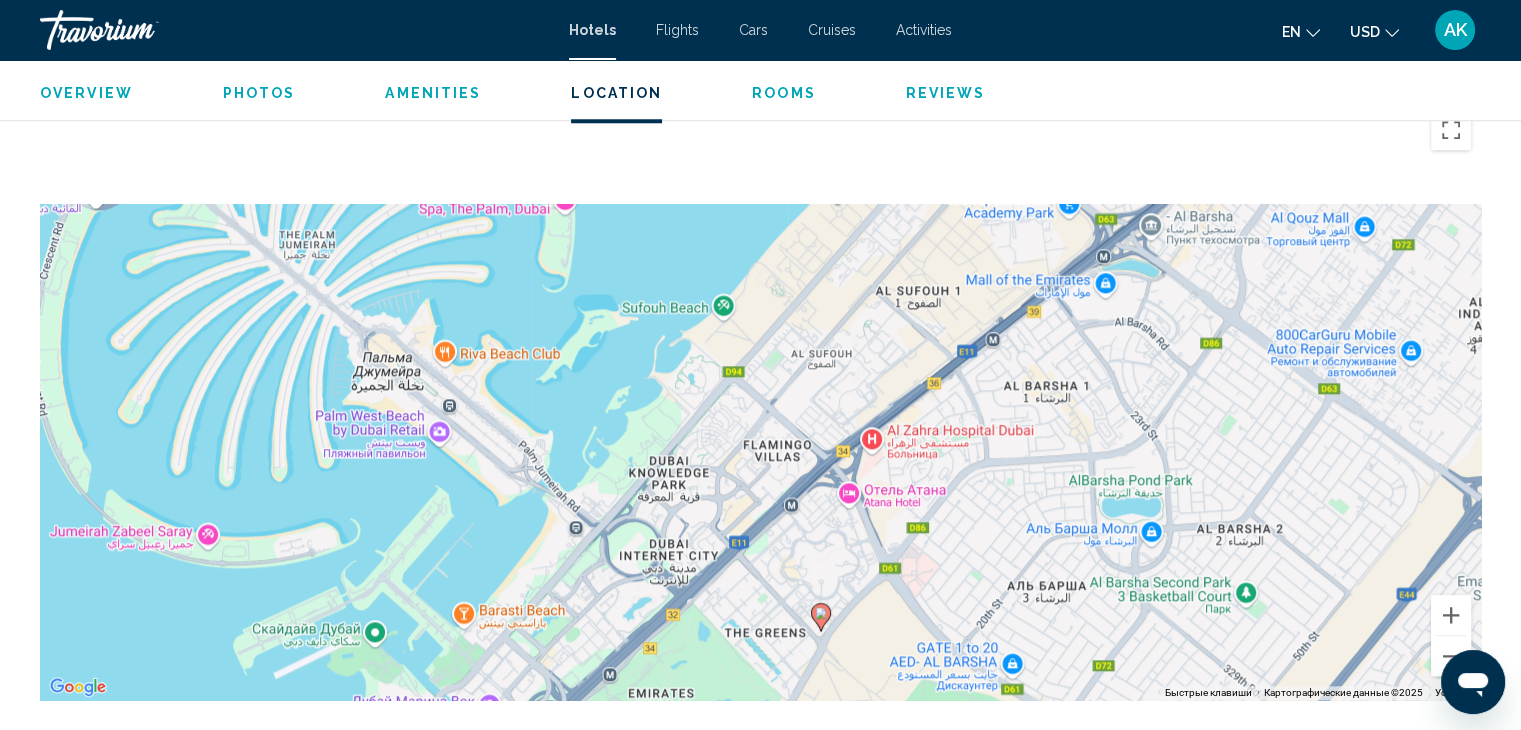 drag, startPoint x: 912, startPoint y: 488, endPoint x: 712, endPoint y: 701, distance: 292.17975 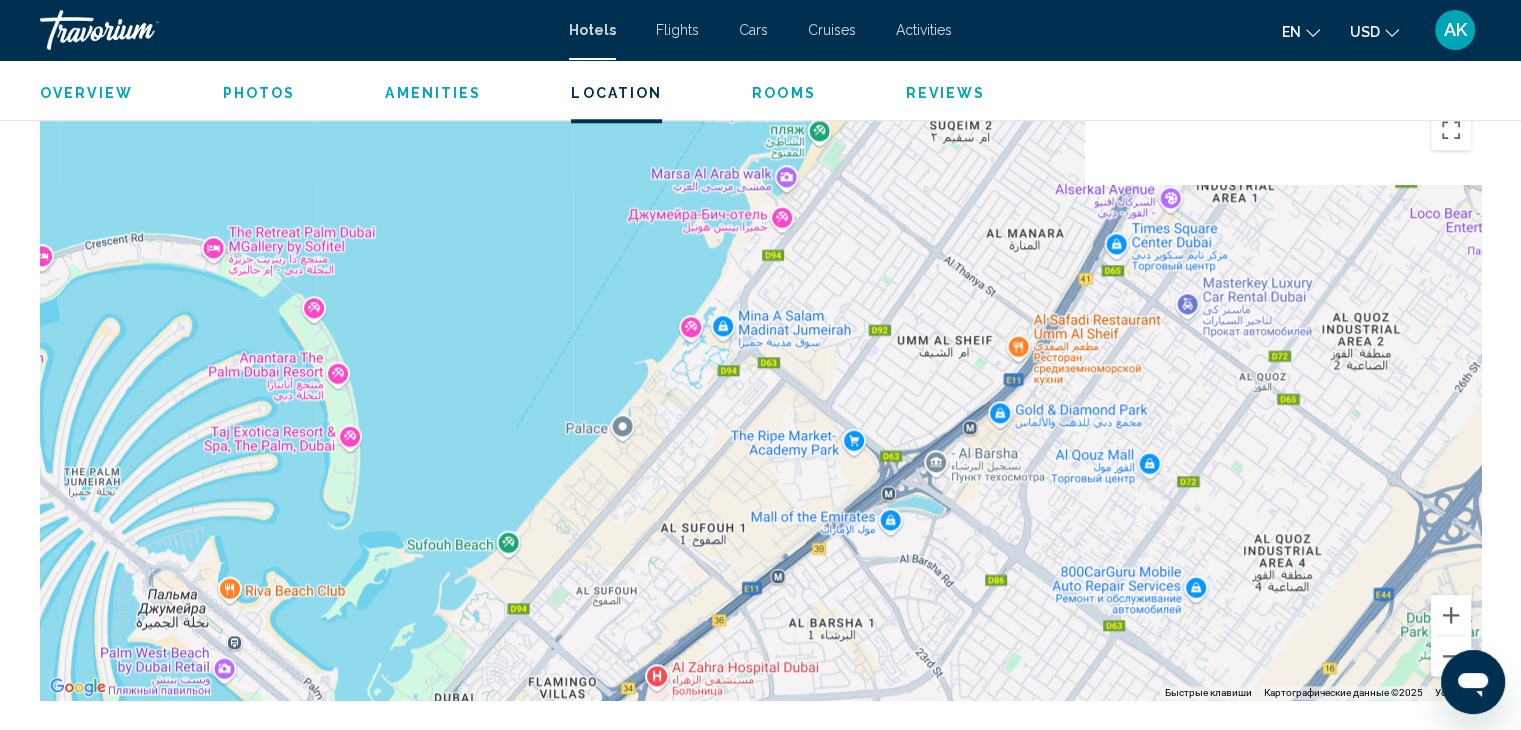 click on "Для навигации используйте клавиши со стрелками. Чтобы активировать перетаскивание с помощью клавиатуры, нажмите Alt + Ввод. После этого перемещайте маркер, используя клавиши со стрелками. Чтобы завершить перетаскивание, нажмите клавишу Ввод. Чтобы отменить действие, нажмите клавишу Esc." at bounding box center (760, 400) 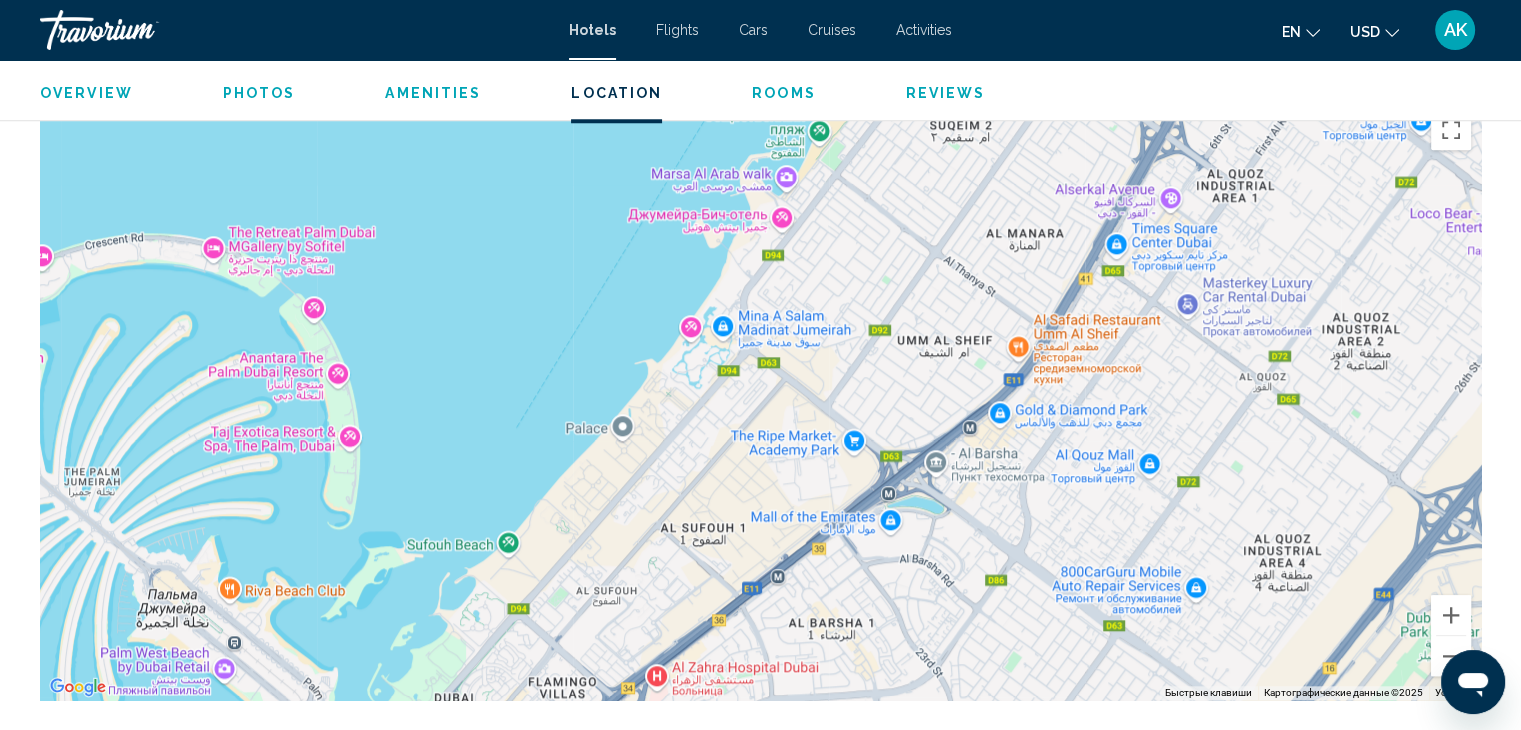 click on "Для навигации используйте клавиши со стрелками. Чтобы активировать перетаскивание с помощью клавиатуры, нажмите Alt + Ввод. После этого перемещайте маркер, используя клавиши со стрелками. Чтобы завершить перетаскивание, нажмите клавишу Ввод. Чтобы отменить действие, нажмите клавишу Esc." at bounding box center (760, 400) 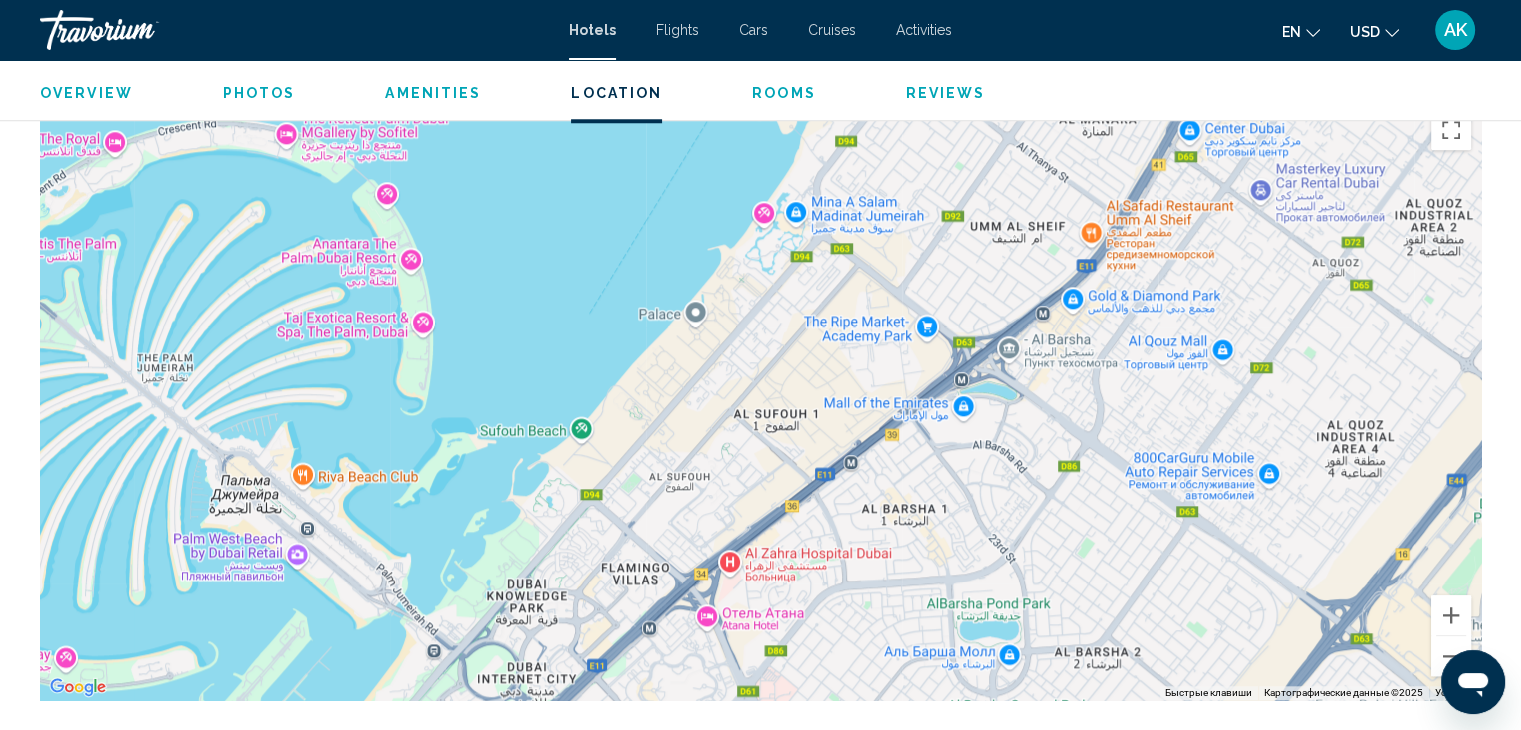 drag, startPoint x: 561, startPoint y: 464, endPoint x: 894, endPoint y: 120, distance: 478.77448 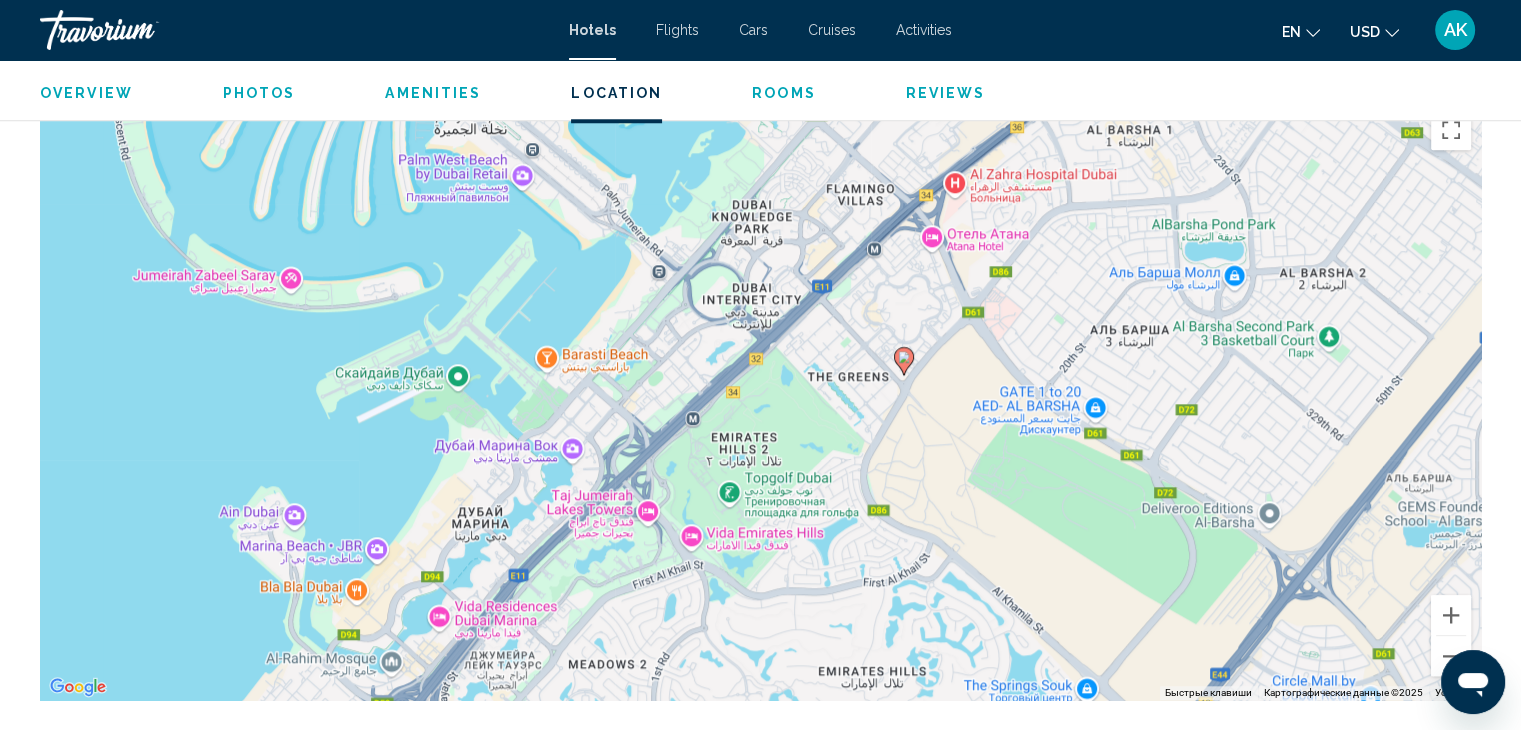 drag, startPoint x: 572, startPoint y: 517, endPoint x: 744, endPoint y: 188, distance: 371.2479 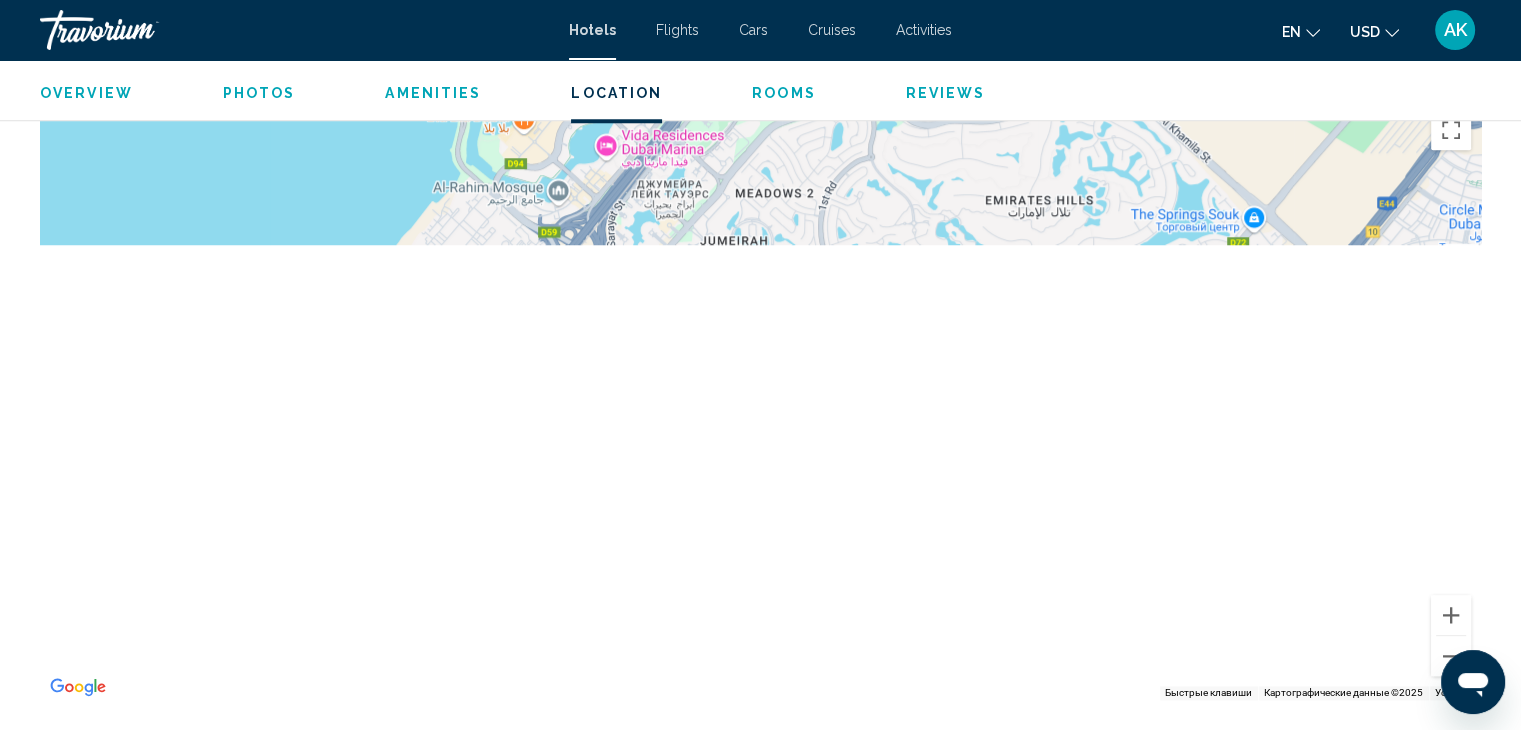 drag, startPoint x: 740, startPoint y: 229, endPoint x: 679, endPoint y: 324, distance: 112.898186 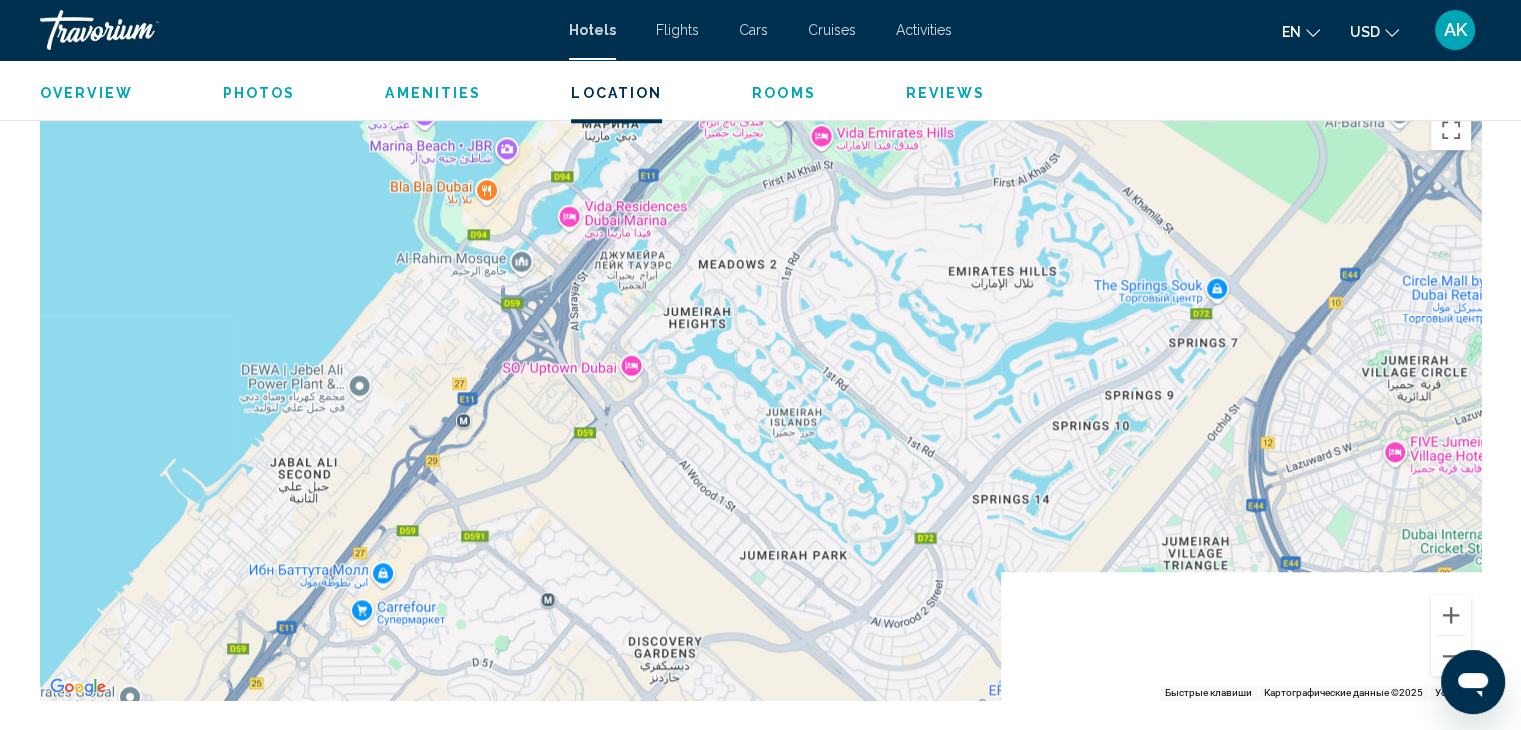 drag, startPoint x: 536, startPoint y: 261, endPoint x: 528, endPoint y: 280, distance: 20.615528 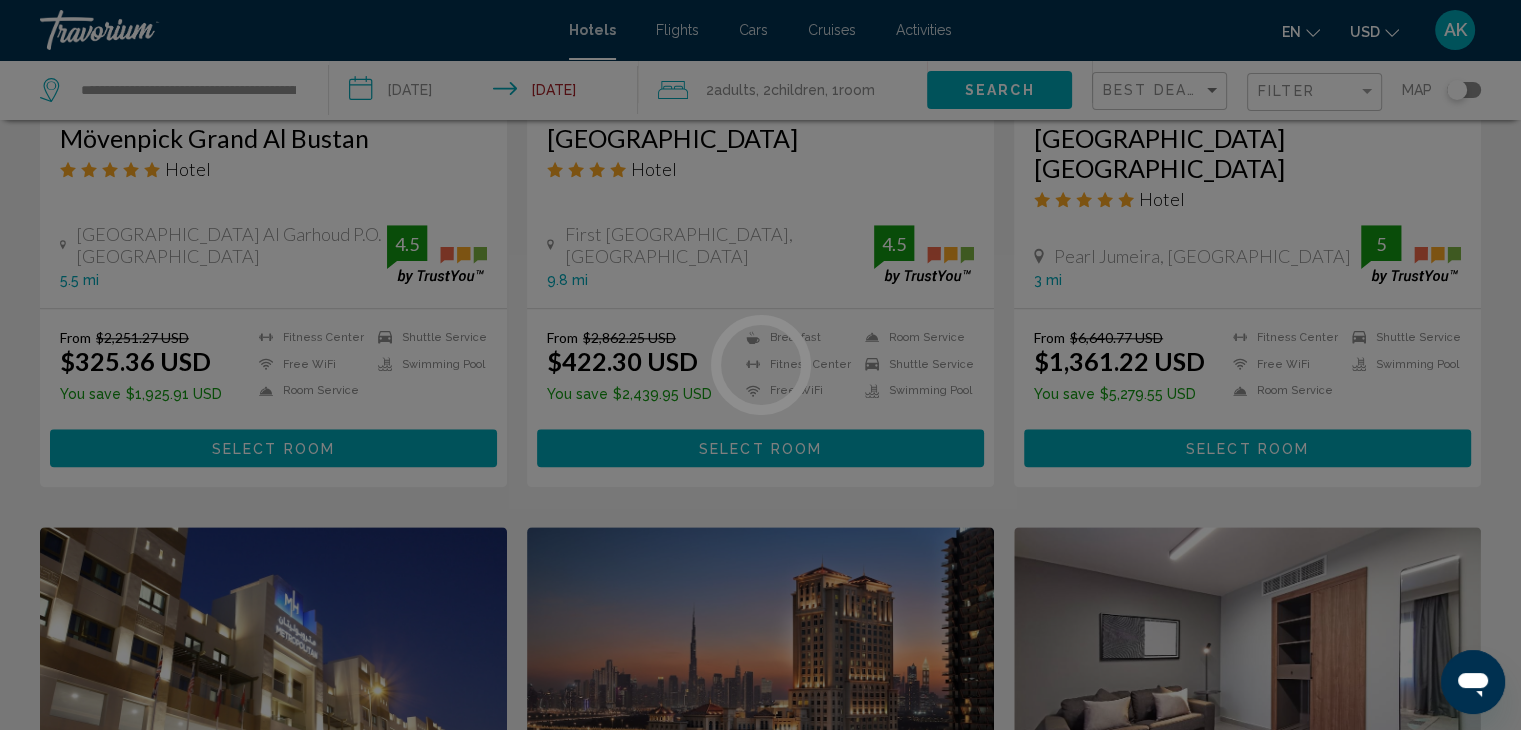 scroll, scrollTop: 0, scrollLeft: 0, axis: both 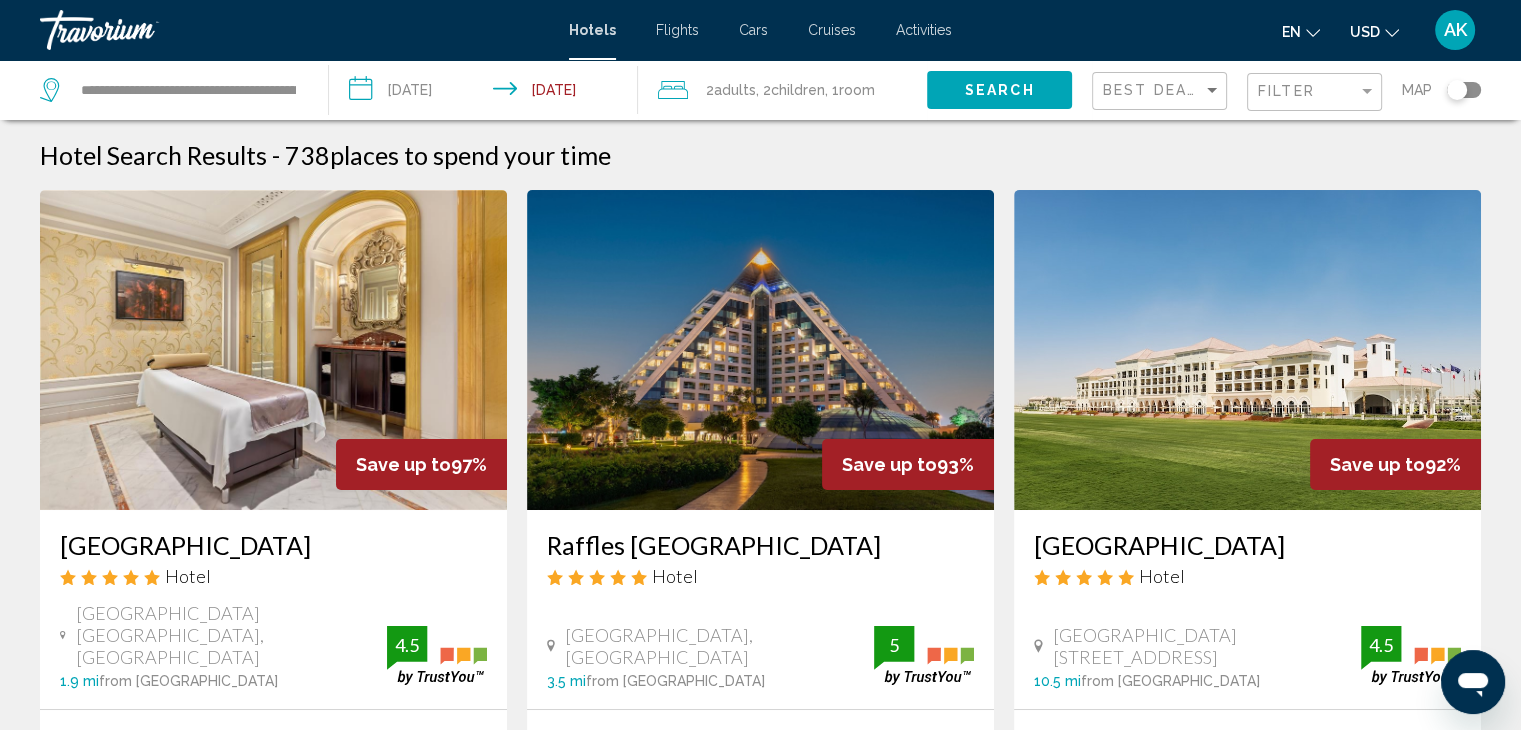 click 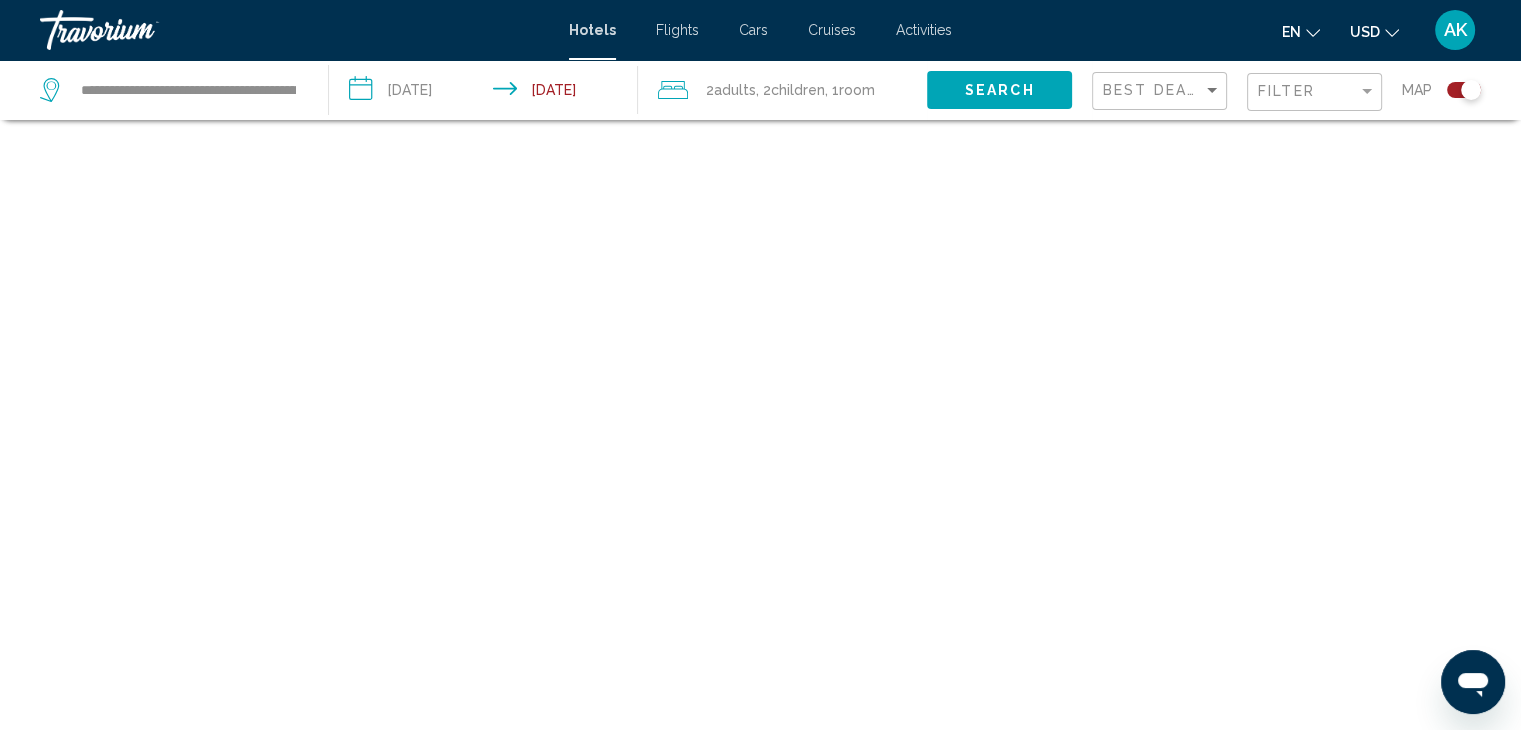 scroll, scrollTop: 120, scrollLeft: 0, axis: vertical 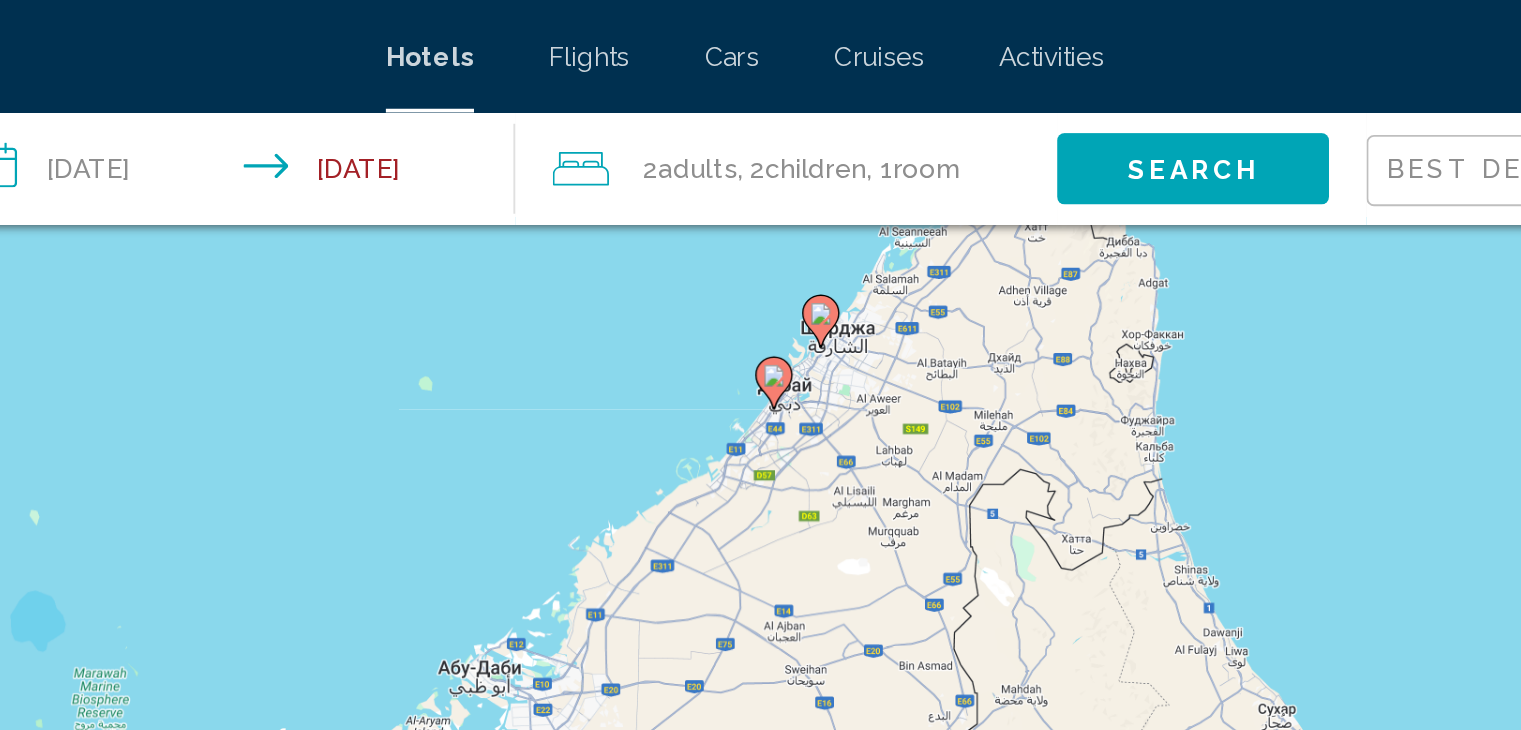 drag, startPoint x: 720, startPoint y: 315, endPoint x: 719, endPoint y: 178, distance: 137.00365 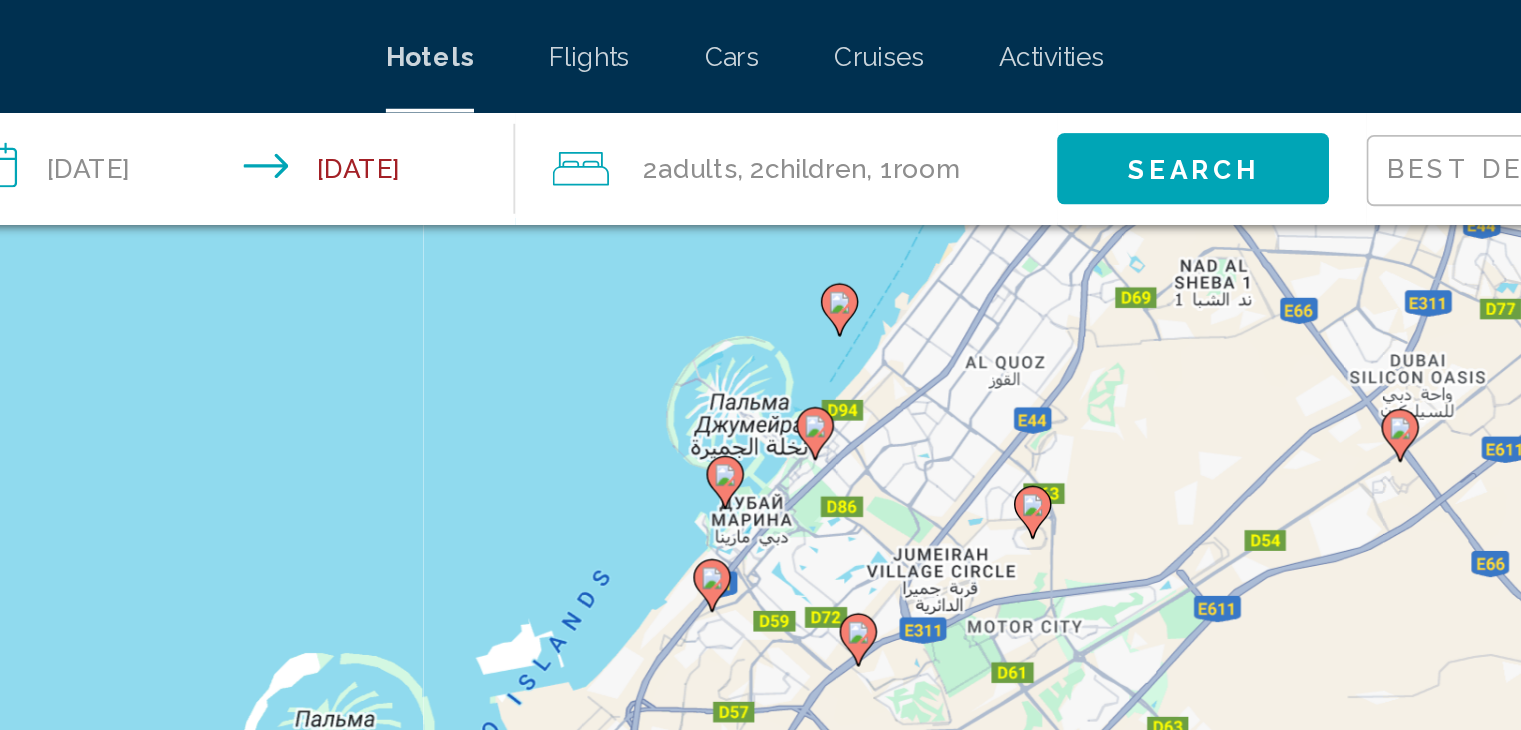 click on "Для навигации используйте клавиши со стрелками. Чтобы активировать перетаскивание с помощью клавиатуры, нажмите Alt + Ввод. После этого перемещайте маркер, используя клавиши со стрелками. Чтобы завершить перетаскивание, нажмите клавишу Ввод. Чтобы отменить действие, нажмите клавишу Esc." at bounding box center (760, 481) 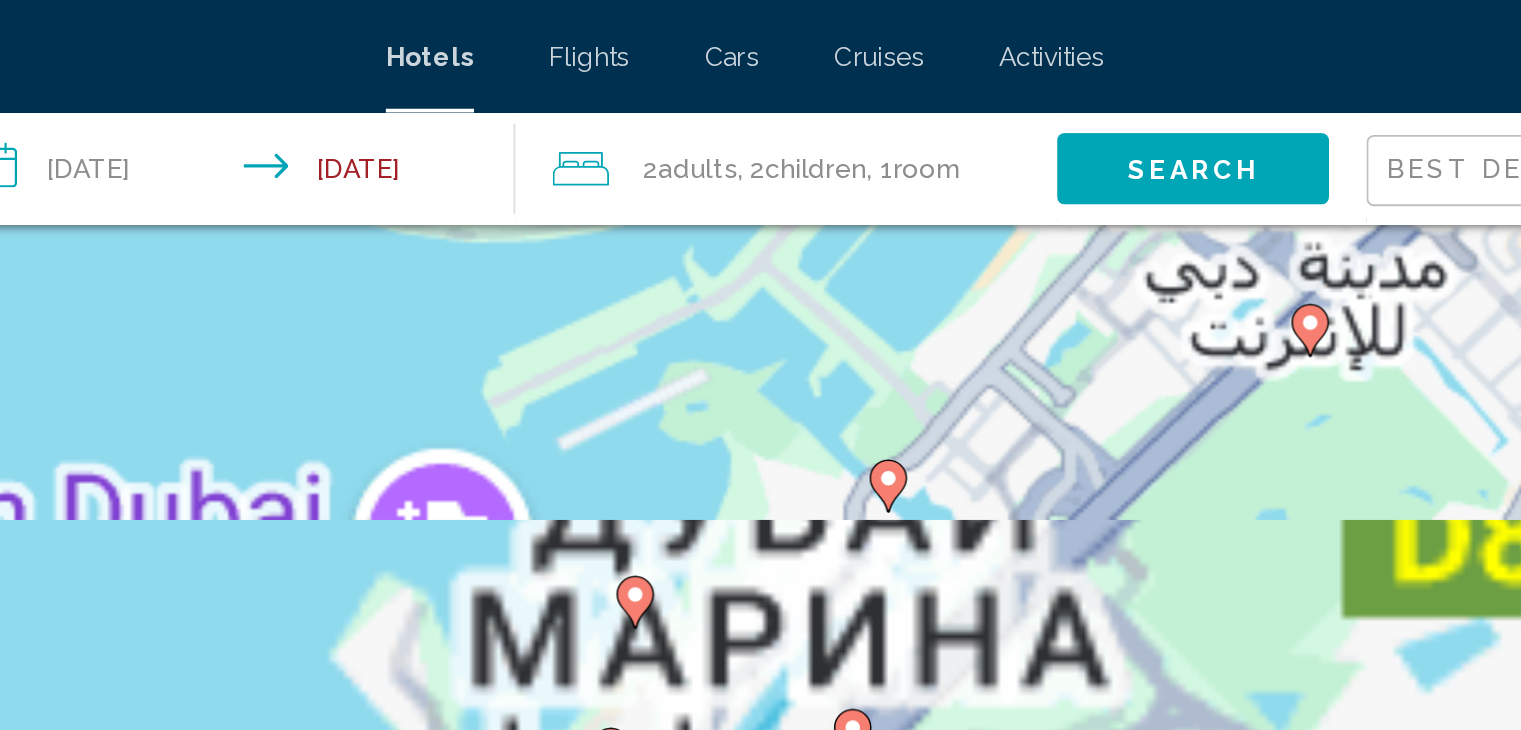 drag, startPoint x: 816, startPoint y: 337, endPoint x: 808, endPoint y: 223, distance: 114.28036 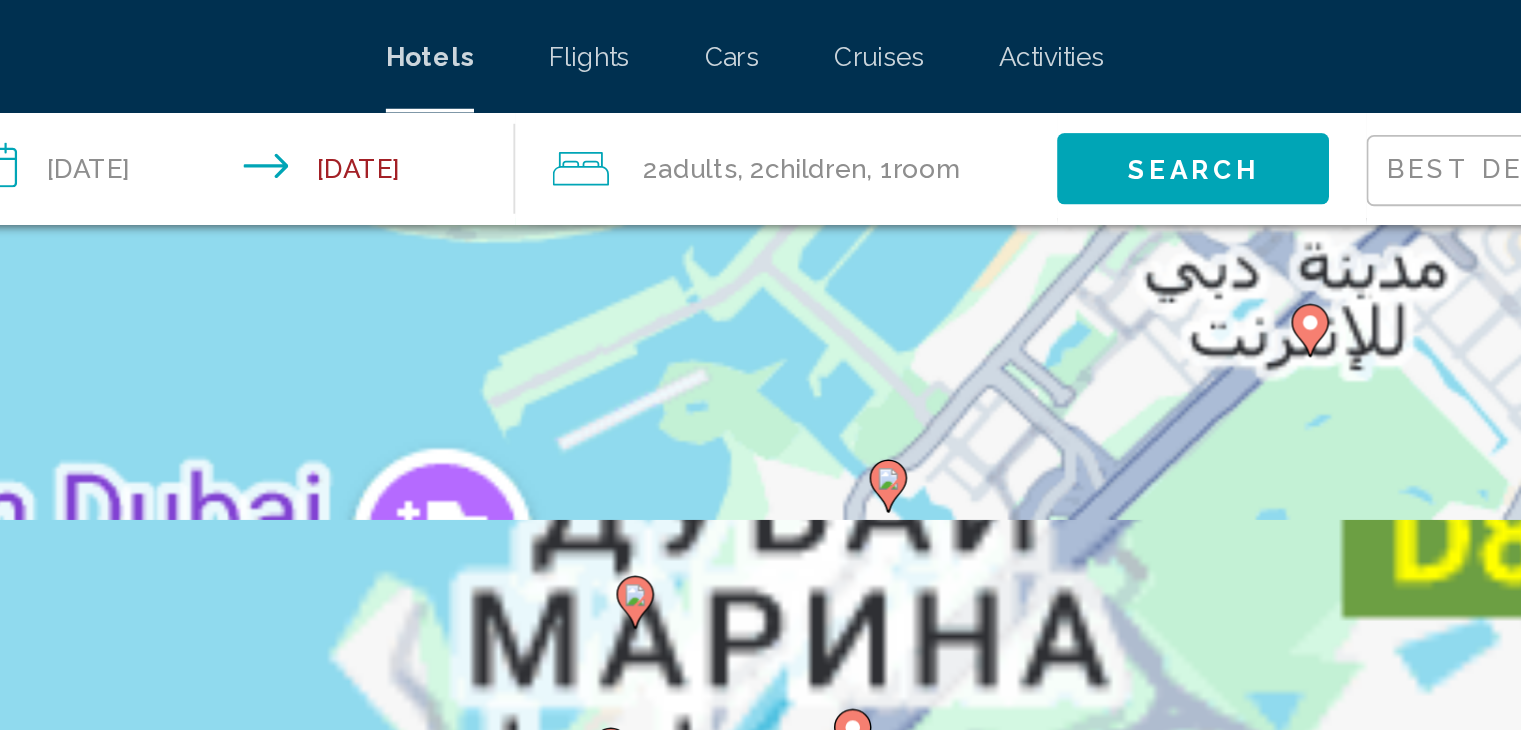 click on "Для навигации используйте клавиши со стрелками. Чтобы активировать перетаскивание с помощью клавиатуры, нажмите Alt + Ввод. После этого перемещайте маркер, используя клавиши со стрелками. Чтобы завершить перетаскивание, нажмите клавишу Ввод. Чтобы отменить действие, нажмите клавишу Esc." at bounding box center [760, 481] 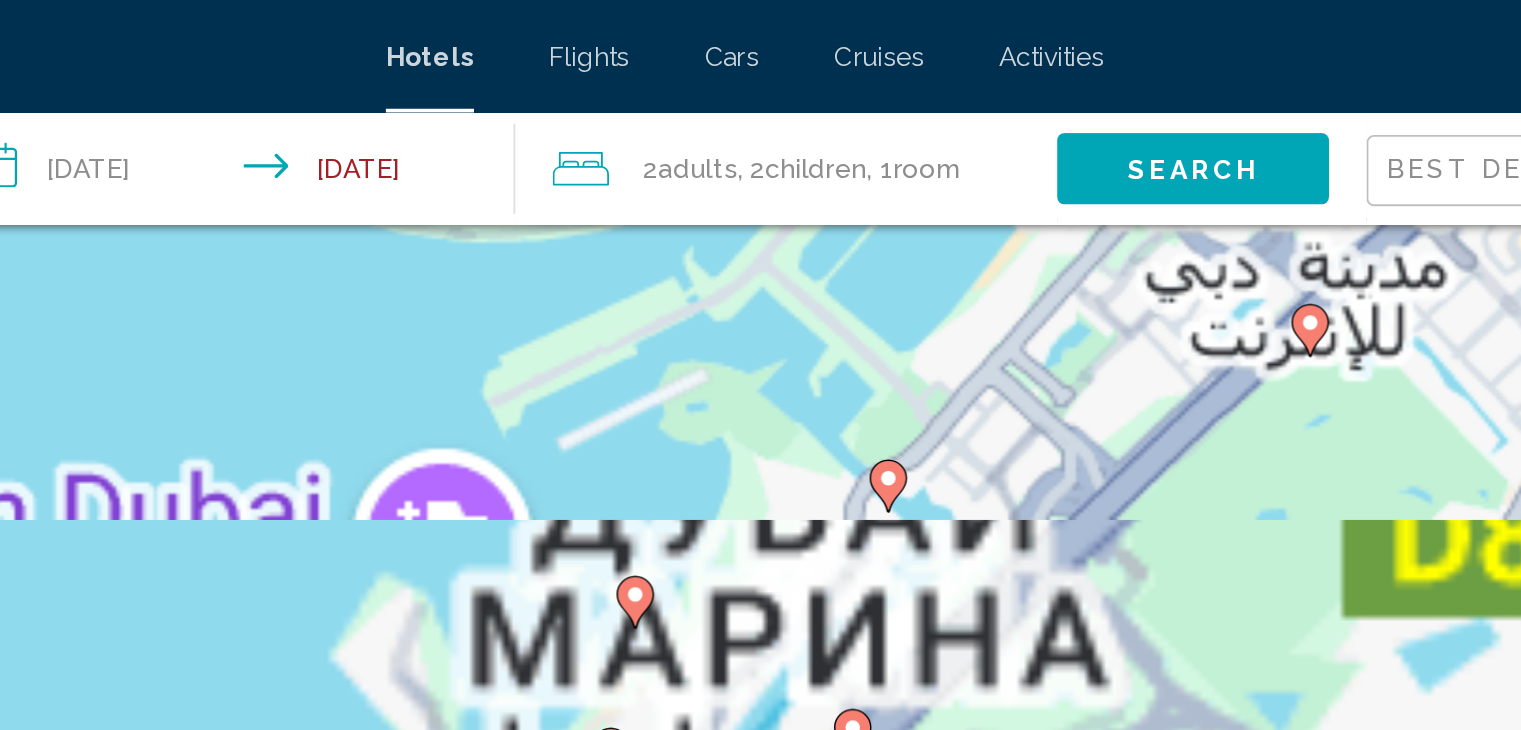 click on "Activities" at bounding box center (924, 30) 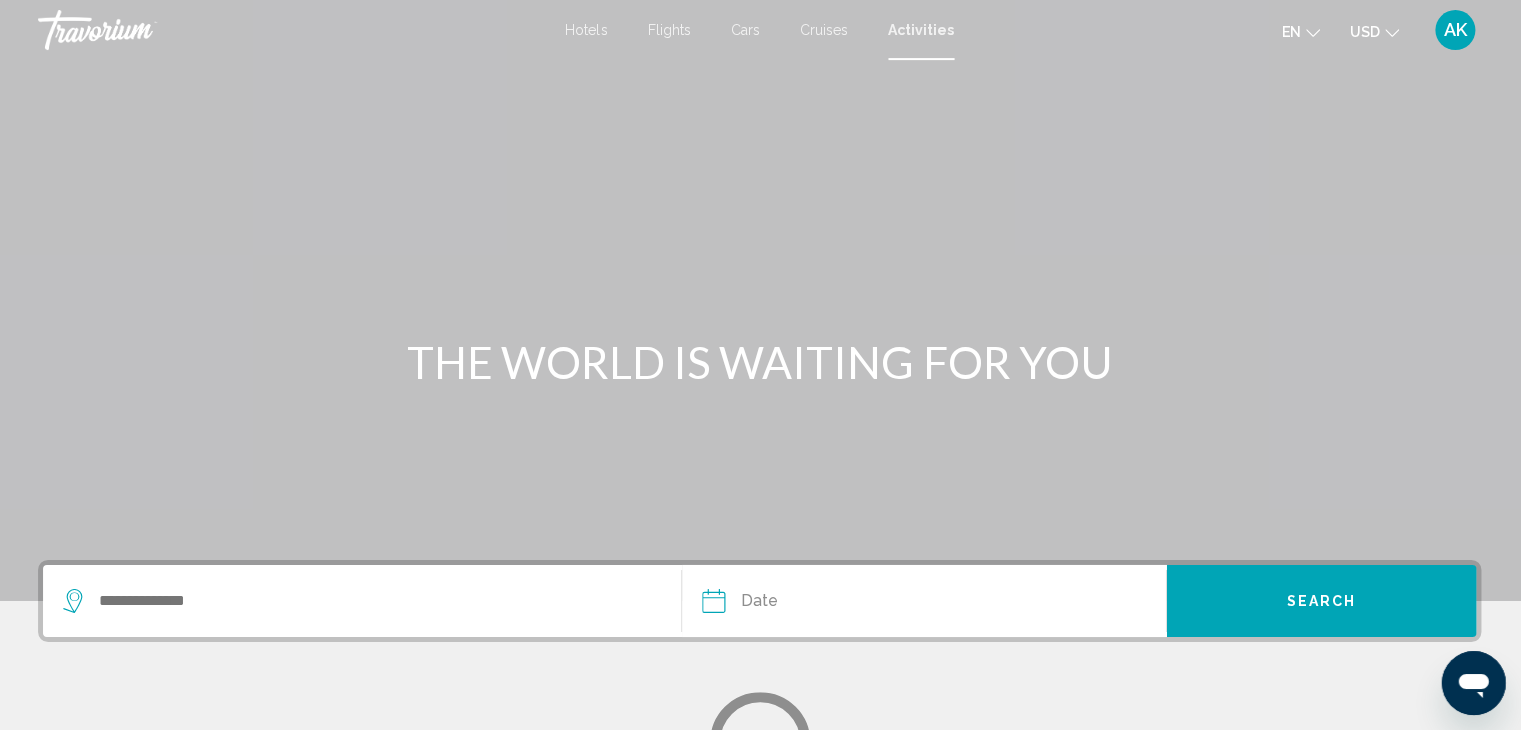 scroll, scrollTop: 0, scrollLeft: 0, axis: both 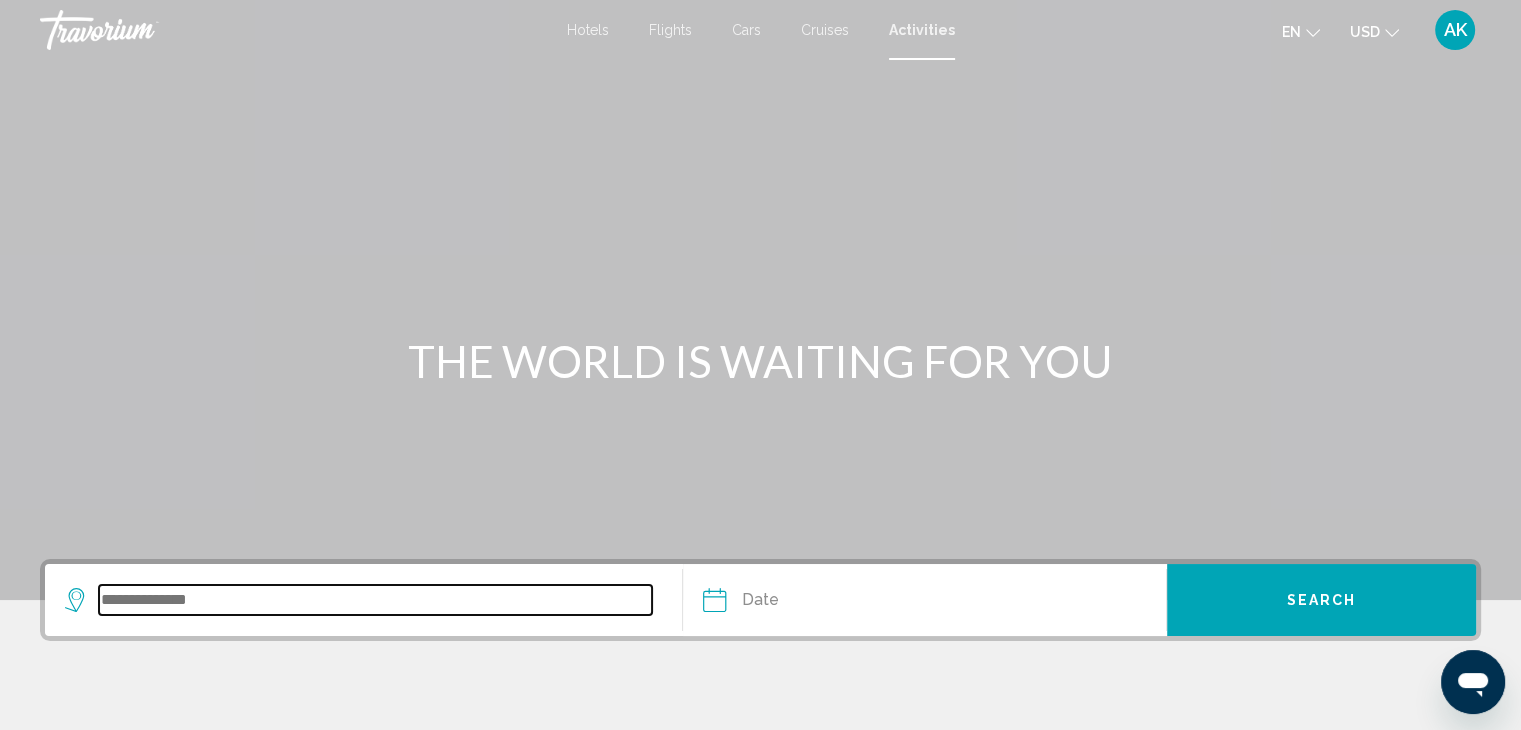click at bounding box center (375, 600) 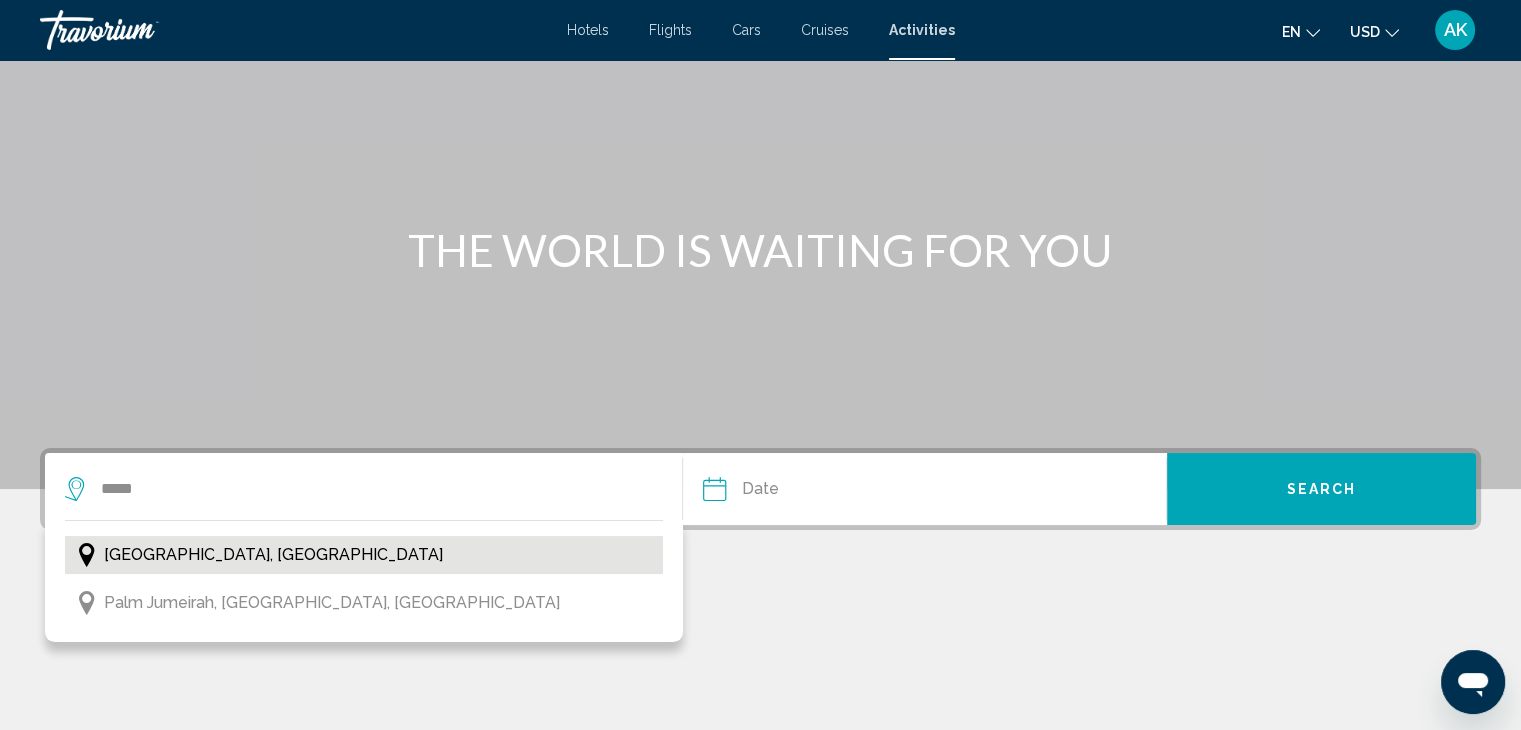 click on "Dubai, United Arab Emirates" at bounding box center [273, 555] 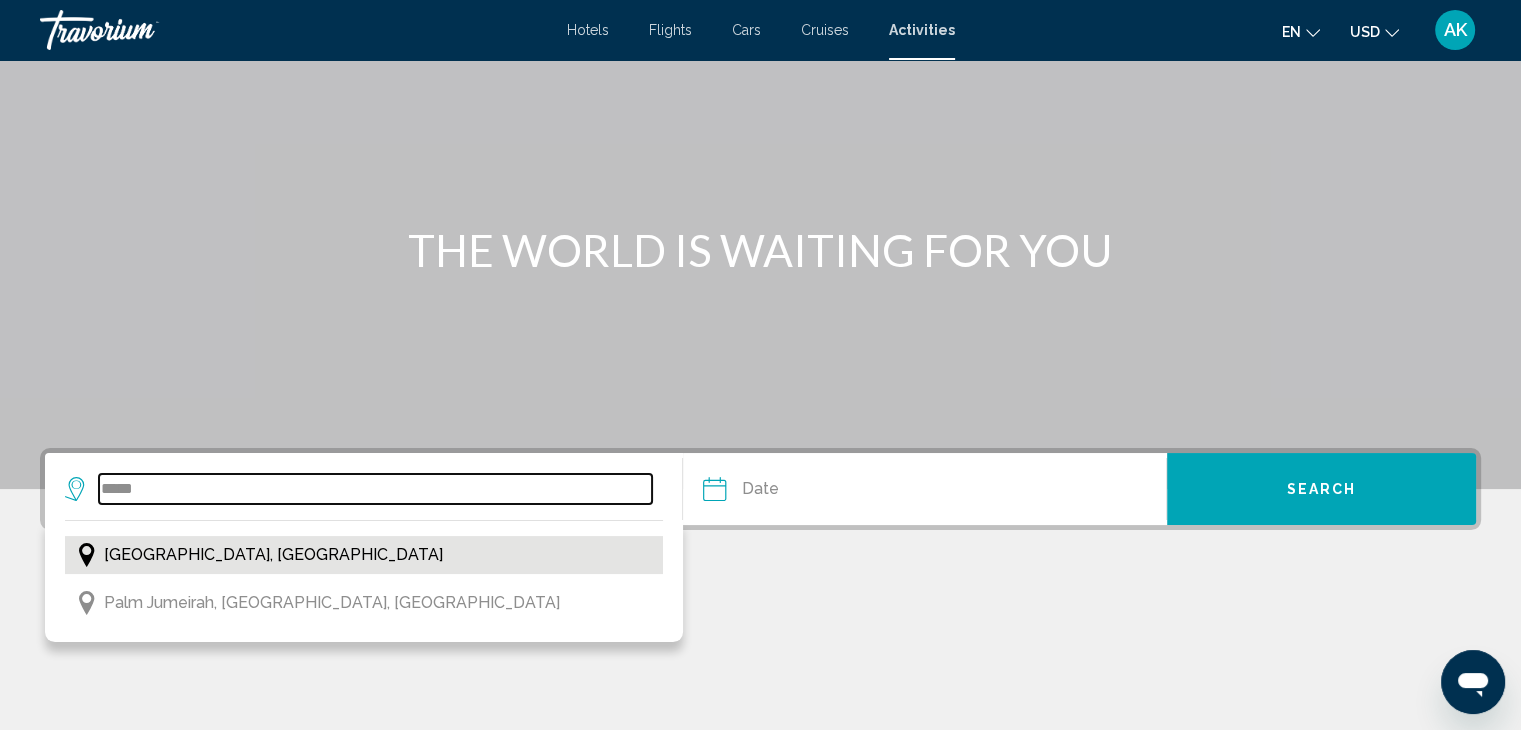 type on "**********" 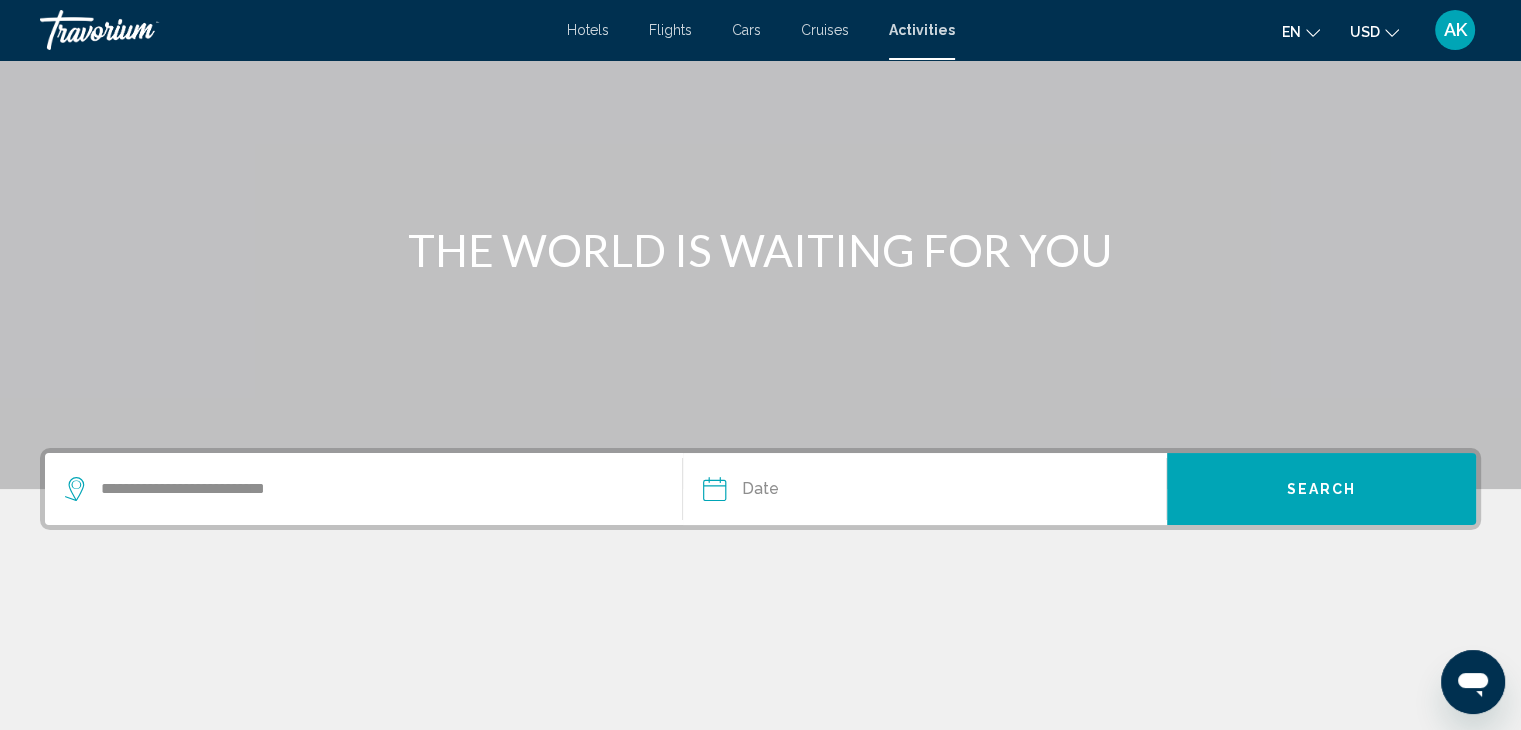 click at bounding box center (817, 492) 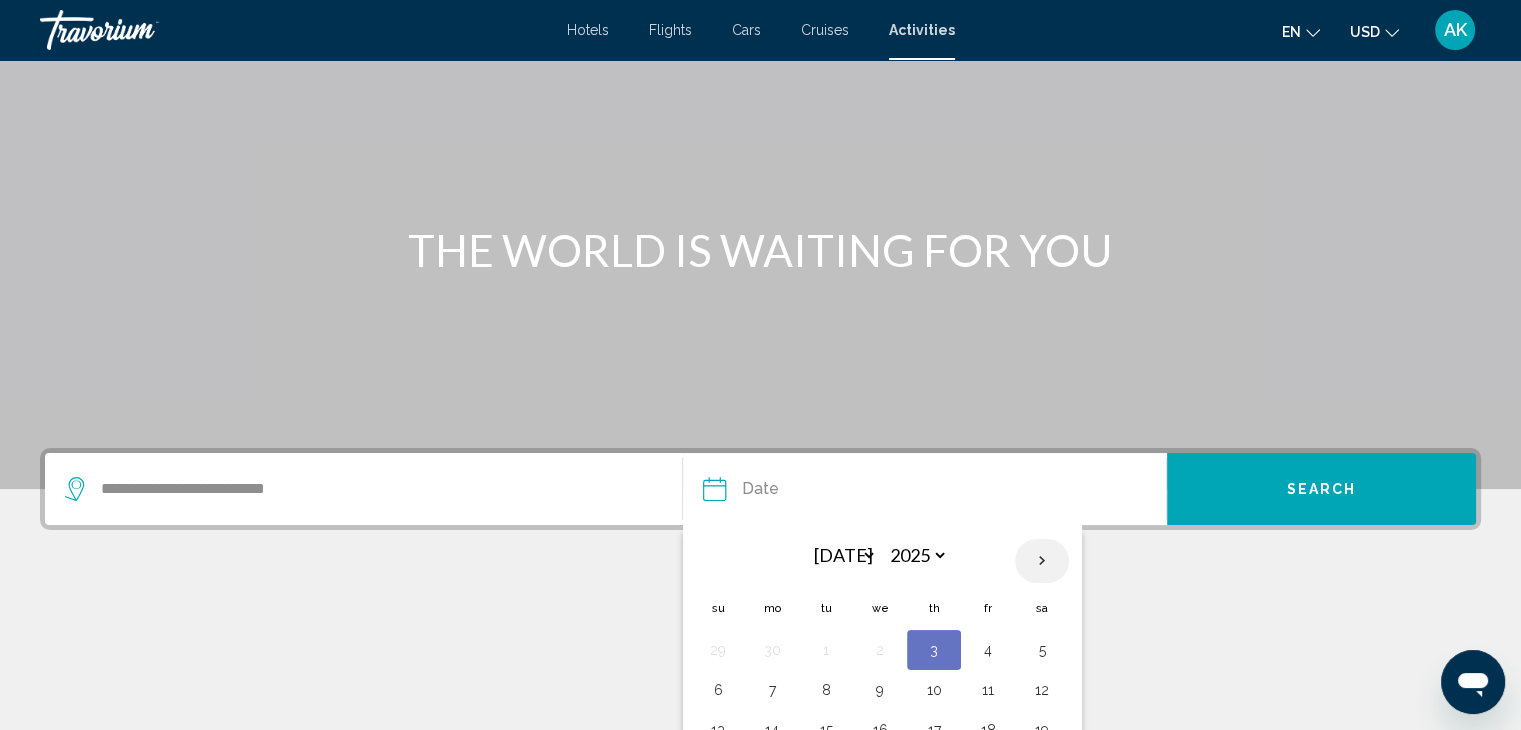 click at bounding box center [1042, 561] 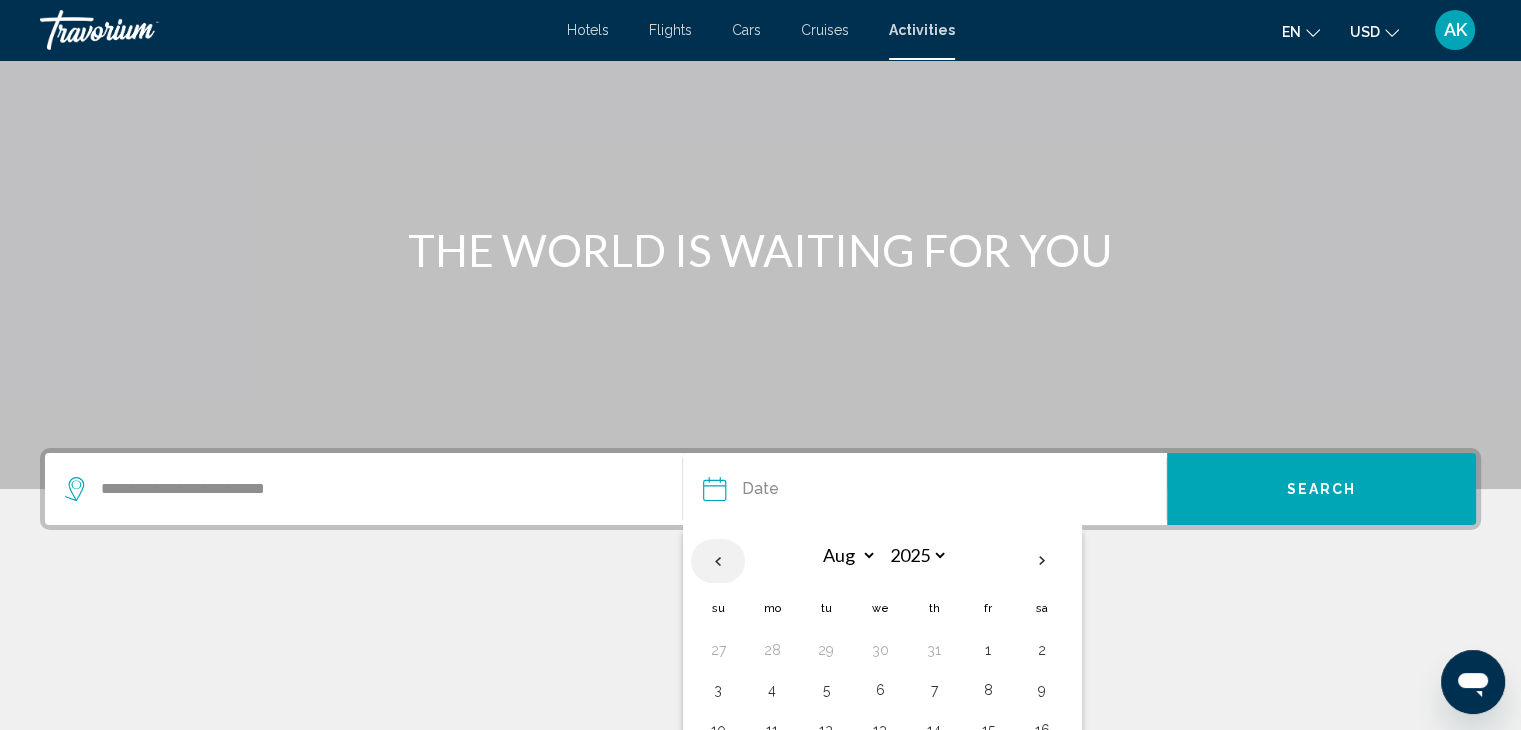 click at bounding box center [718, 561] 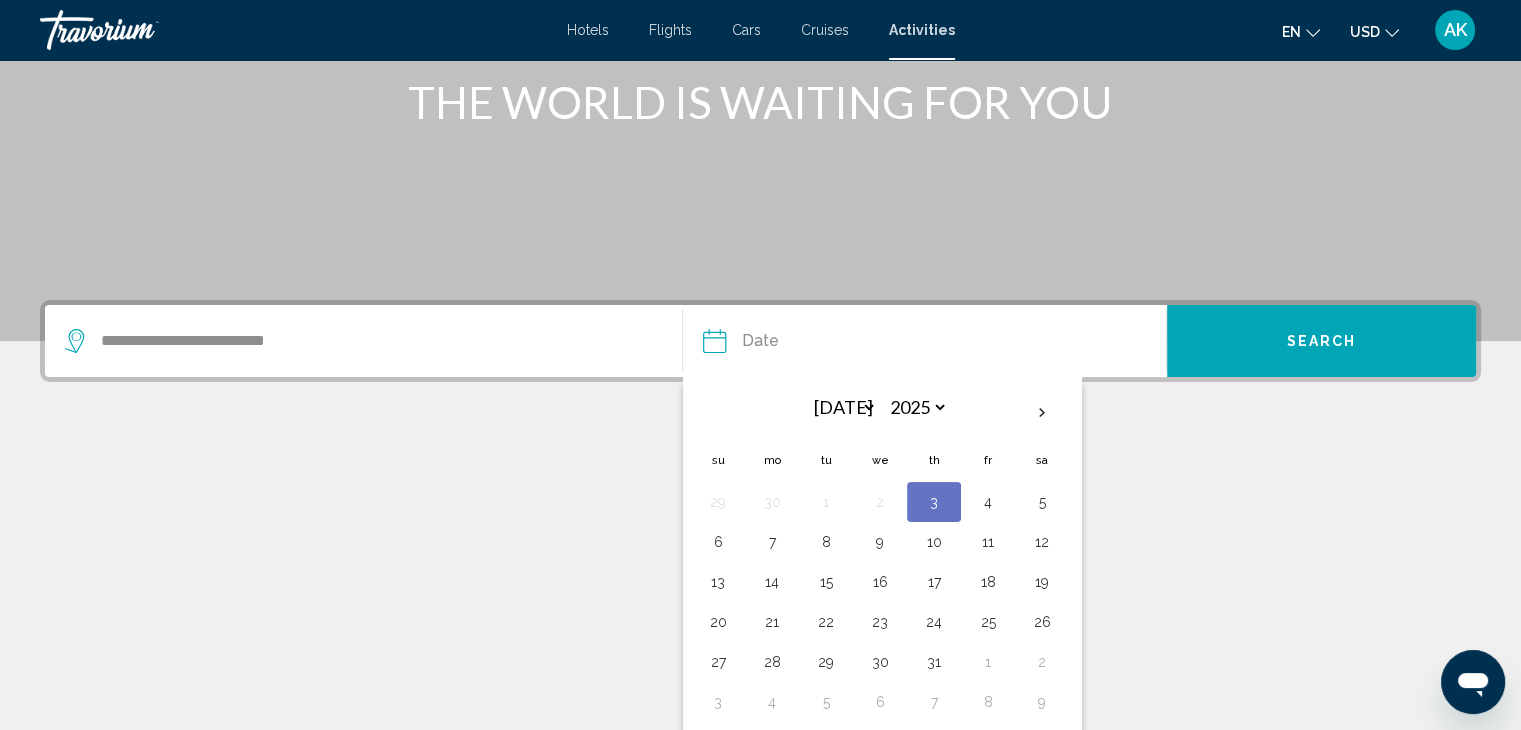 scroll, scrollTop: 260, scrollLeft: 0, axis: vertical 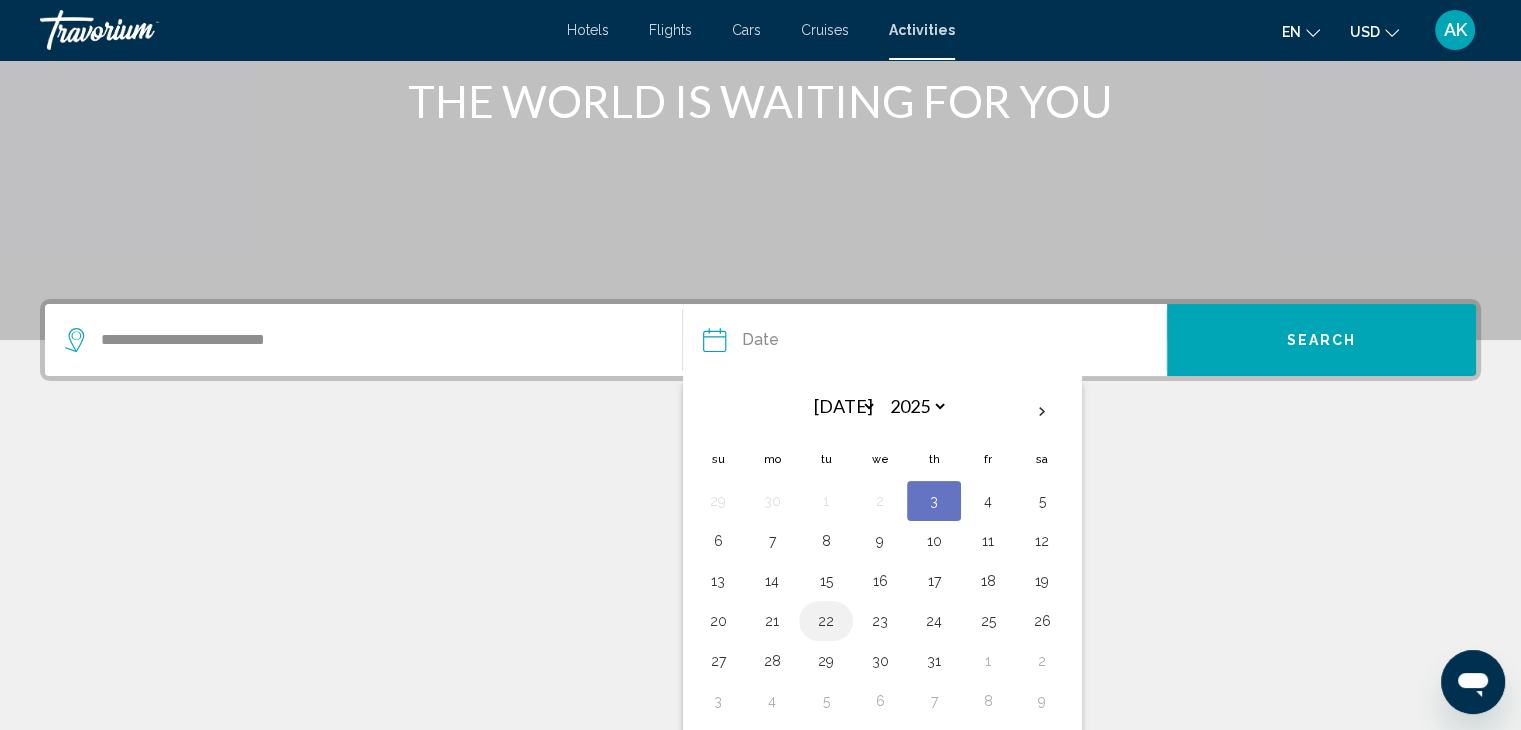 click on "22" at bounding box center (826, 621) 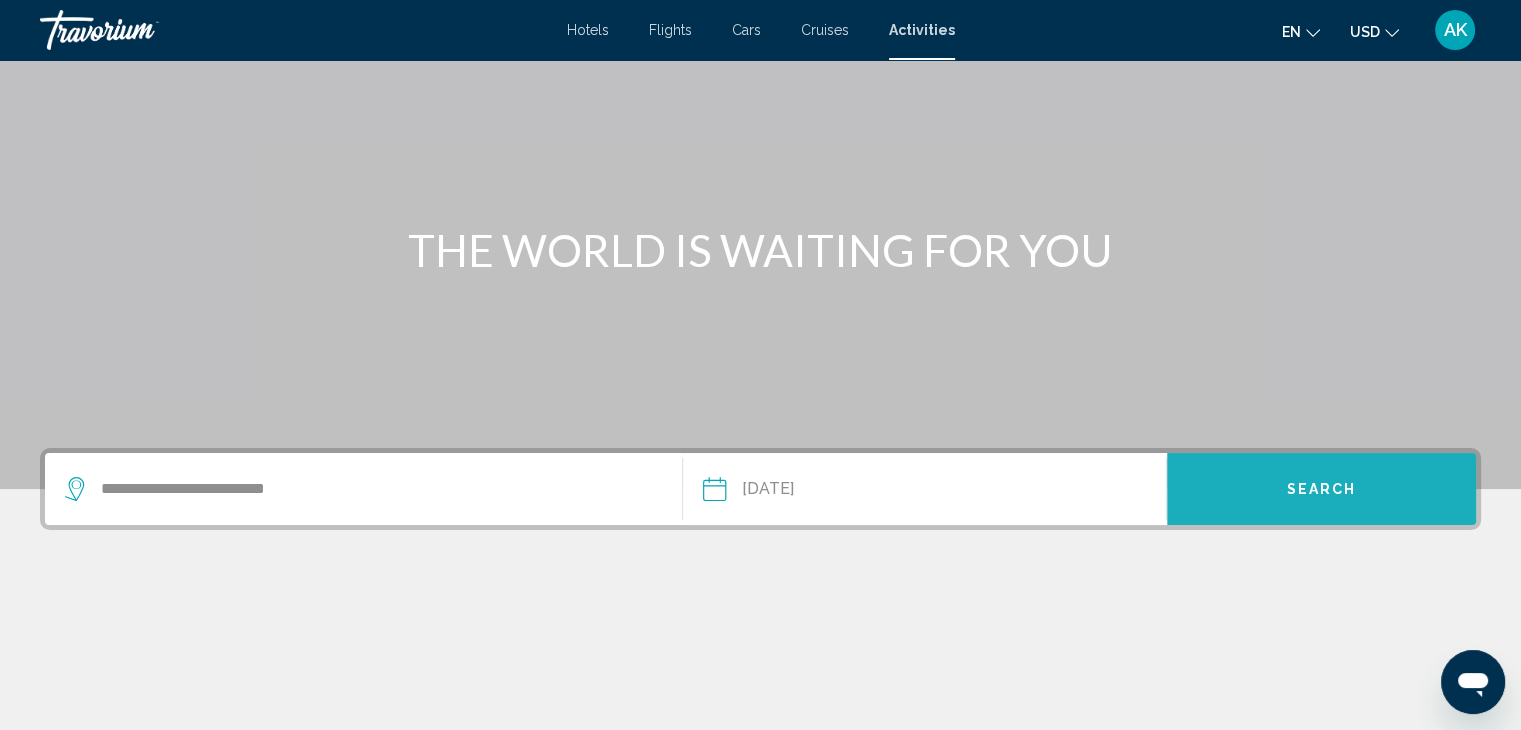 click on "Search" at bounding box center (1321, 489) 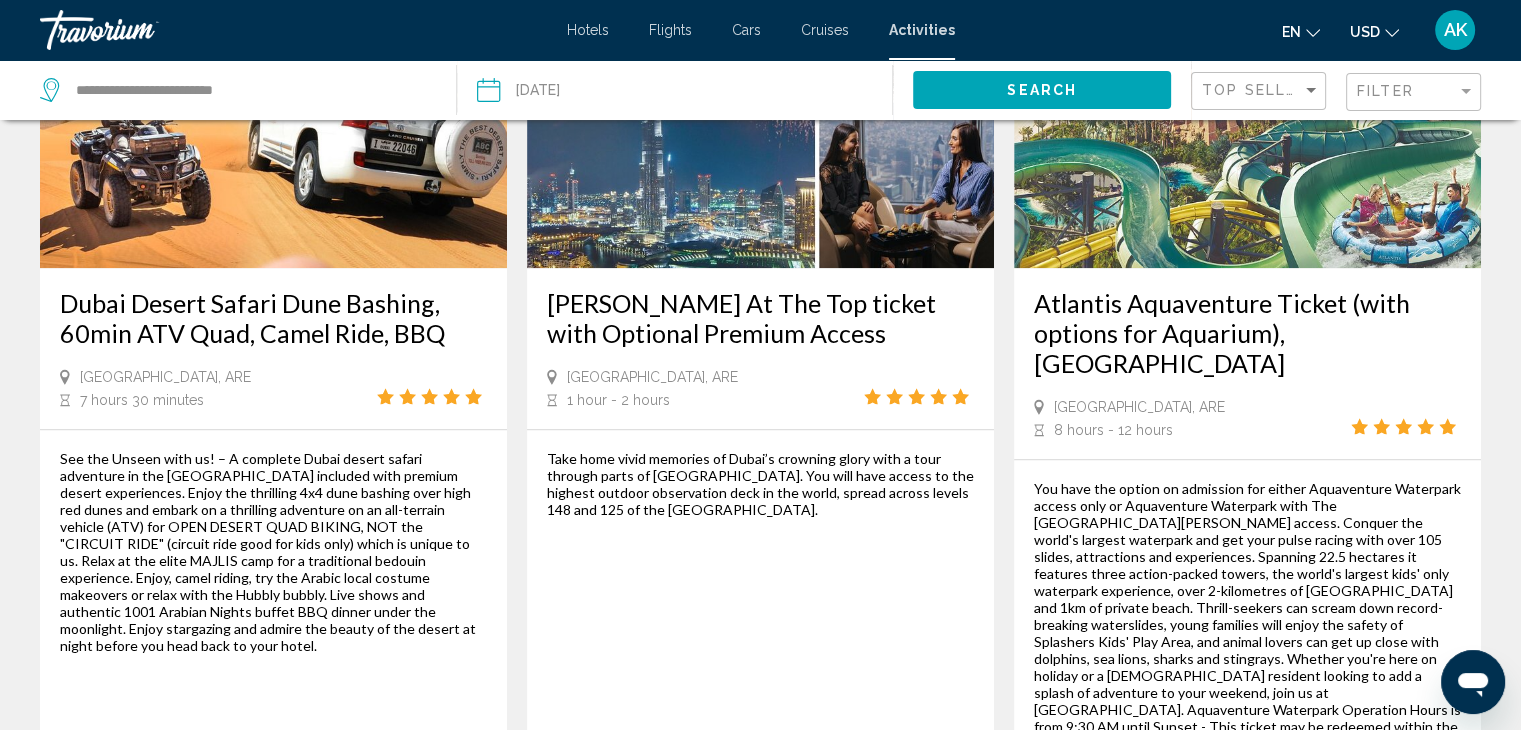 scroll, scrollTop: 2091, scrollLeft: 0, axis: vertical 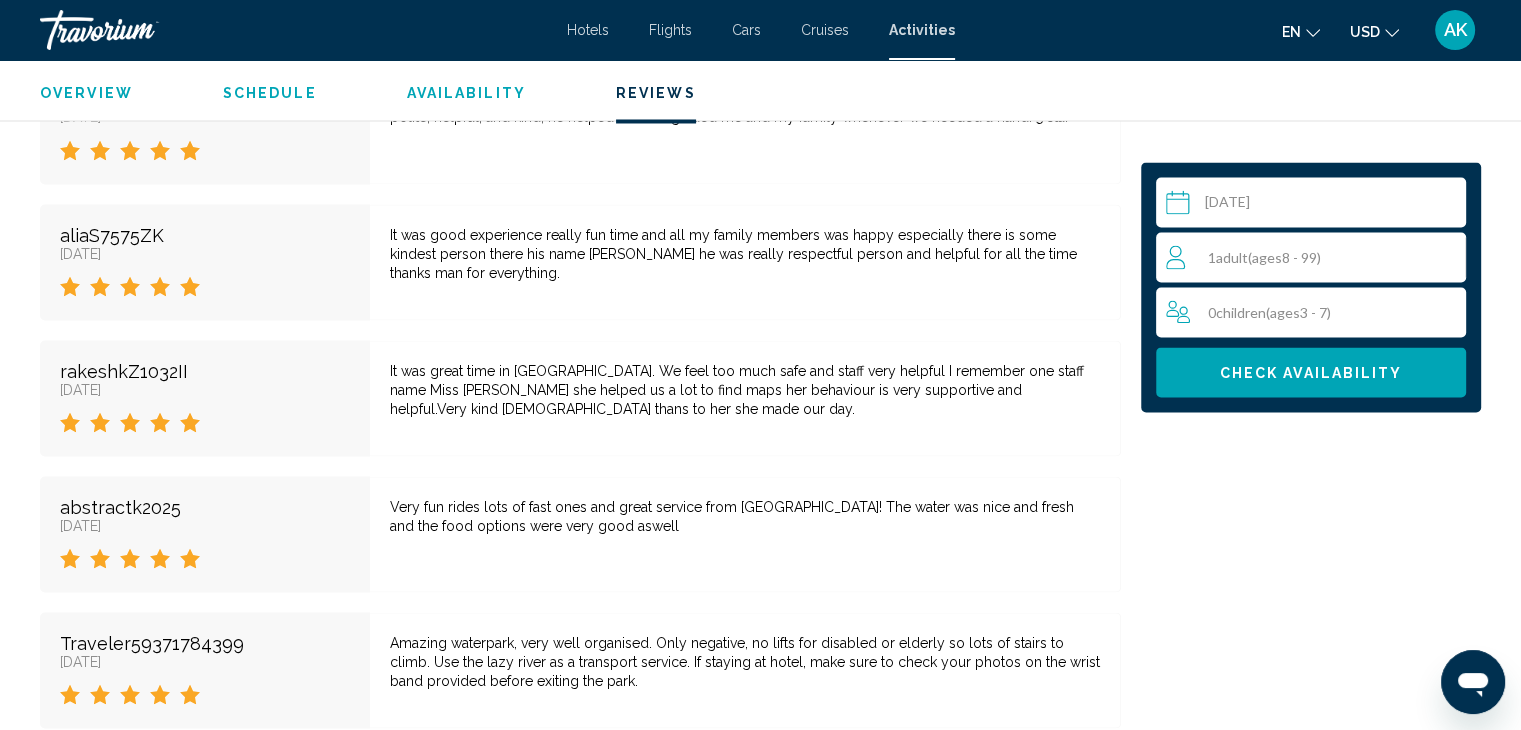 click on "( ages  8 - 99)" at bounding box center [1284, 256] 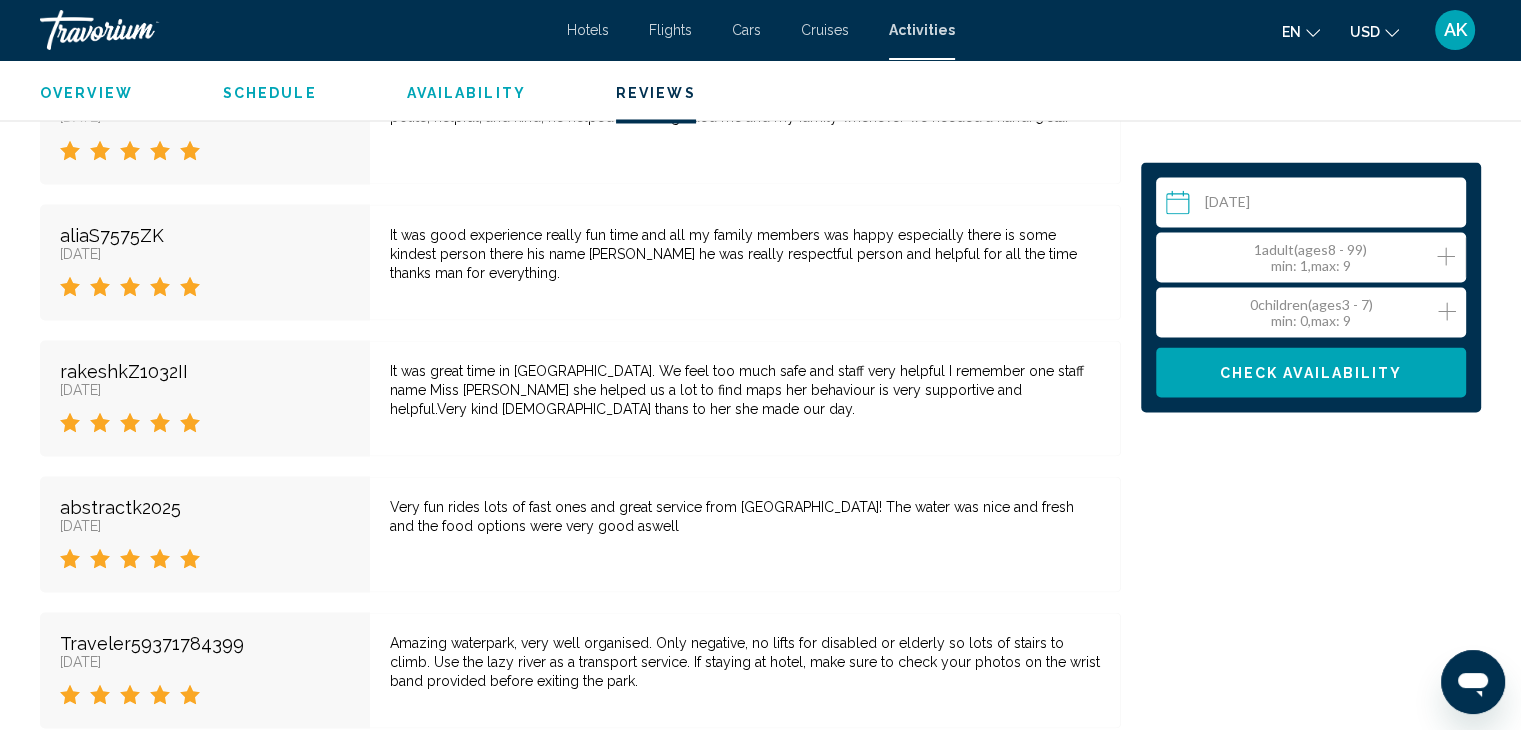 click 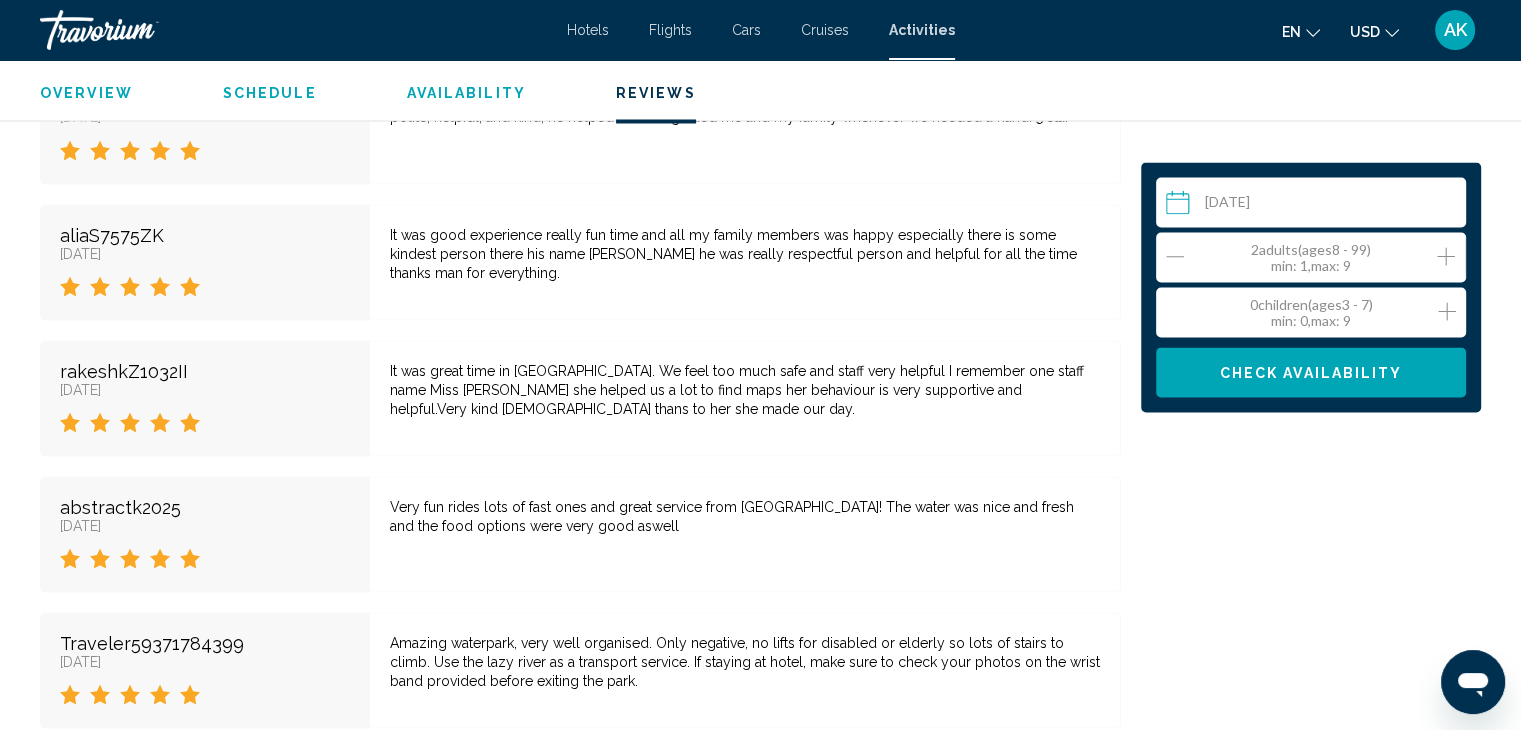 click 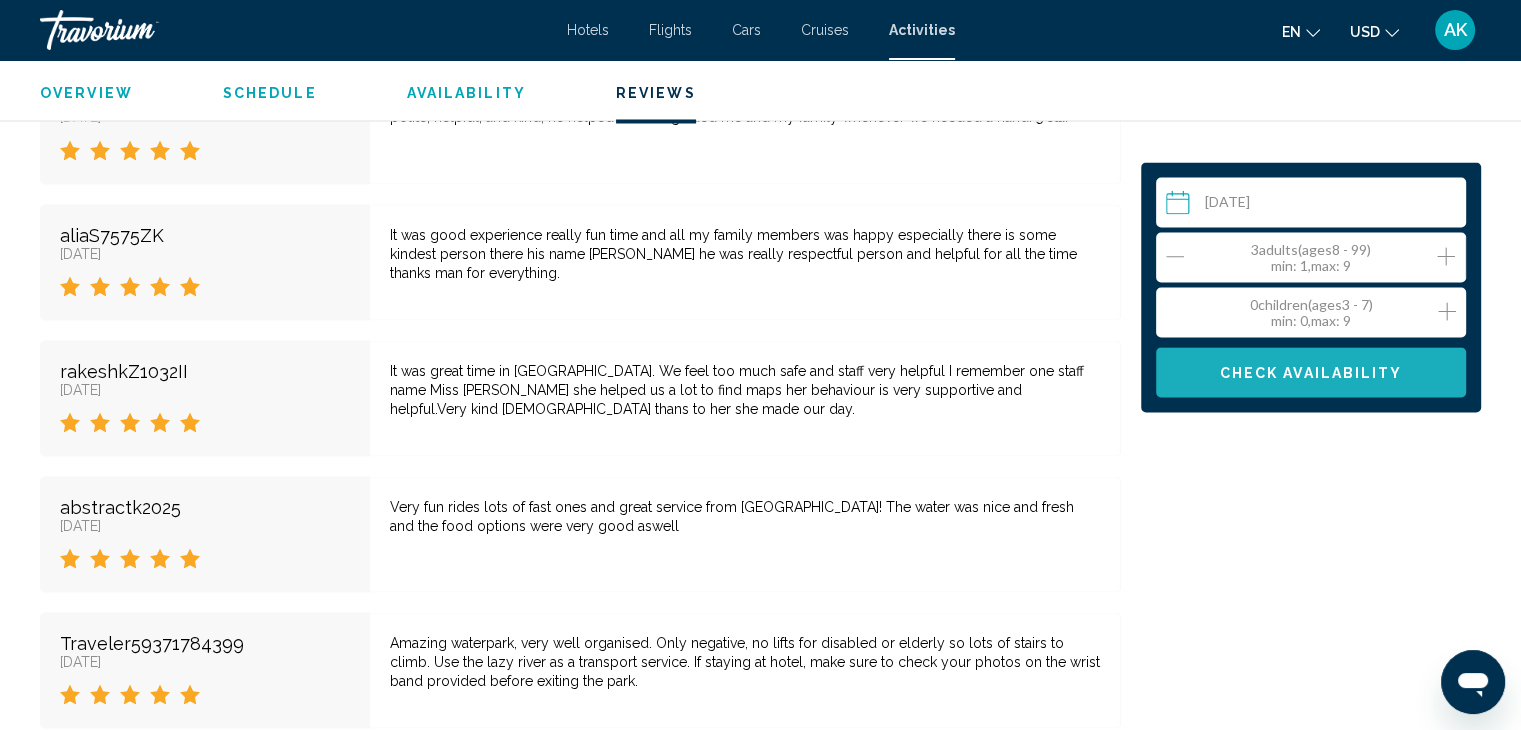 click on "Check Availability" at bounding box center [1311, 373] 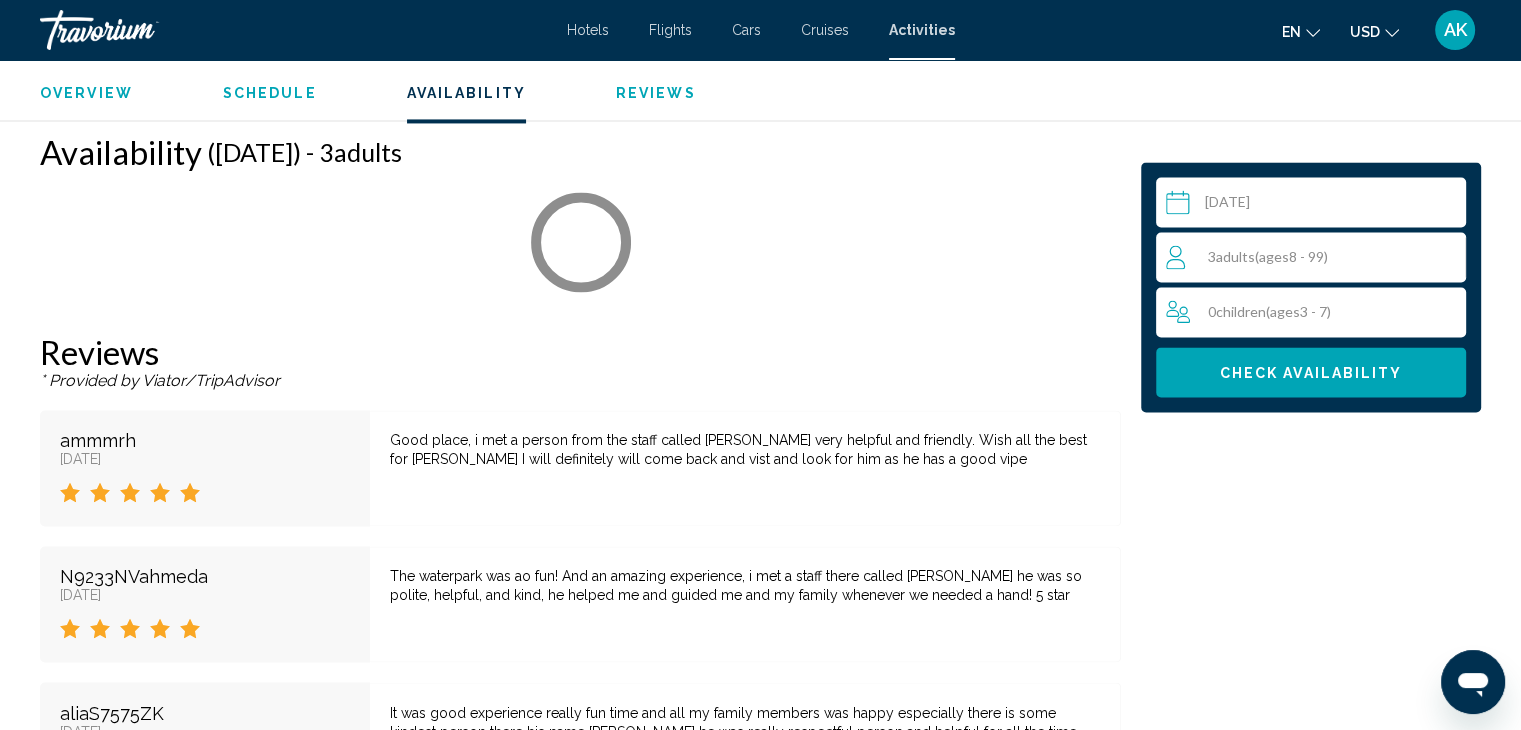 scroll, scrollTop: 3152, scrollLeft: 0, axis: vertical 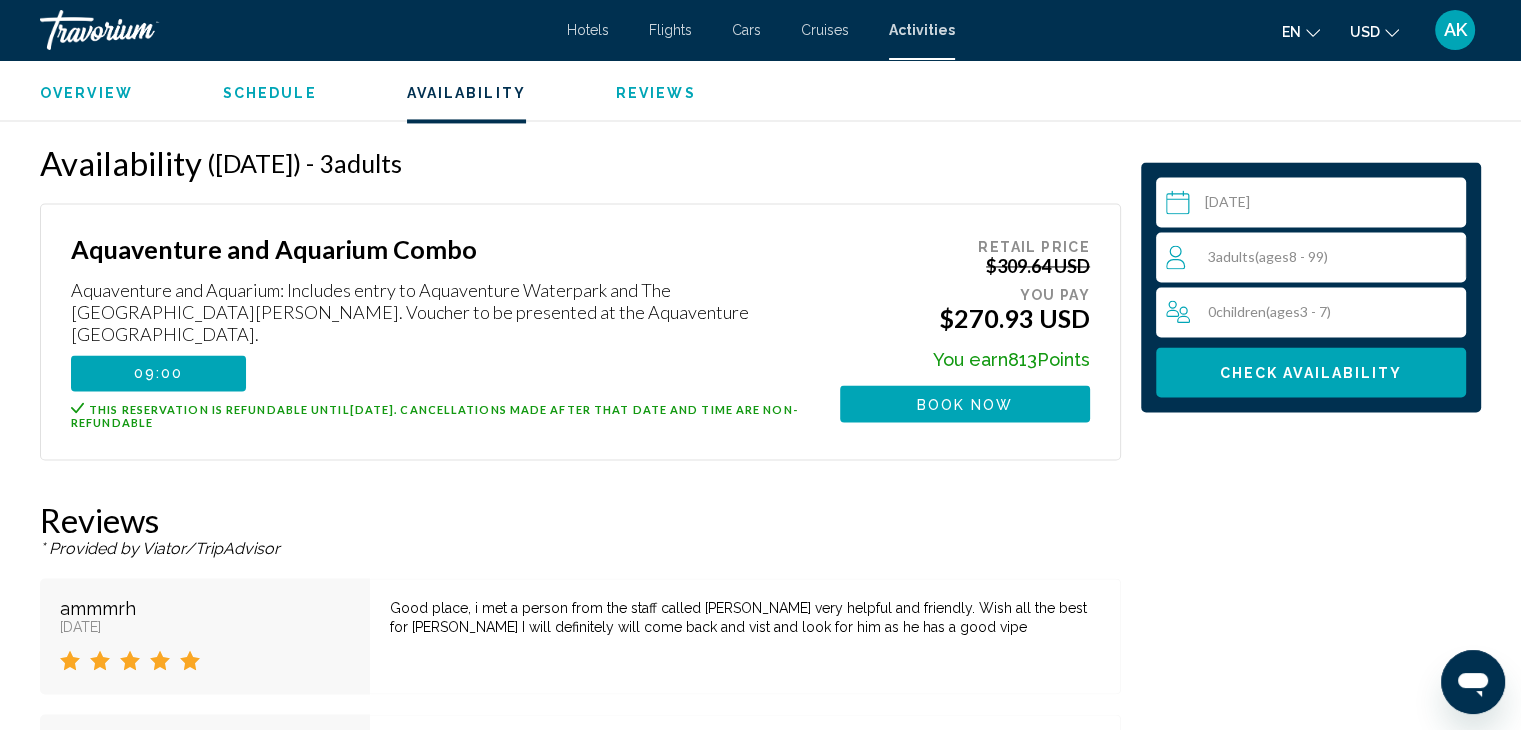 drag, startPoint x: 308, startPoint y: 269, endPoint x: 124, endPoint y: 357, distance: 203.96078 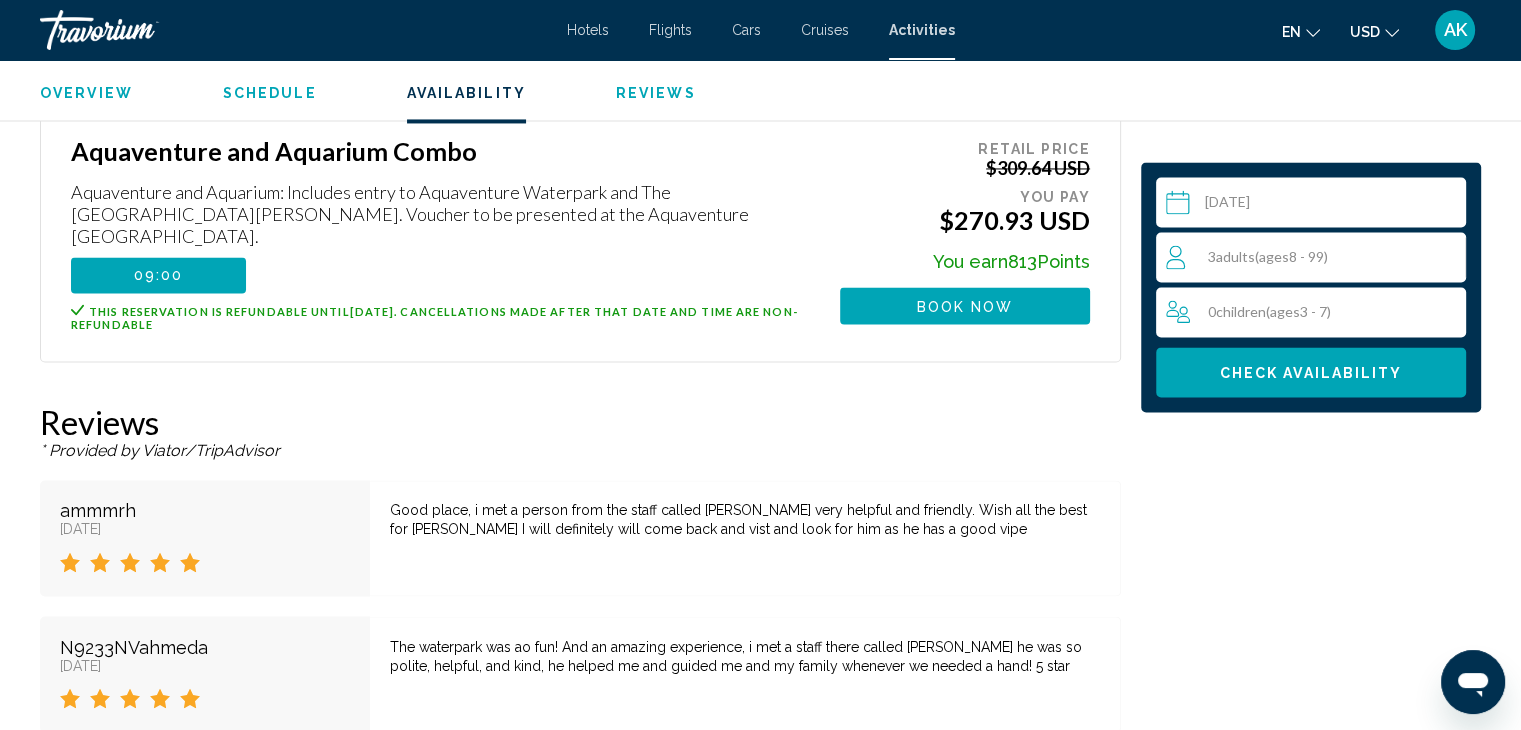scroll, scrollTop: 3244, scrollLeft: 0, axis: vertical 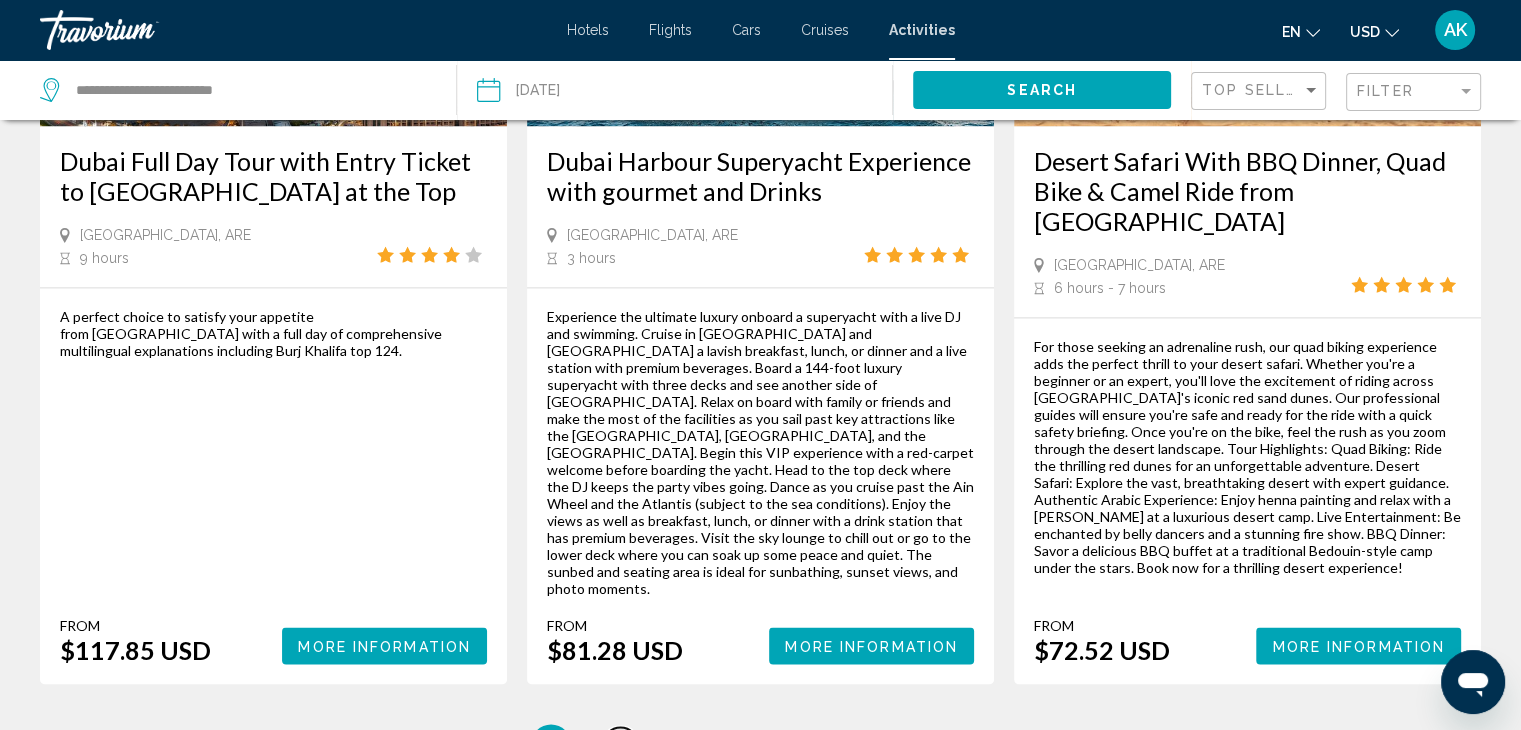 click on "2" at bounding box center (621, 744) 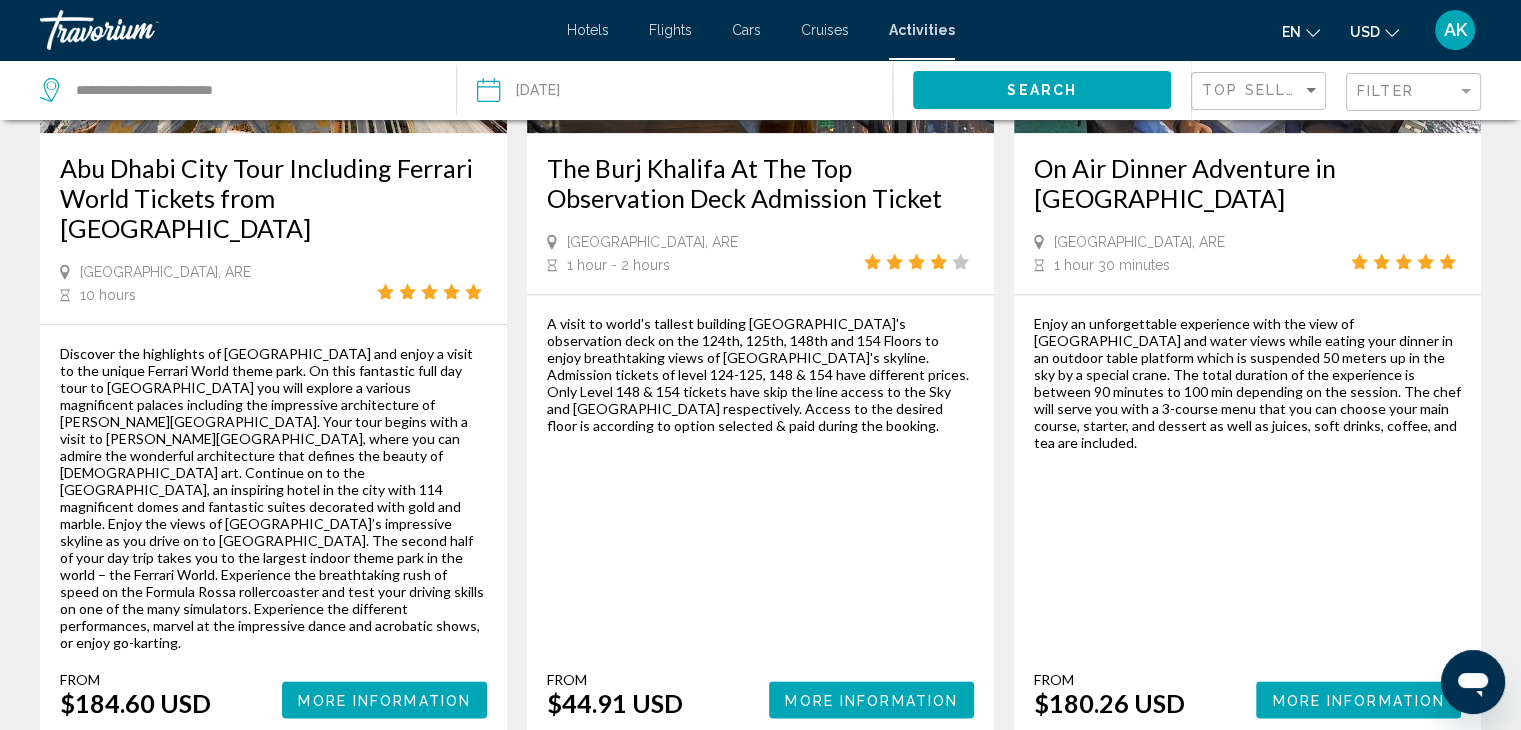 scroll, scrollTop: 2230, scrollLeft: 0, axis: vertical 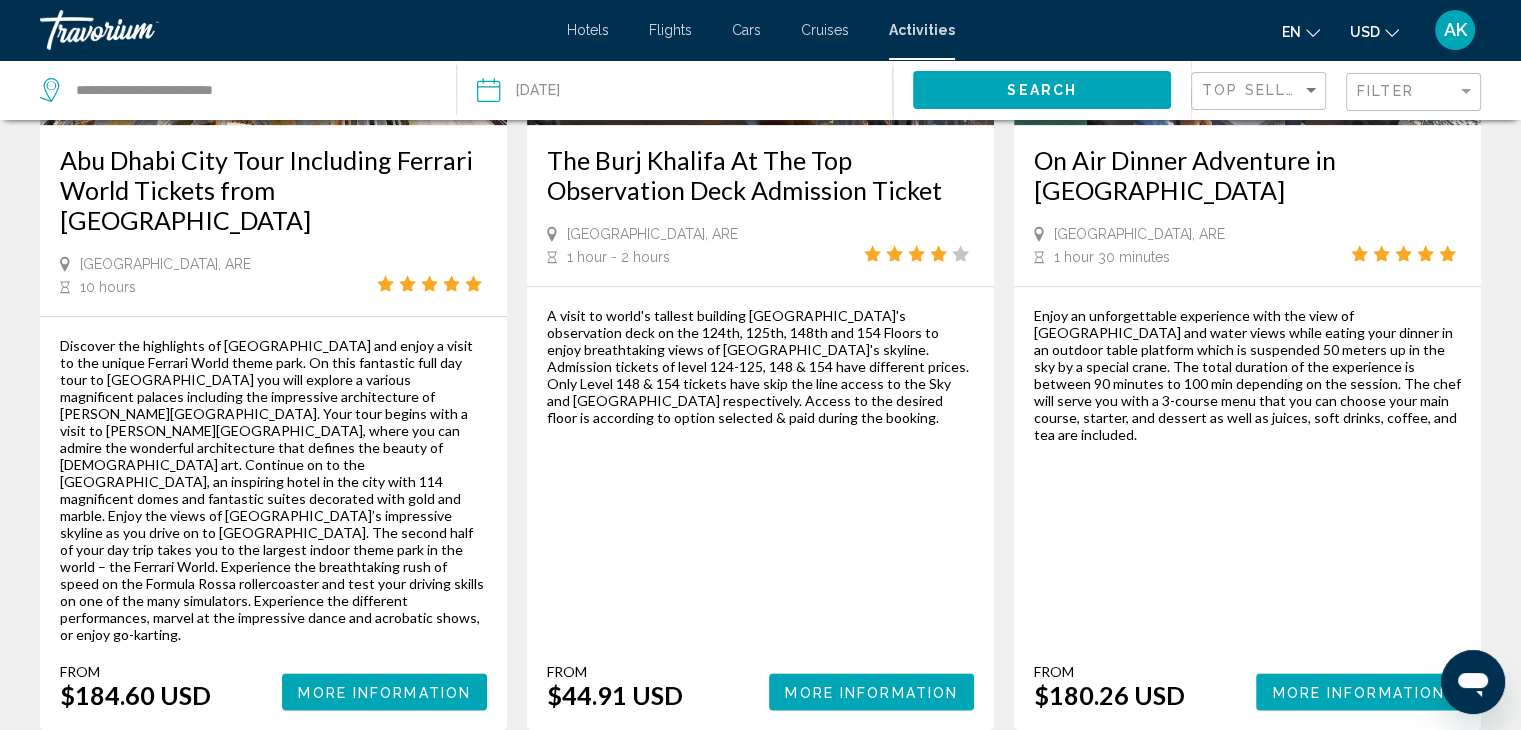 click on "$44.91 USD" at bounding box center (615, 695) 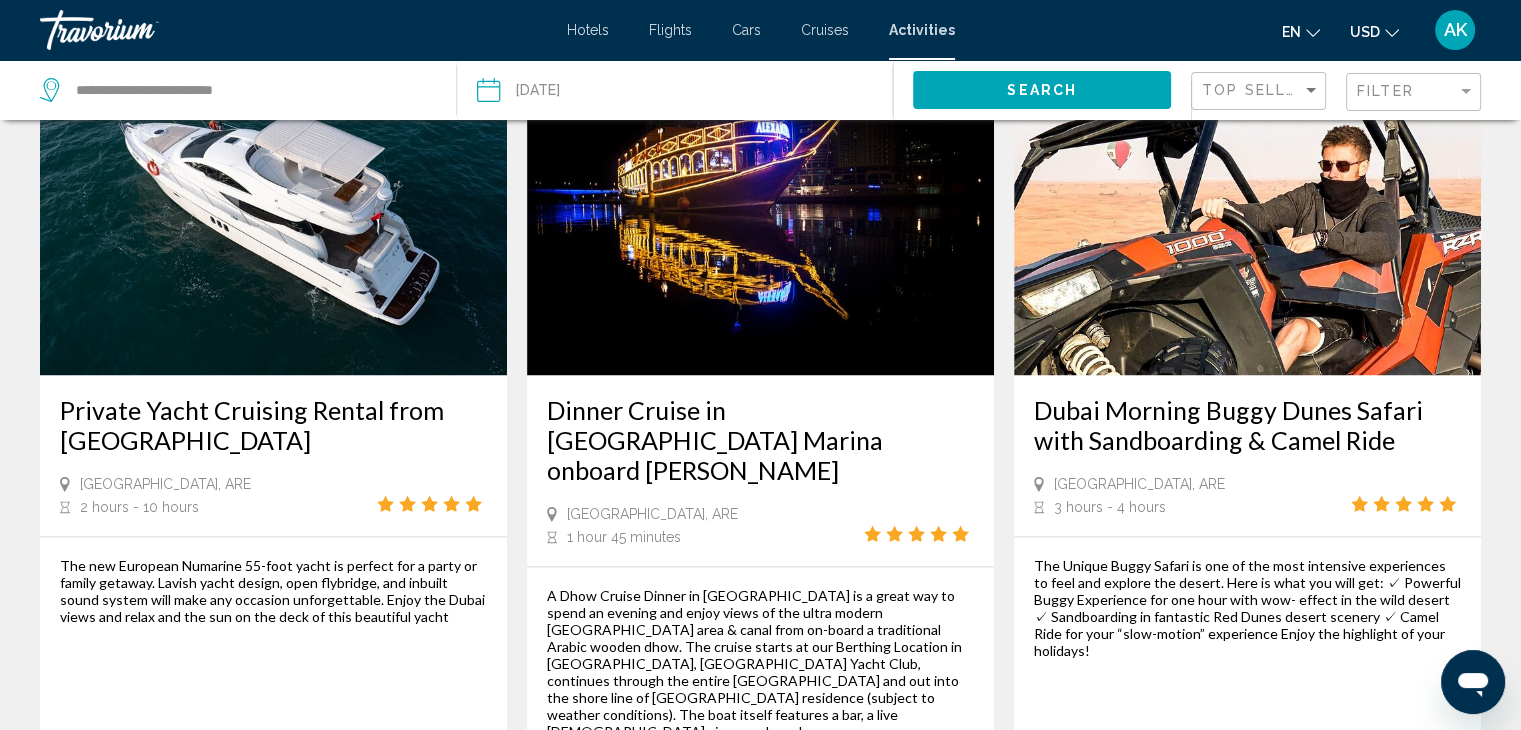 scroll, scrollTop: 2992, scrollLeft: 0, axis: vertical 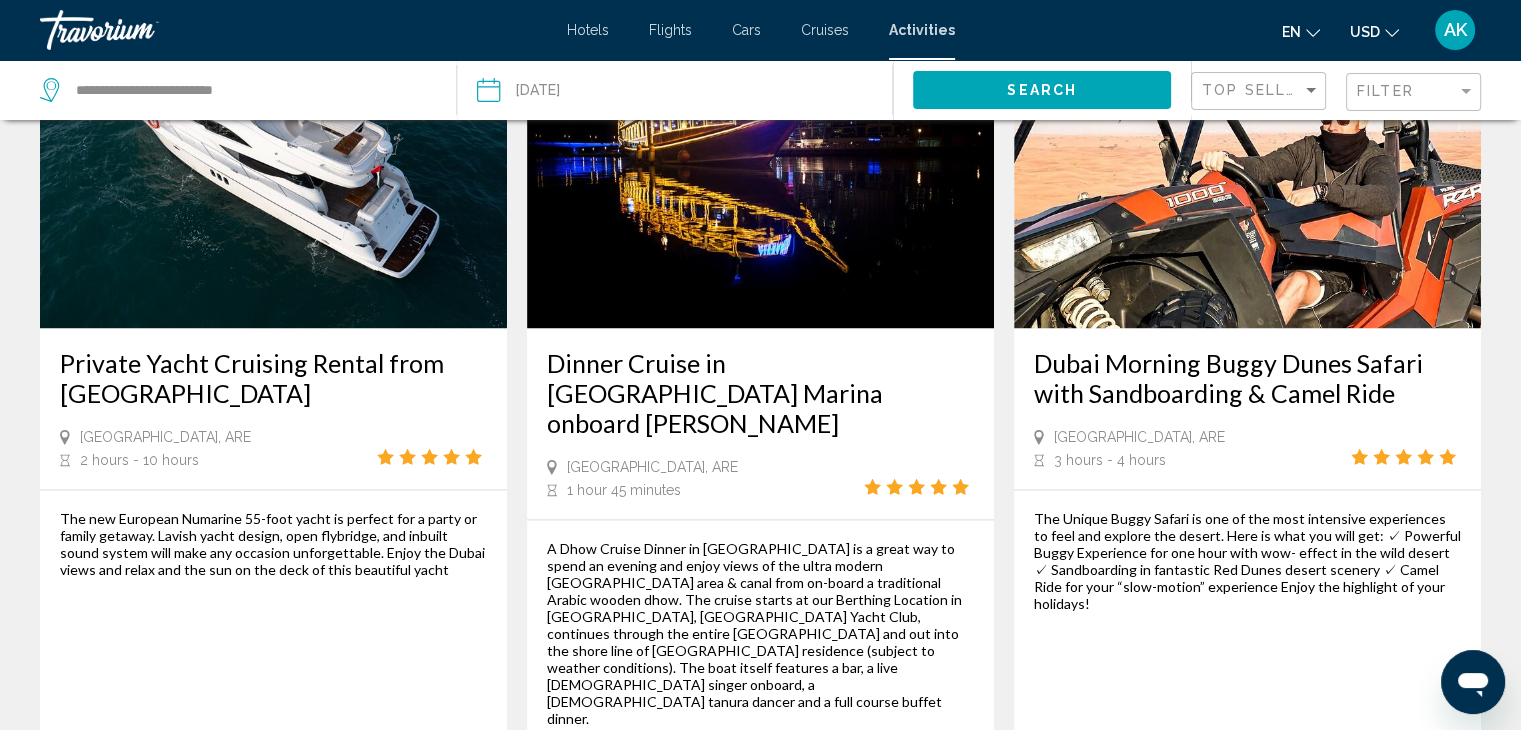 click on "page  3" at bounding box center [690, 874] 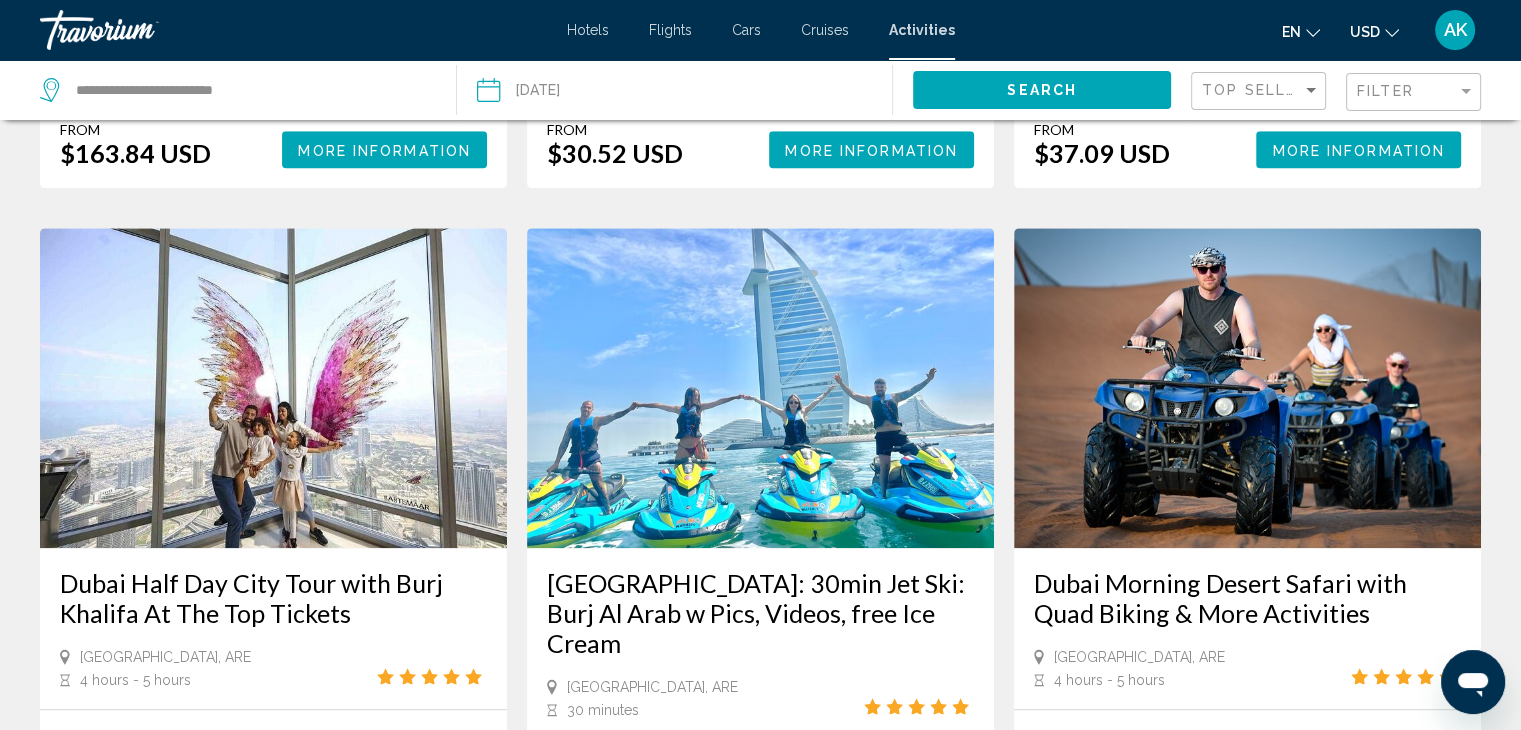 scroll, scrollTop: 1843, scrollLeft: 0, axis: vertical 